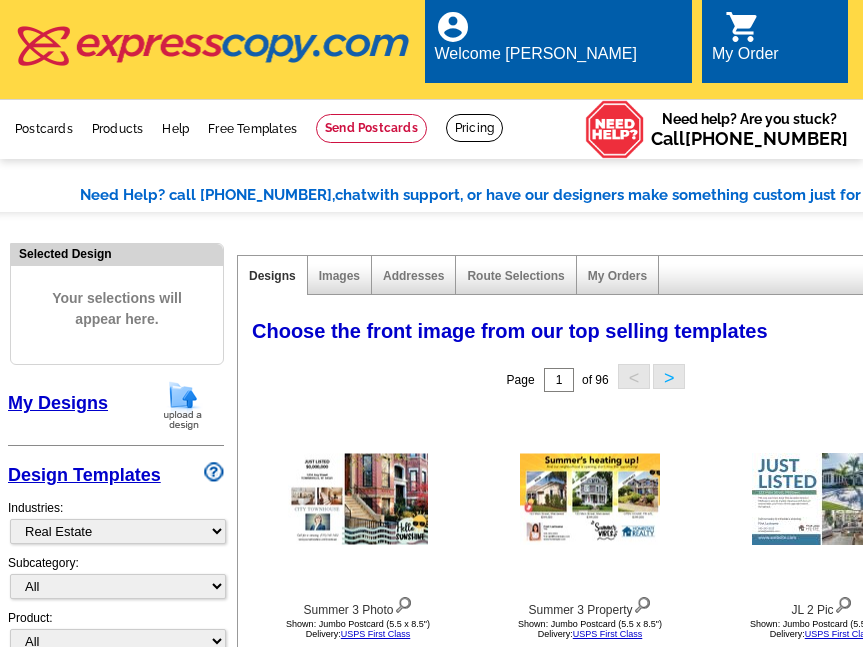 select on "785" 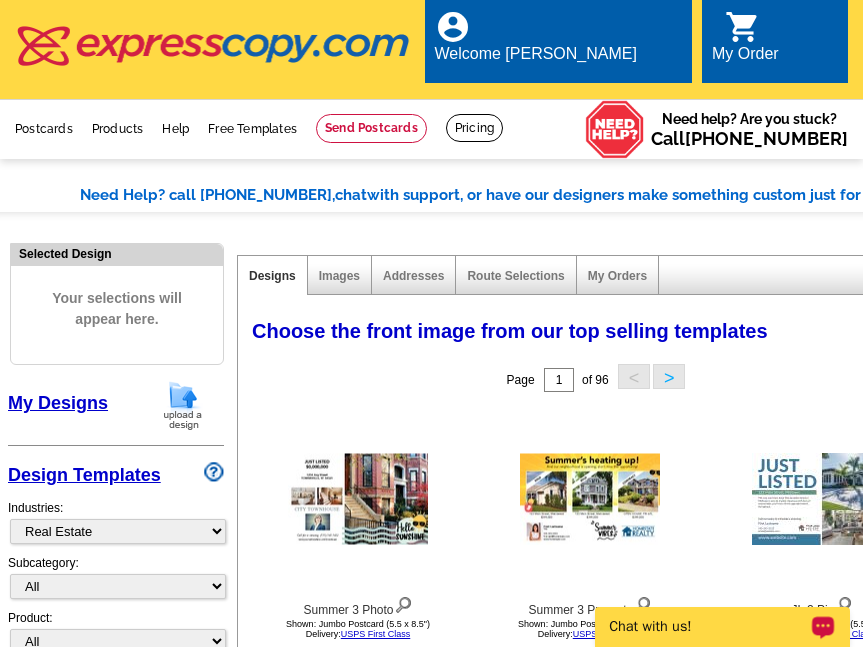 scroll, scrollTop: 0, scrollLeft: 0, axis: both 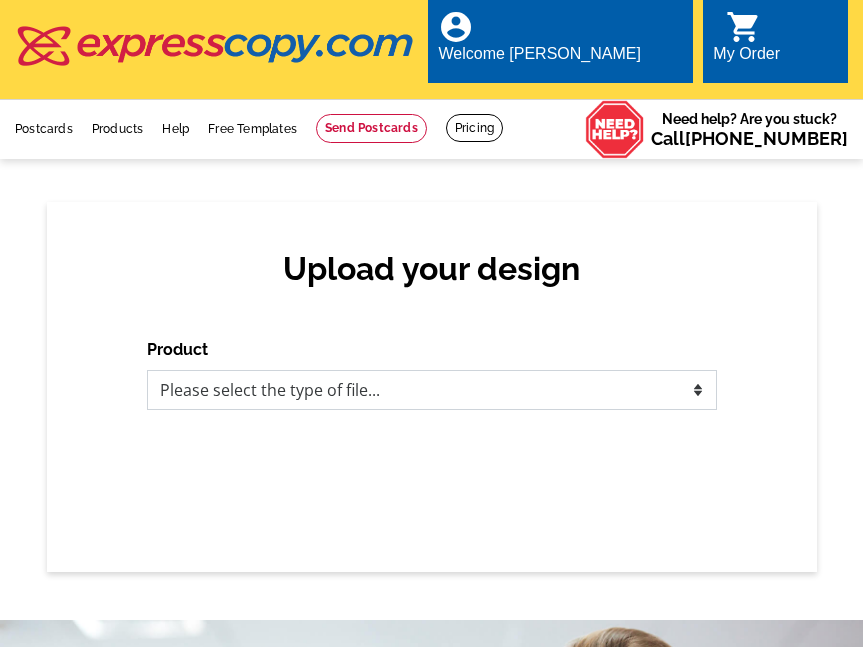 click on "Please select the type of file...
Postcards
Business Cards
Letters and flyers
Greeting Cards
Door Hangers" at bounding box center (432, 390) 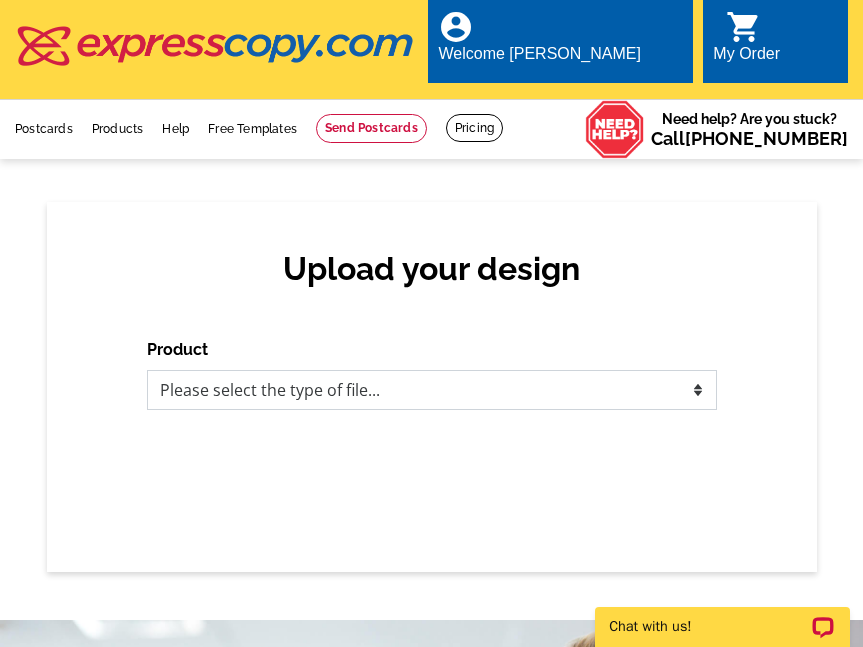 scroll, scrollTop: 0, scrollLeft: 0, axis: both 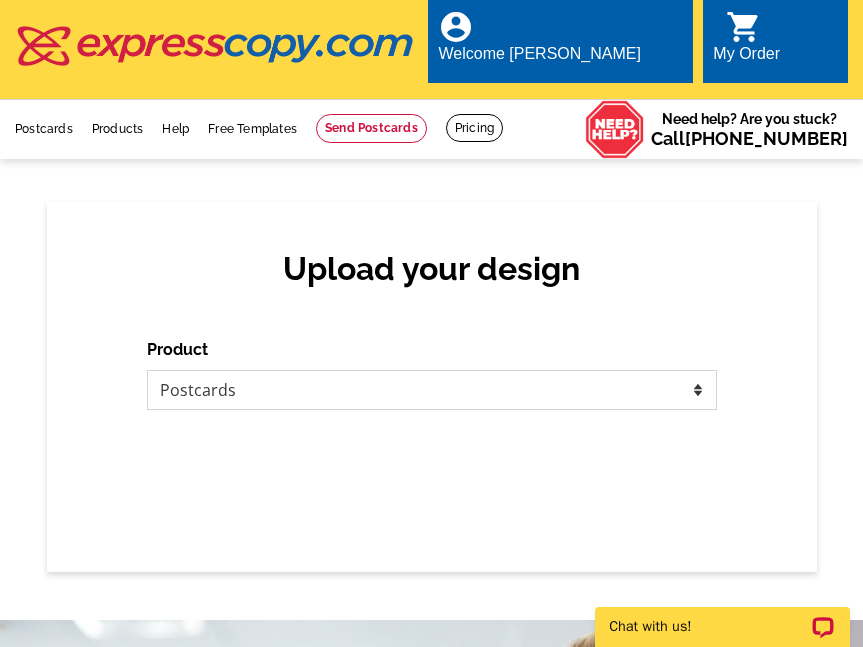 click on "Please select the type of file...
Postcards
Business Cards
Letters and flyers
Greeting Cards
Door Hangers" at bounding box center (432, 390) 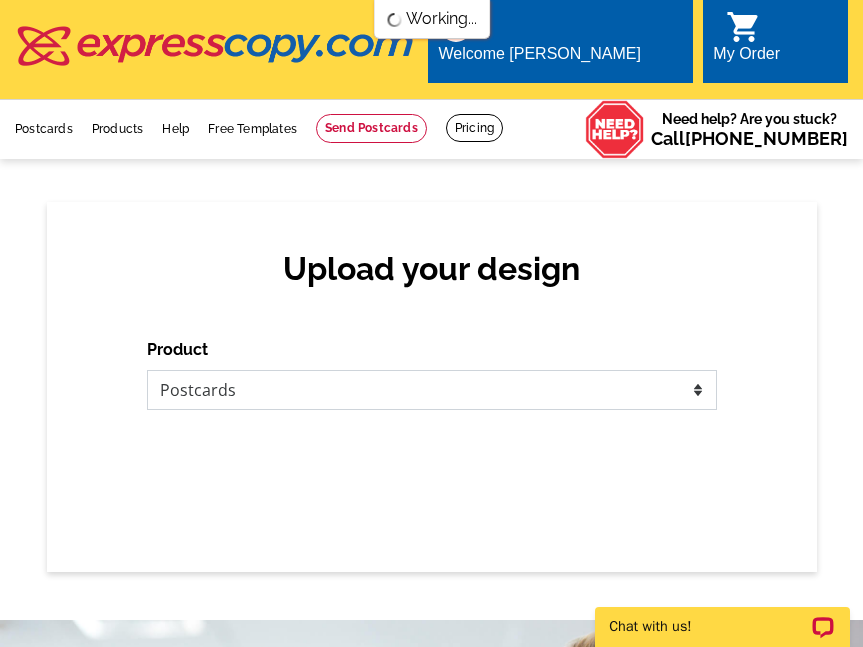 scroll, scrollTop: 0, scrollLeft: 0, axis: both 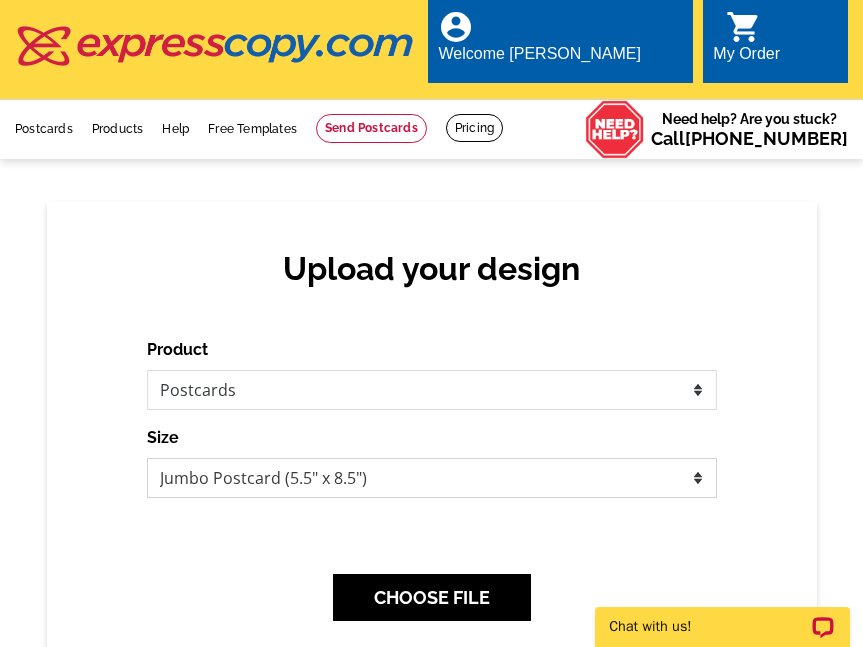 click on "Jumbo Postcard (5.5" x 8.5") Regular Postcard (4.25" x 5.6") Panoramic Postcard (5.75" x 11.25") Giant Postcard (8.5" x 11") EDDM Postcard (6.125" x 8.25")" at bounding box center (432, 478) 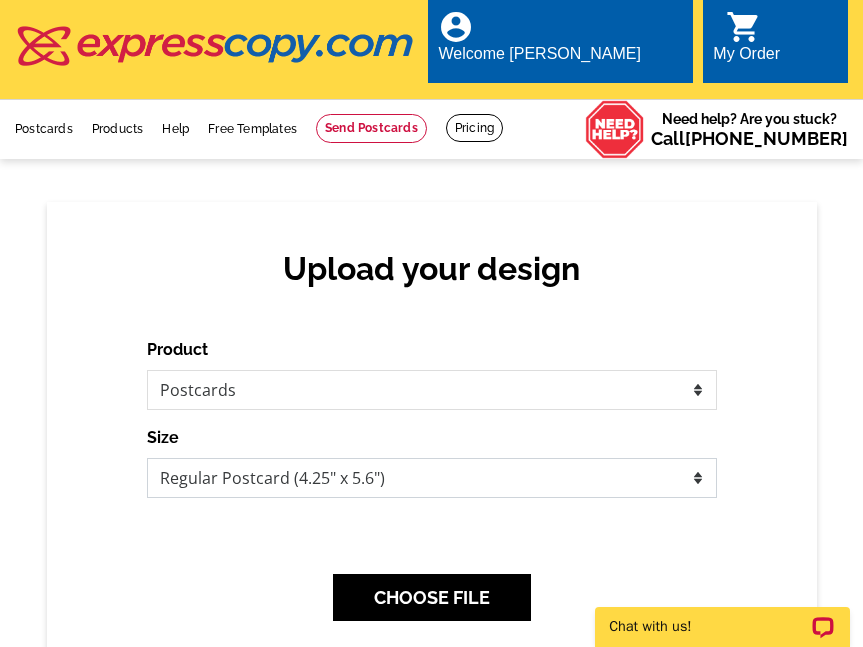 click on "Jumbo Postcard (5.5" x 8.5") Regular Postcard (4.25" x 5.6") Panoramic Postcard (5.75" x 11.25") Giant Postcard (8.5" x 11") EDDM Postcard (6.125" x 8.25")" at bounding box center [432, 478] 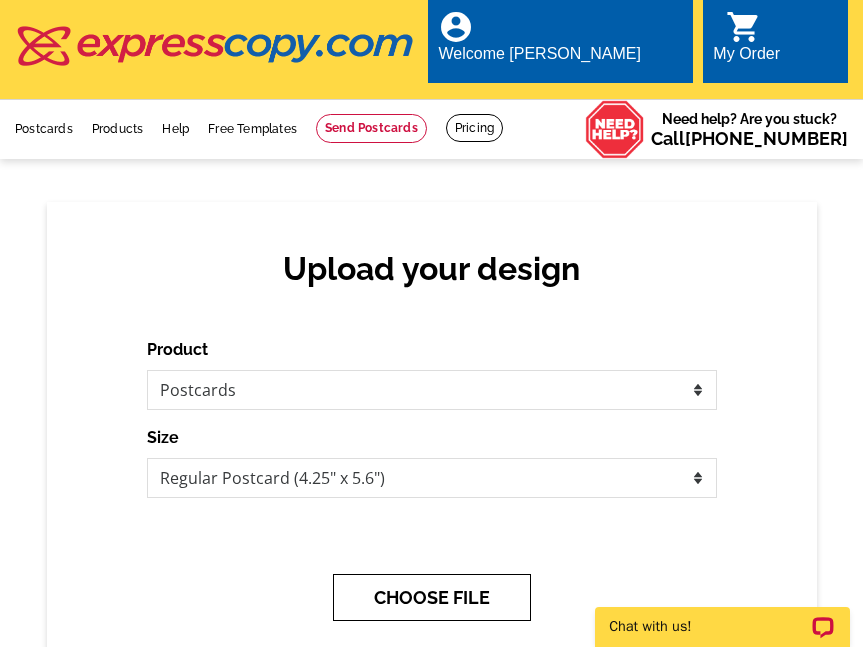 click on "CHOOSE FILE" at bounding box center (432, 597) 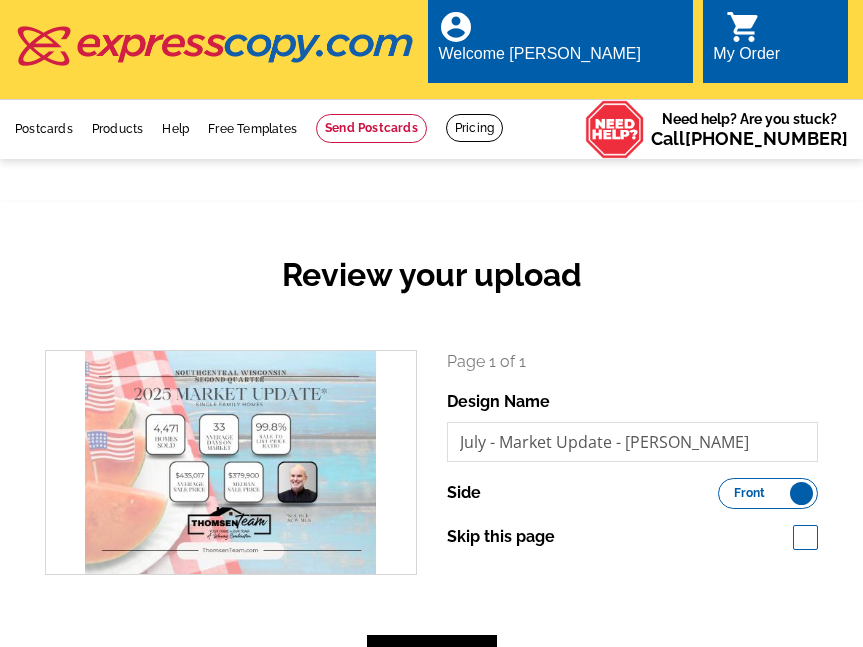 scroll, scrollTop: 0, scrollLeft: 0, axis: both 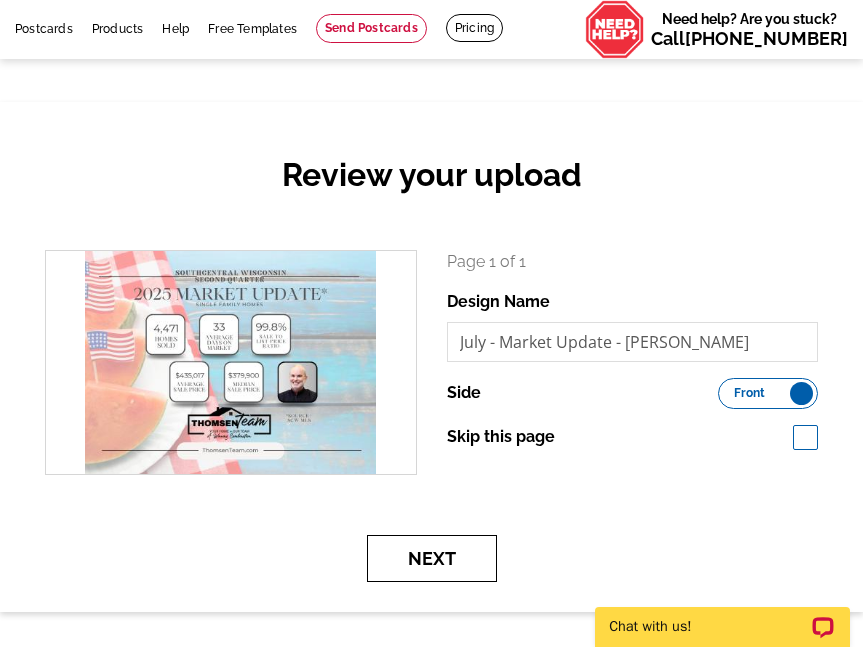 click on "Next" at bounding box center (432, 558) 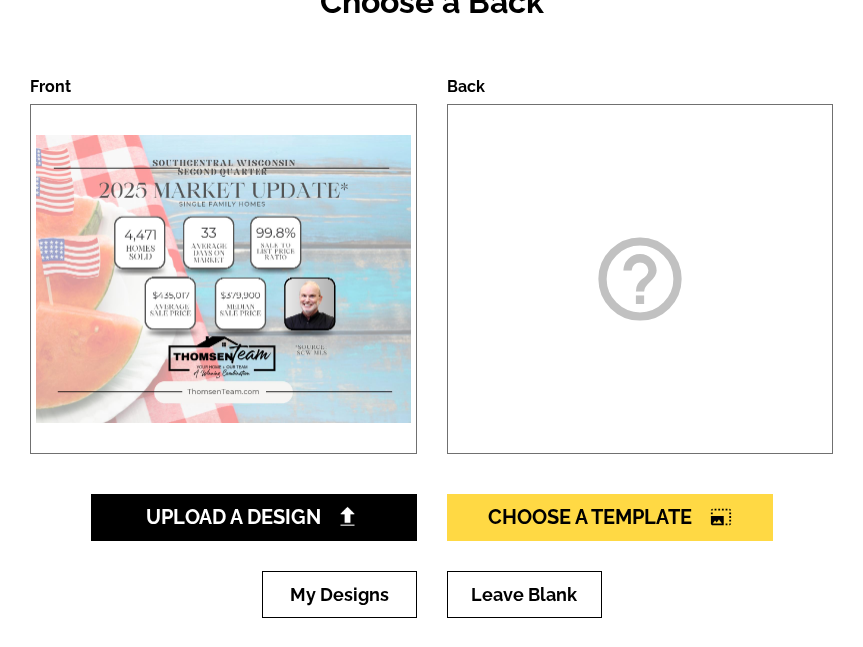 scroll, scrollTop: 300, scrollLeft: 0, axis: vertical 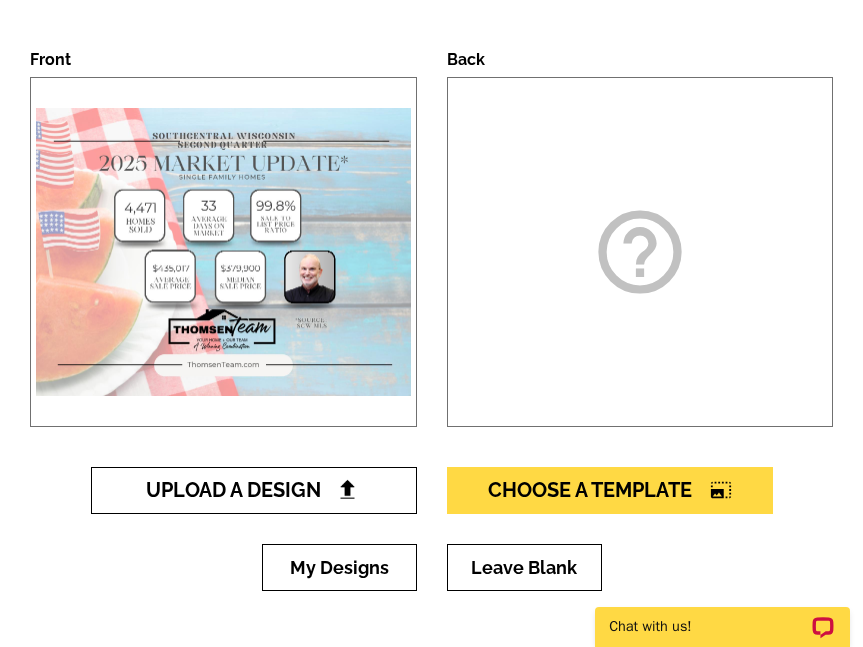 click on "Upload A Design" at bounding box center [253, 490] 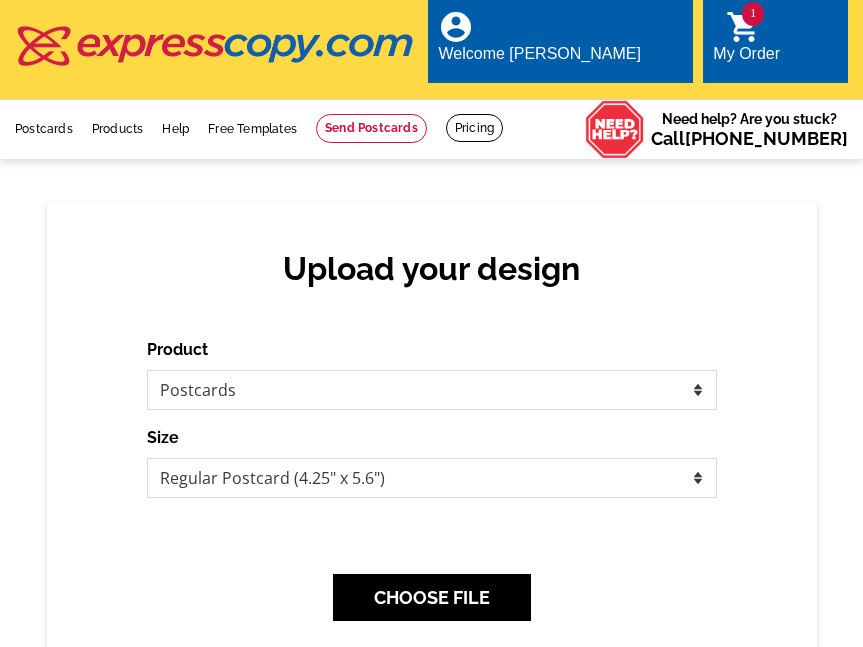 scroll, scrollTop: 0, scrollLeft: 0, axis: both 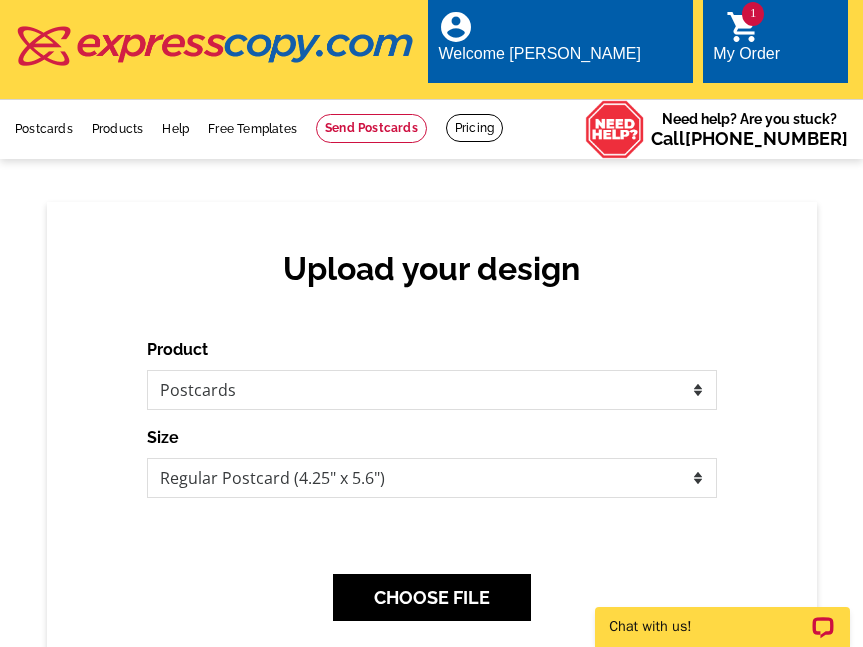 click on "Upload your design
Product
Please select the type of file...
Postcards
Business Cards
Letters and flyers
Greeting Cards  Size Finish None Back" at bounding box center [432, 459] 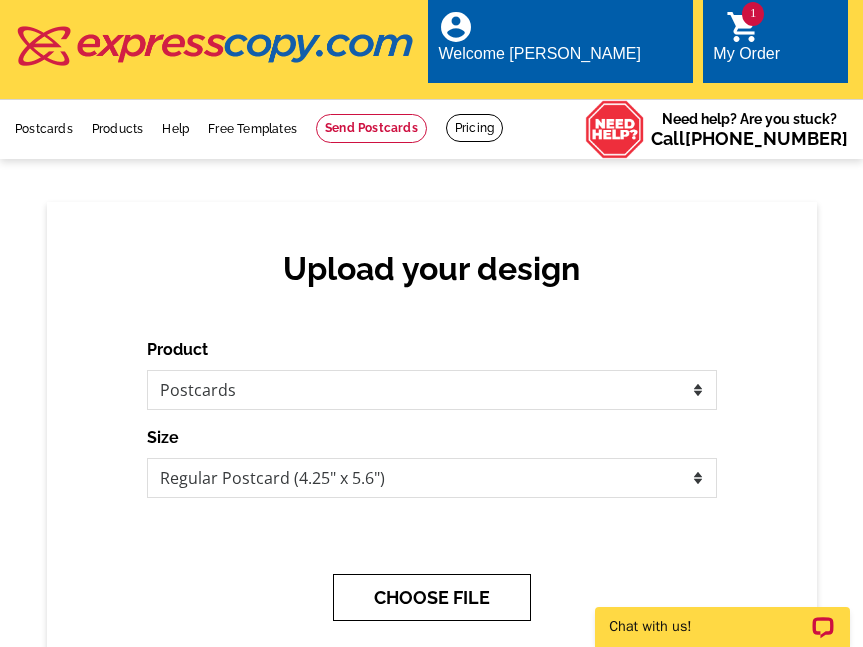 click on "CHOOSE FILE" at bounding box center (432, 597) 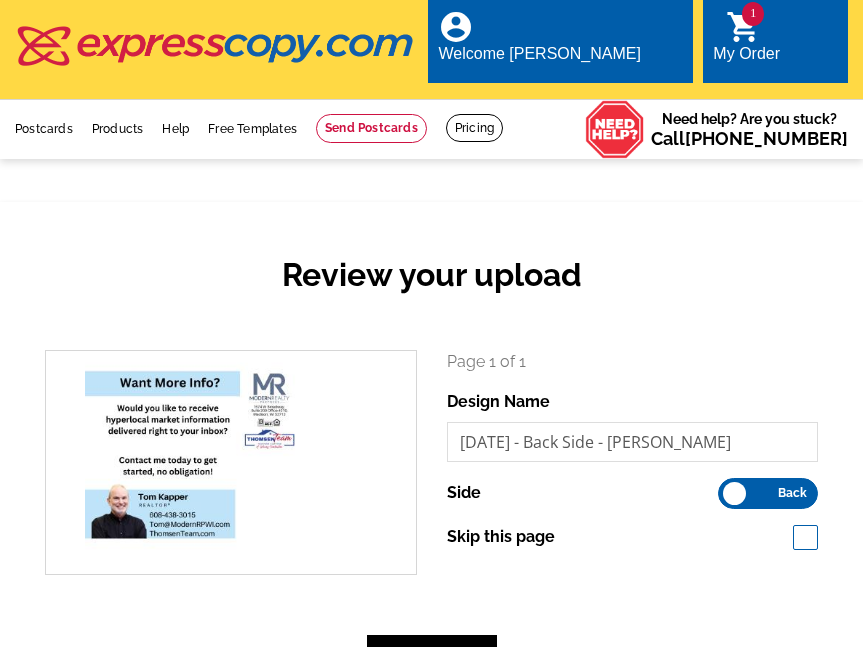 scroll, scrollTop: 0, scrollLeft: 0, axis: both 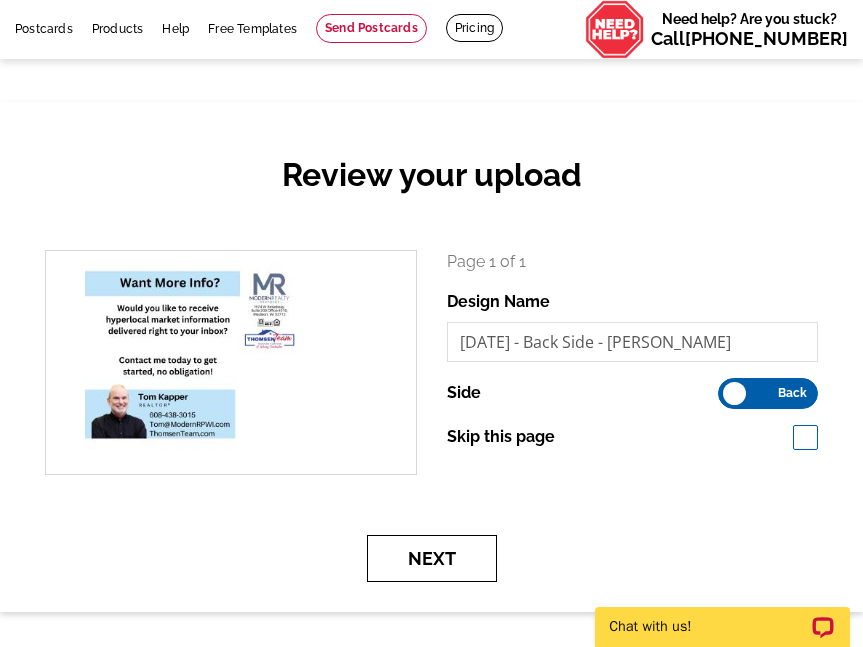 click on "Next" at bounding box center [432, 558] 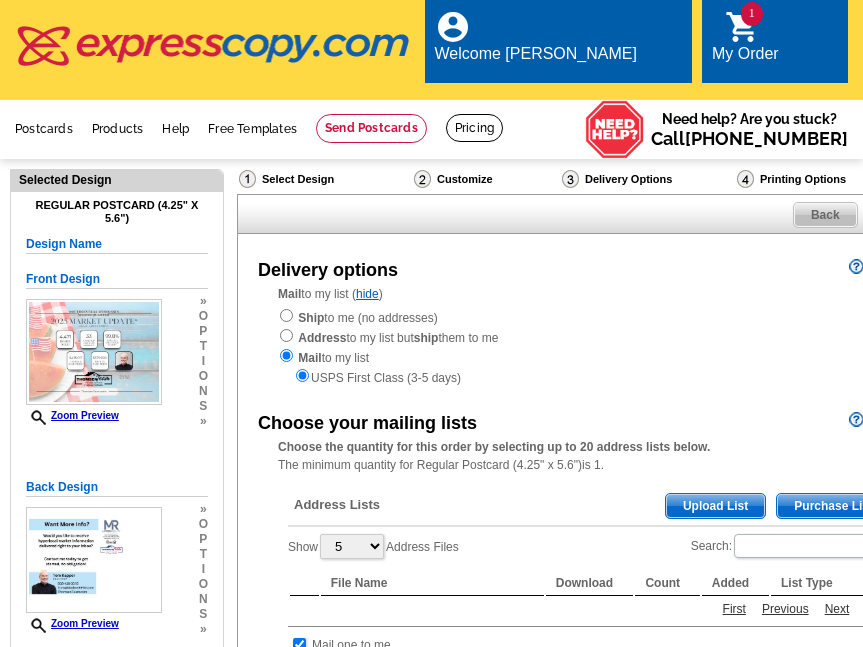 scroll, scrollTop: 0, scrollLeft: 0, axis: both 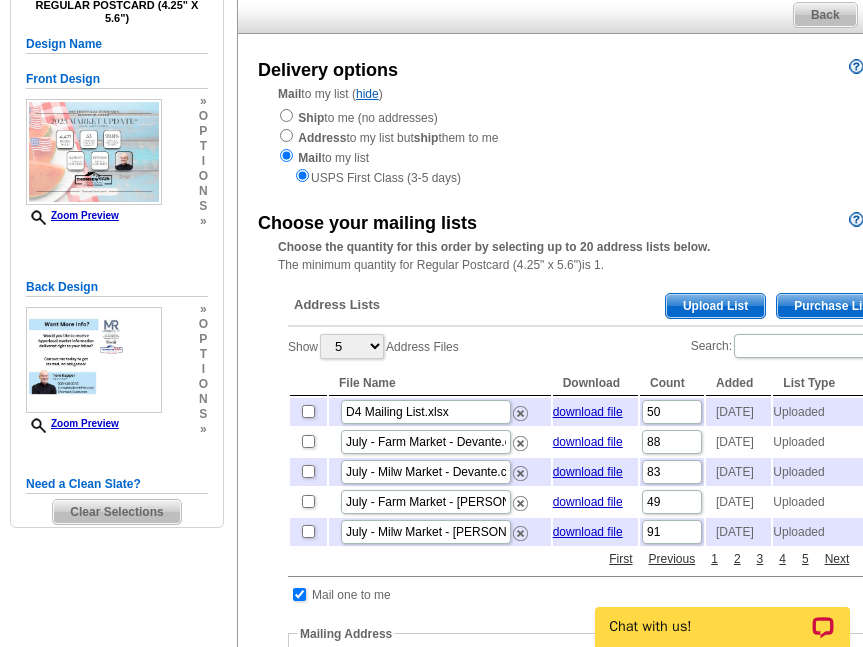 click on "Upload List" at bounding box center (715, 306) 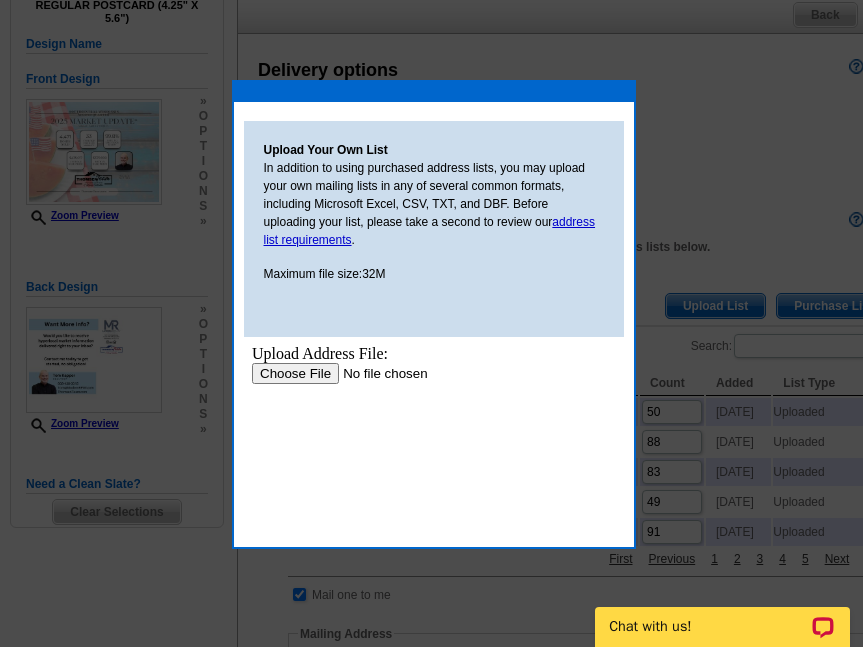 scroll, scrollTop: 0, scrollLeft: 0, axis: both 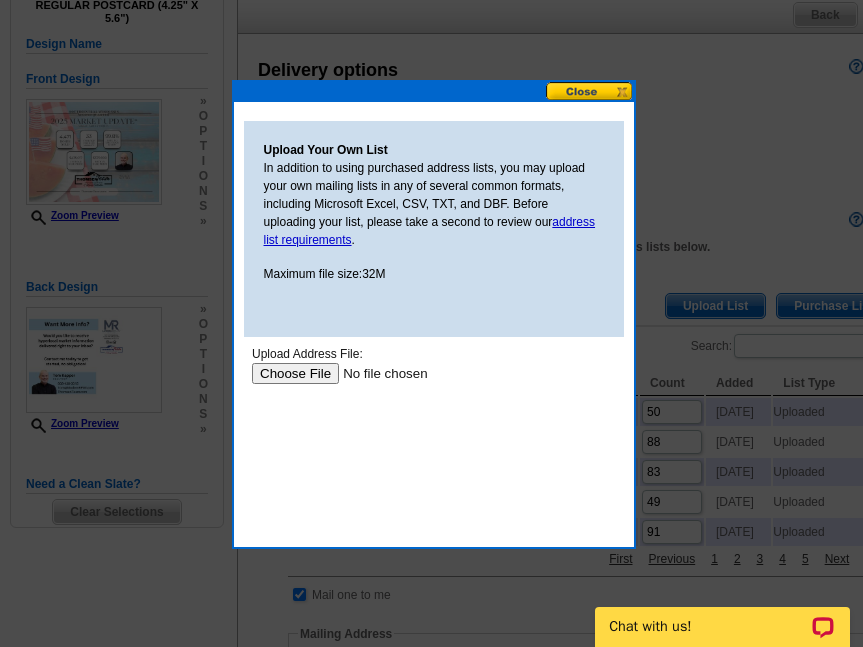 click at bounding box center [377, 373] 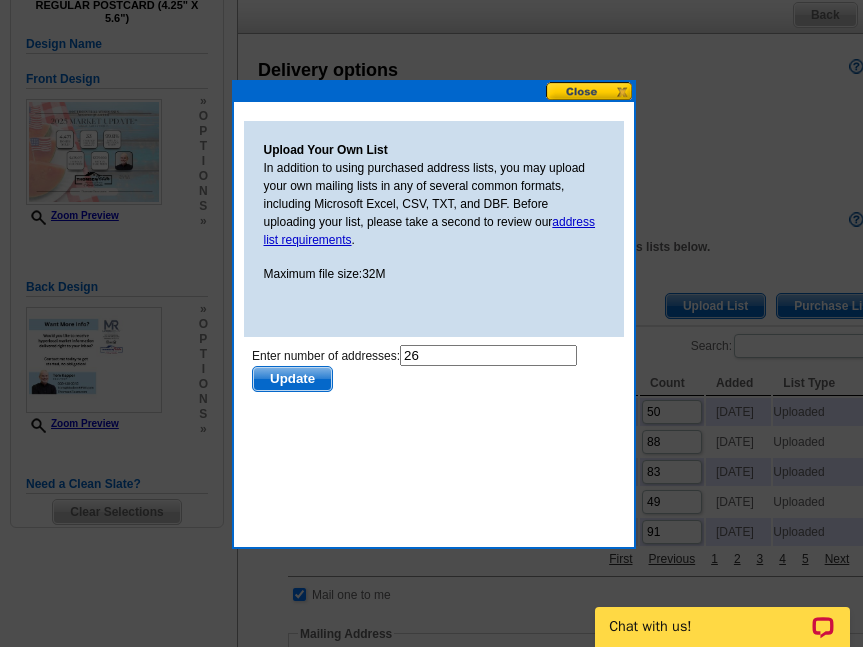 scroll, scrollTop: 0, scrollLeft: 0, axis: both 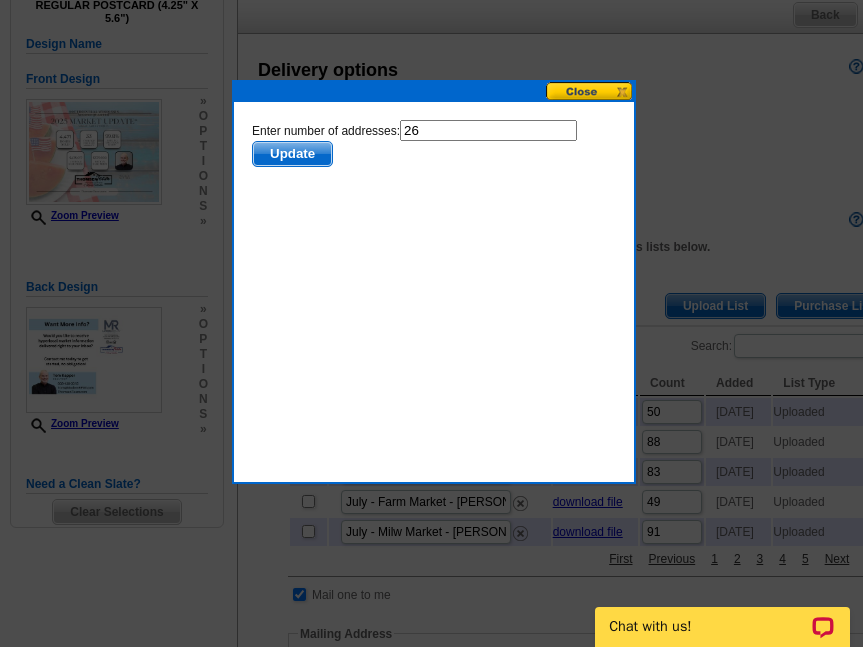 click on "26" at bounding box center [487, 130] 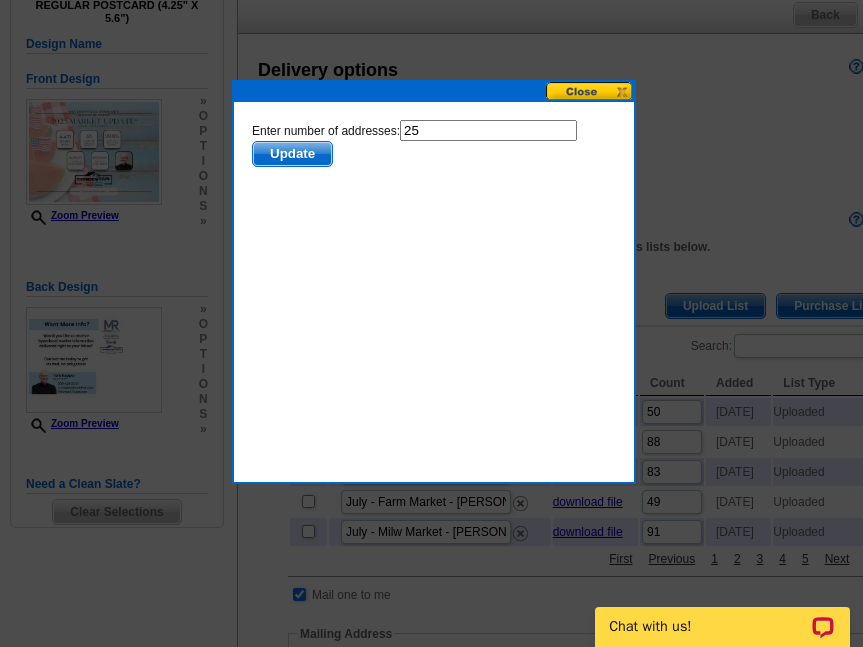type on "25" 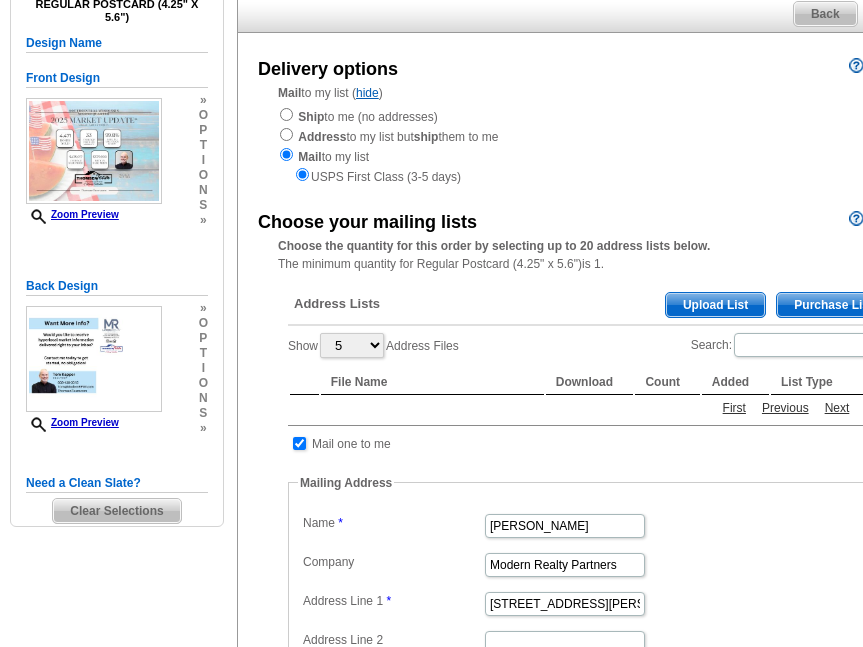 scroll, scrollTop: 200, scrollLeft: 0, axis: vertical 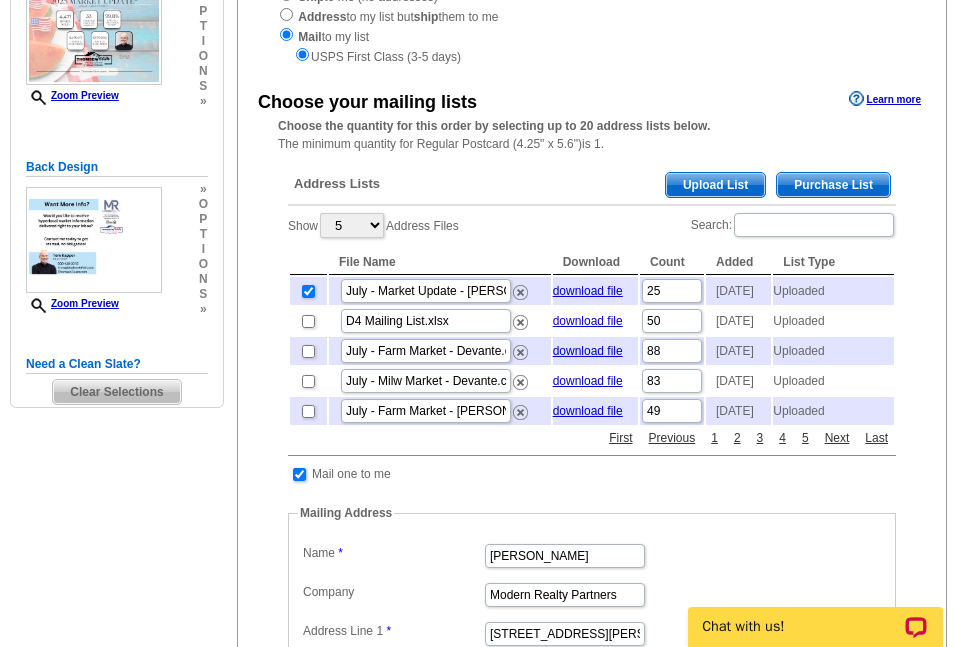 click at bounding box center (299, 474) 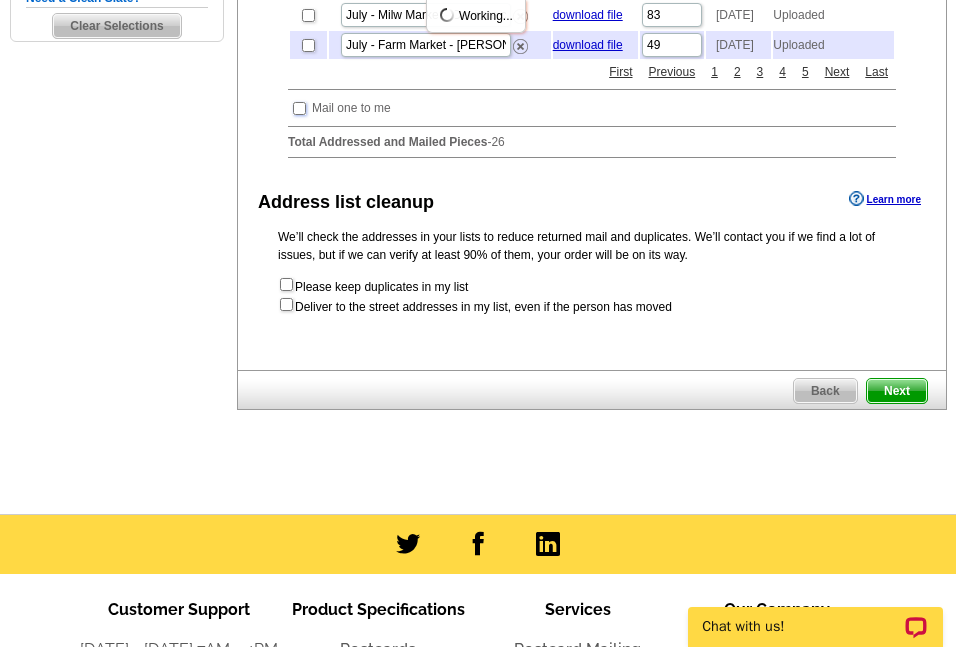 scroll, scrollTop: 700, scrollLeft: 0, axis: vertical 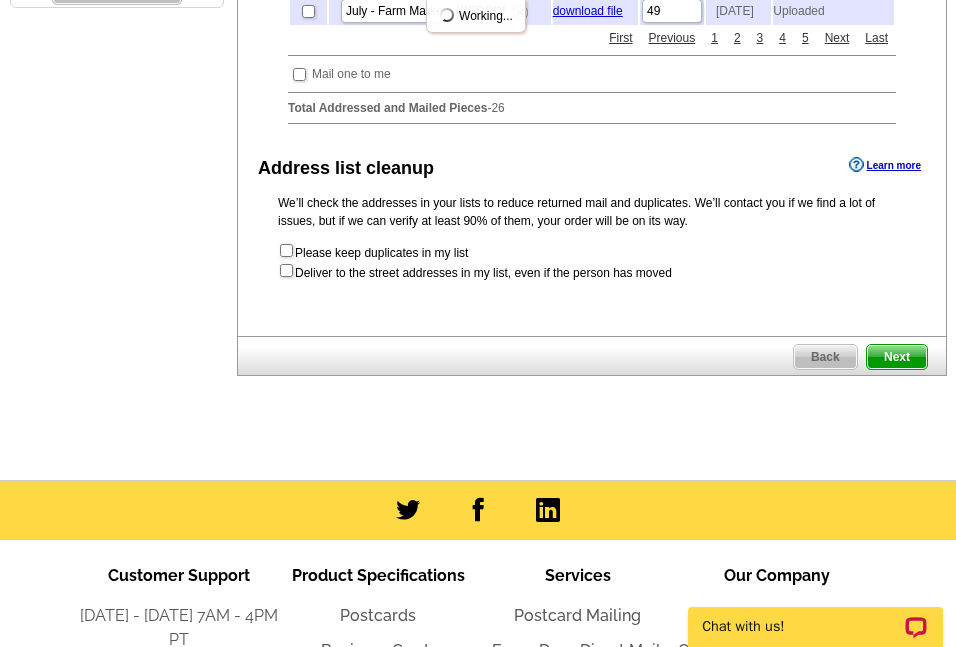 click on "Next" at bounding box center (897, 357) 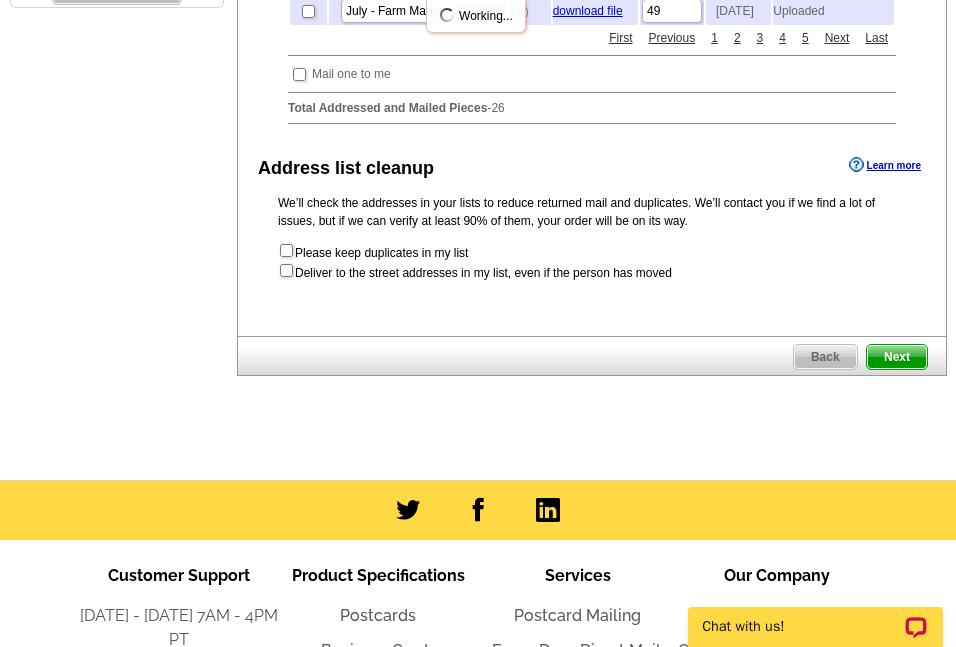 scroll, scrollTop: 0, scrollLeft: 0, axis: both 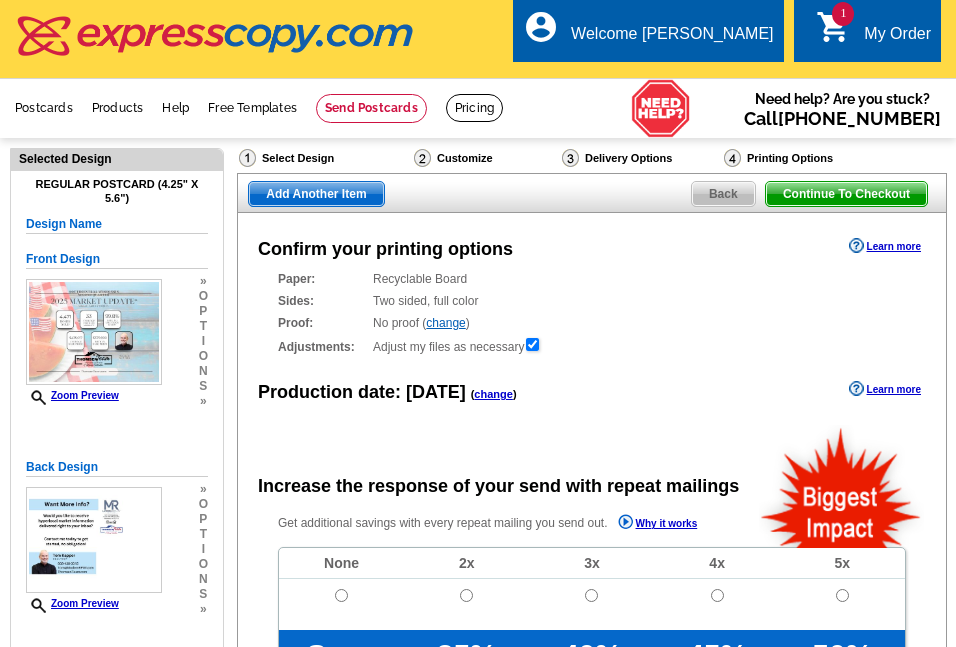 radio on "false" 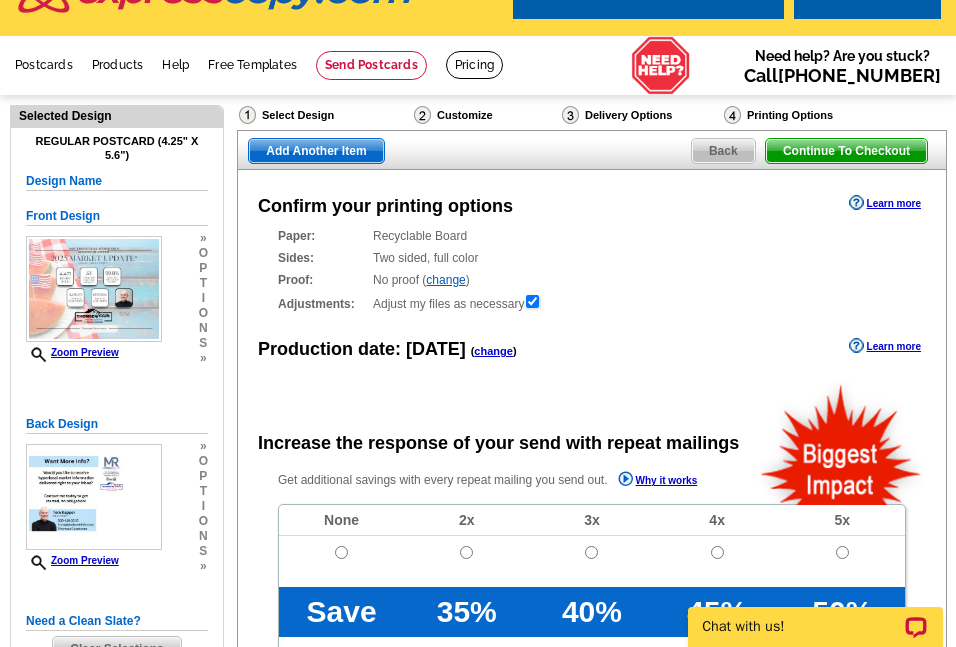 scroll, scrollTop: 0, scrollLeft: 0, axis: both 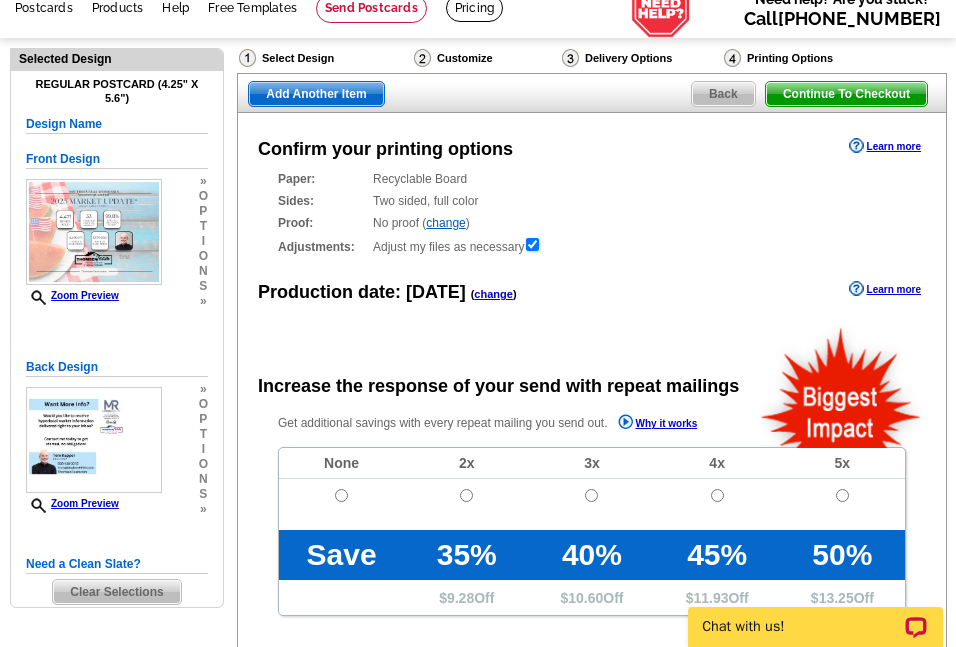 click on "change" at bounding box center [493, 294] 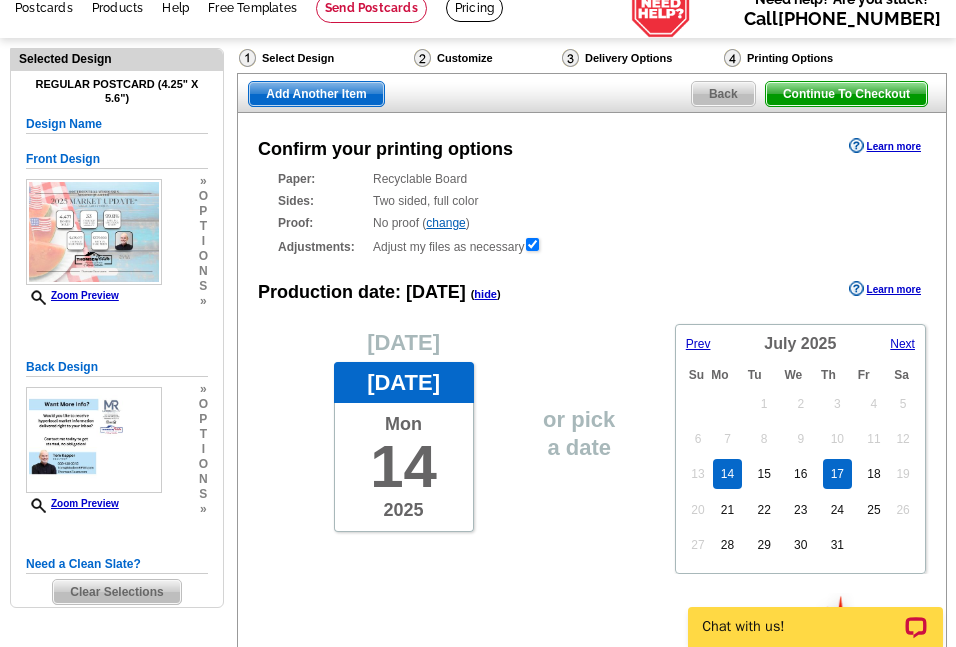 click on "17" at bounding box center [837, 474] 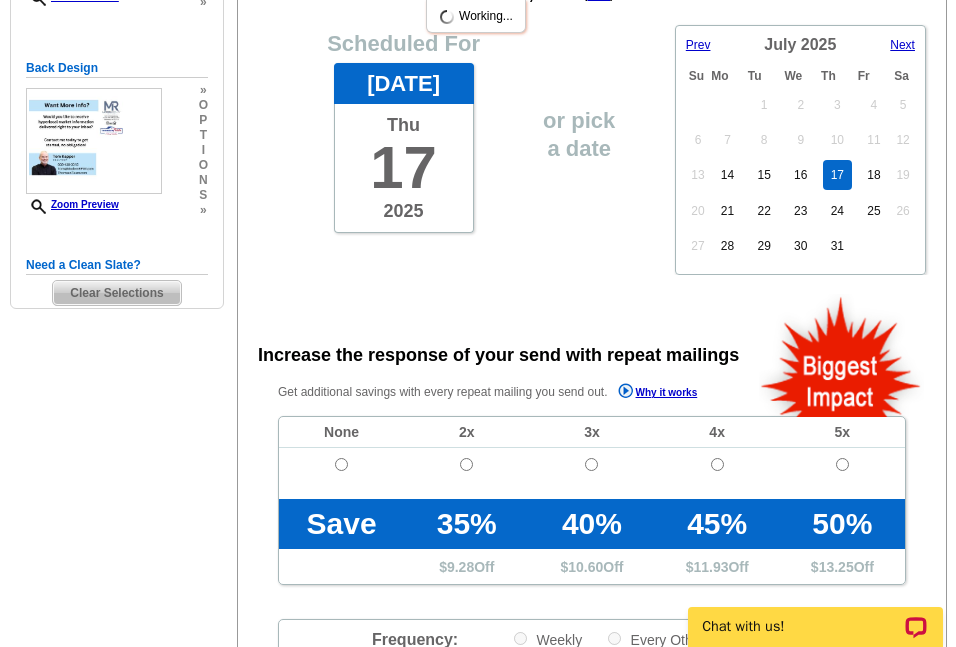 scroll, scrollTop: 400, scrollLeft: 0, axis: vertical 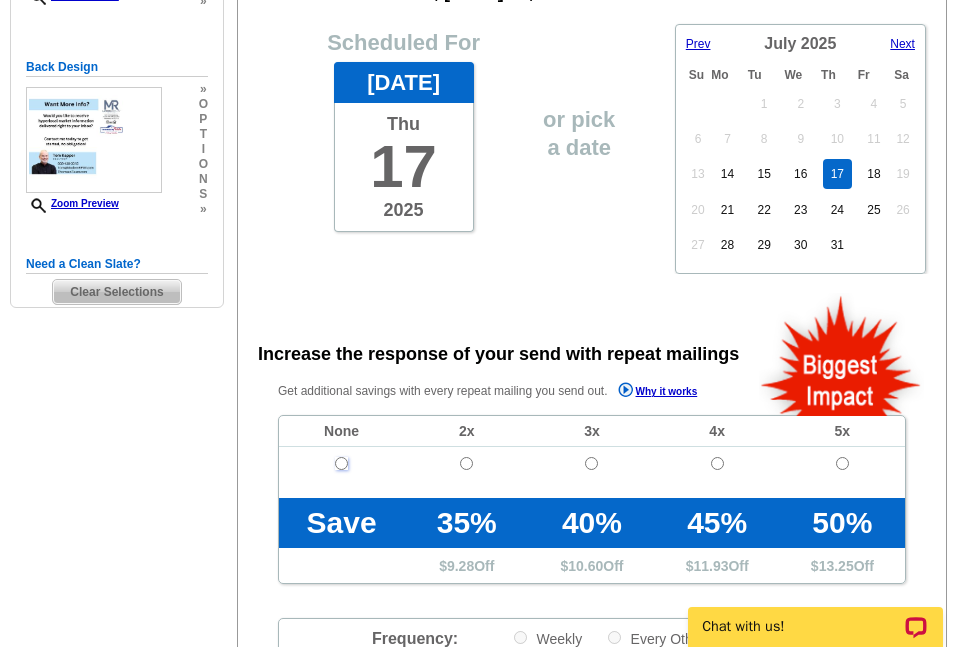 click at bounding box center [341, 463] 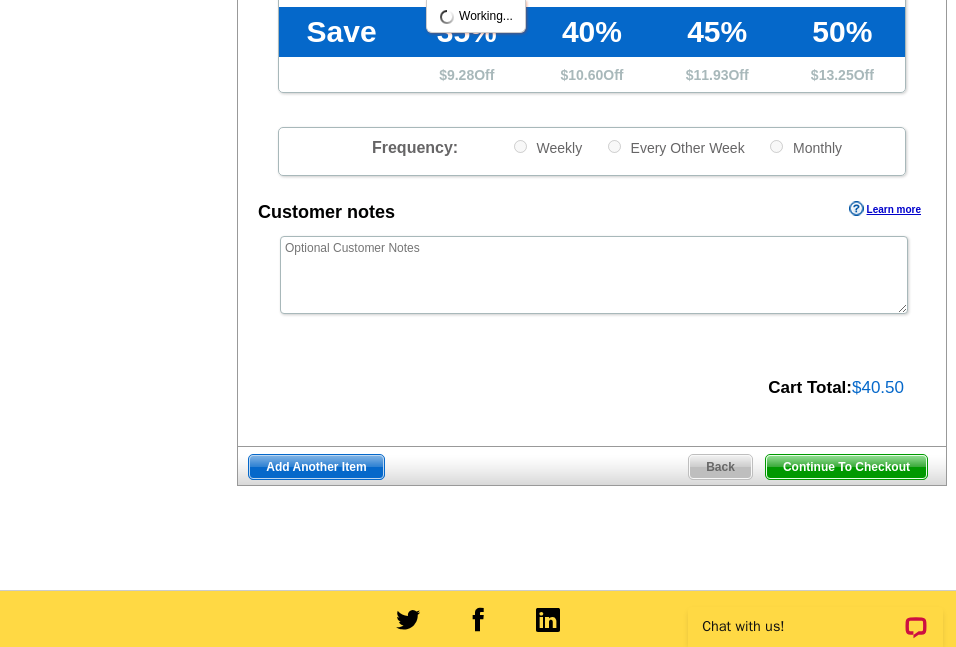 scroll, scrollTop: 900, scrollLeft: 0, axis: vertical 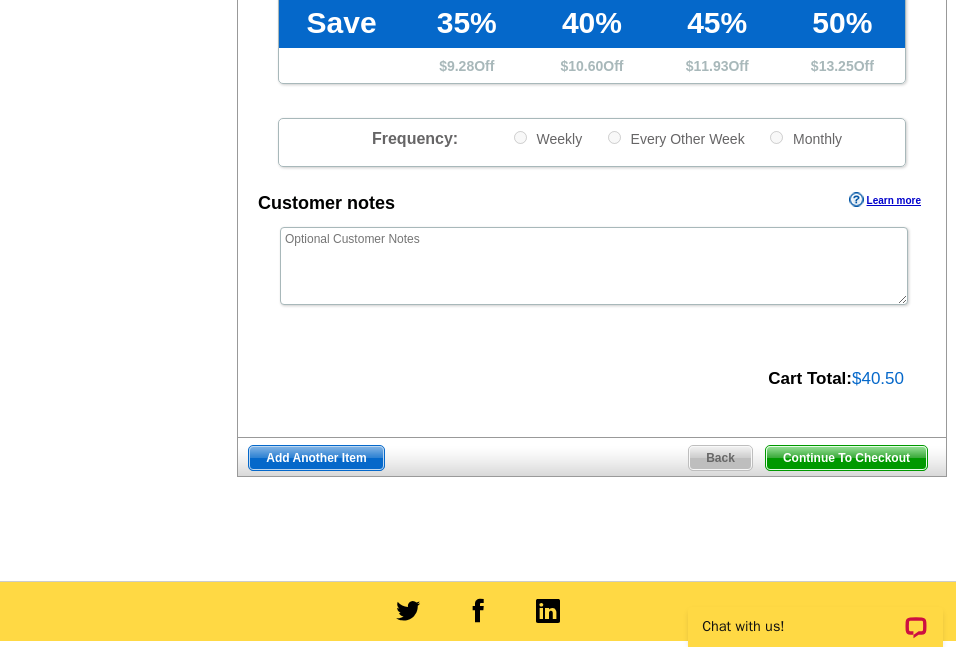 click on "Add Another Item" at bounding box center [316, 458] 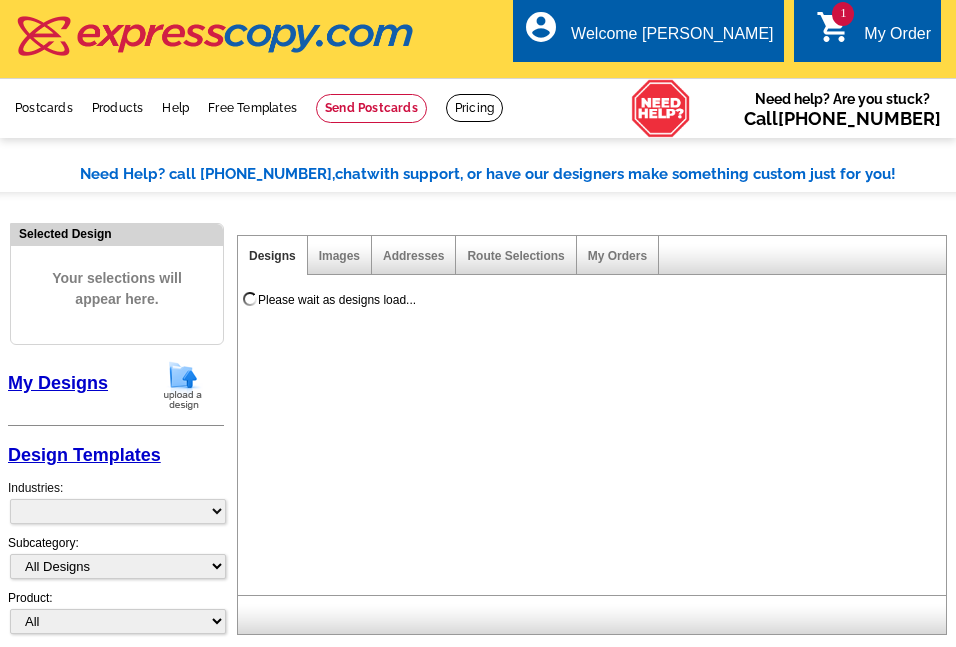 scroll, scrollTop: 0, scrollLeft: 0, axis: both 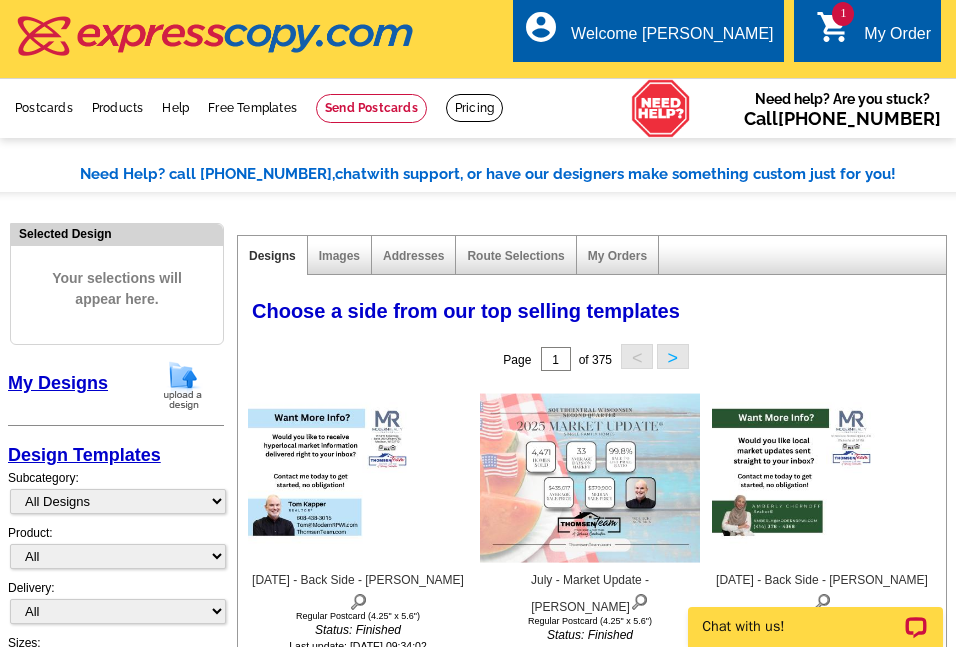 click at bounding box center (183, 385) 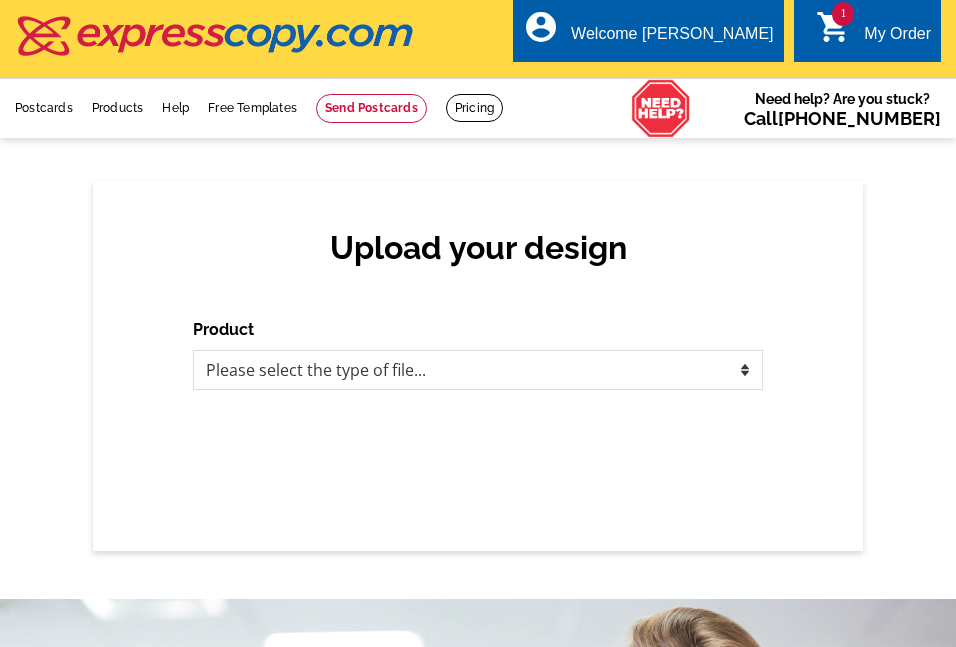scroll, scrollTop: 0, scrollLeft: 0, axis: both 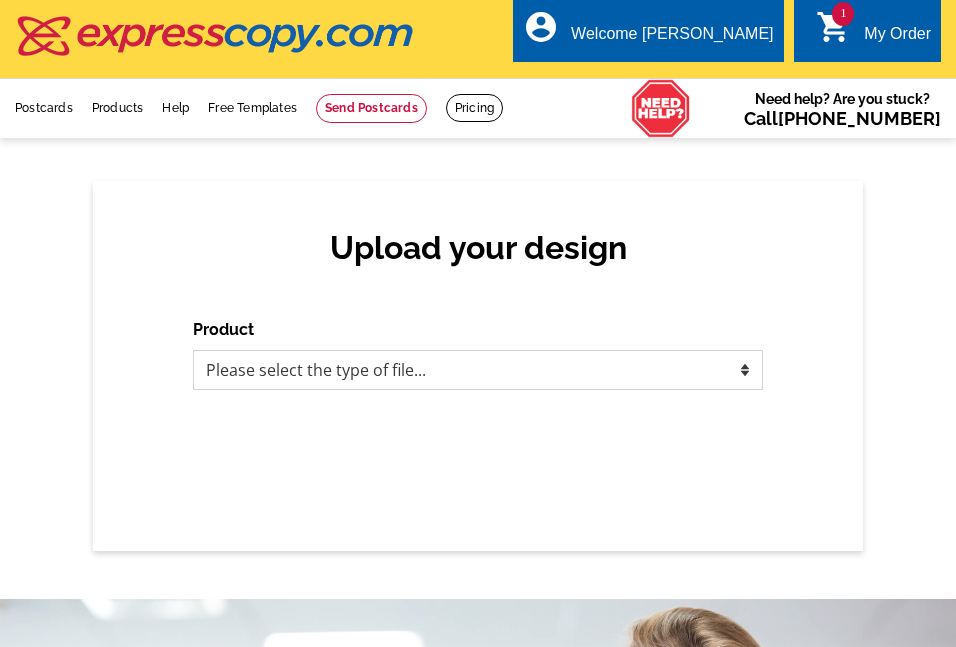 click on "Please select the type of file...
Postcards
Business Cards
Letters and flyers
Greeting Cards
Door Hangers" at bounding box center (478, 370) 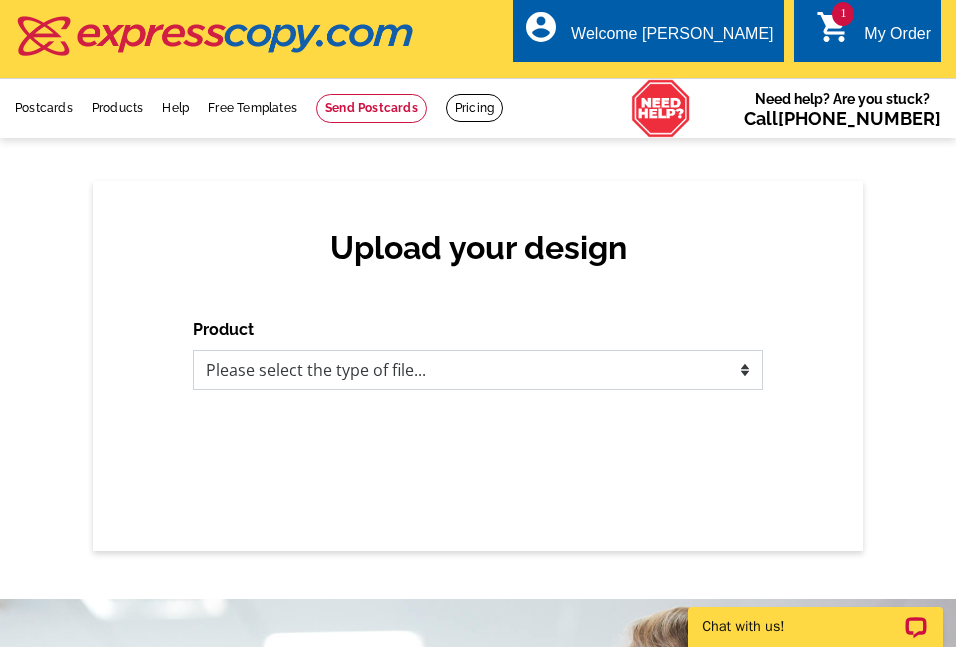 scroll, scrollTop: 0, scrollLeft: 0, axis: both 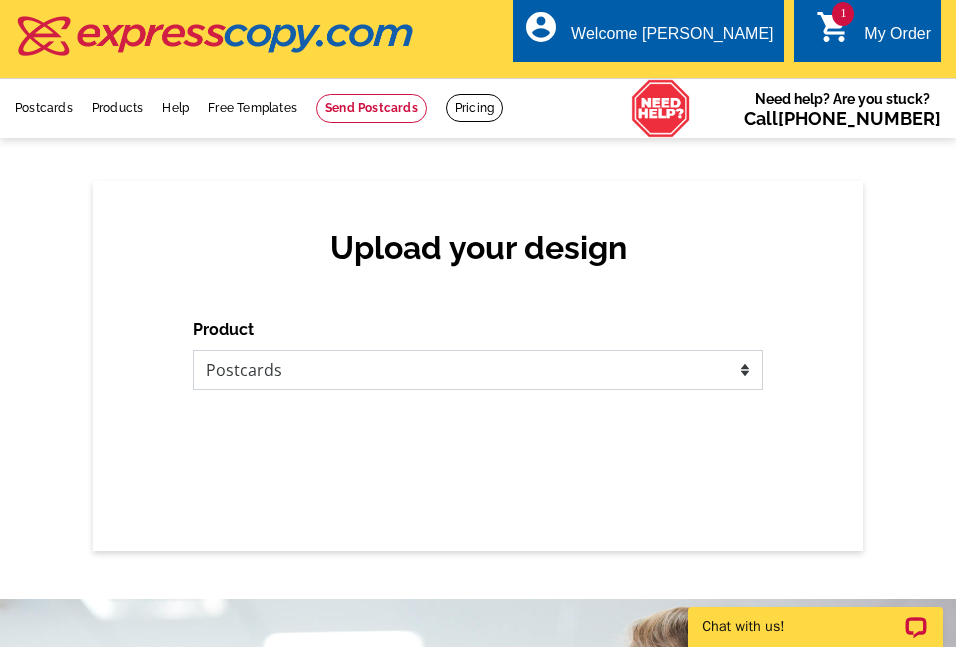 click on "Please select the type of file...
Postcards
Business Cards
Letters and flyers
Greeting Cards
Door Hangers" at bounding box center [478, 370] 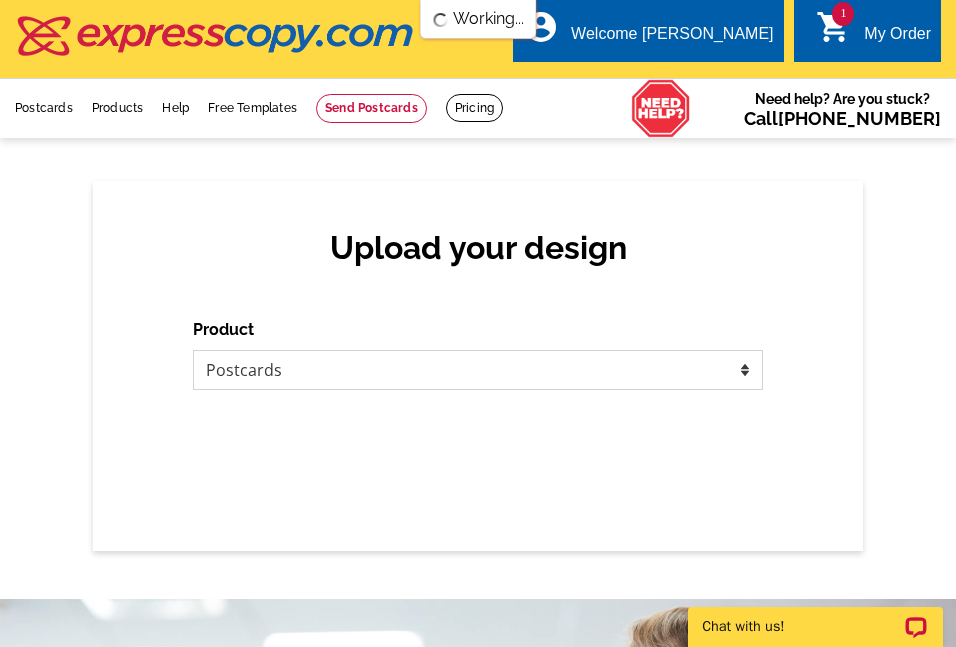 scroll, scrollTop: 0, scrollLeft: 0, axis: both 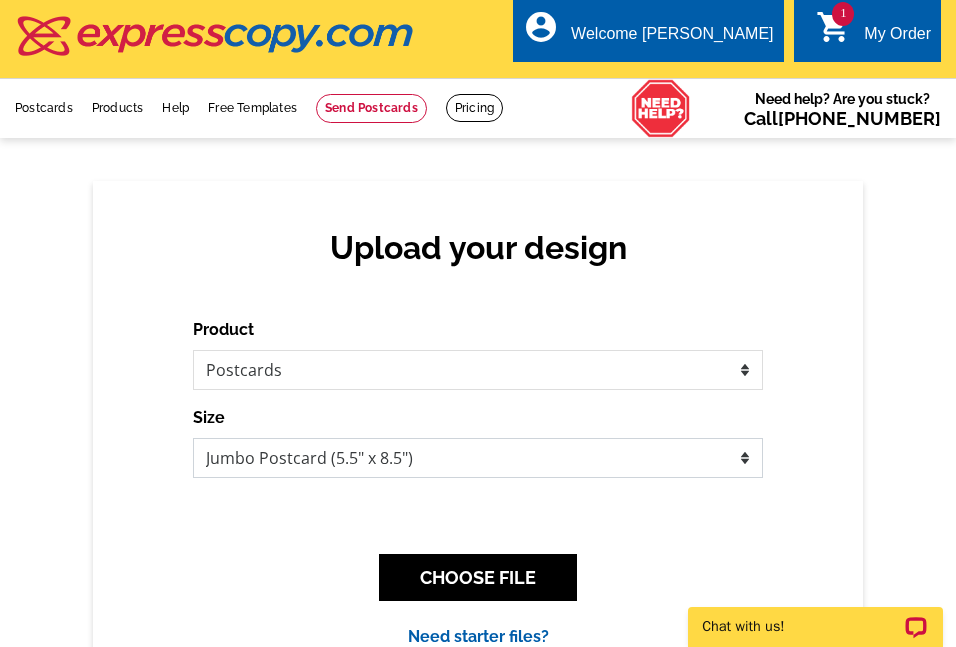 click on "Jumbo Postcard (5.5" x 8.5") Regular Postcard (4.25" x 5.6") Panoramic Postcard (5.75" x 11.25") Giant Postcard (8.5" x 11") EDDM Postcard (6.125" x 8.25")" at bounding box center (478, 458) 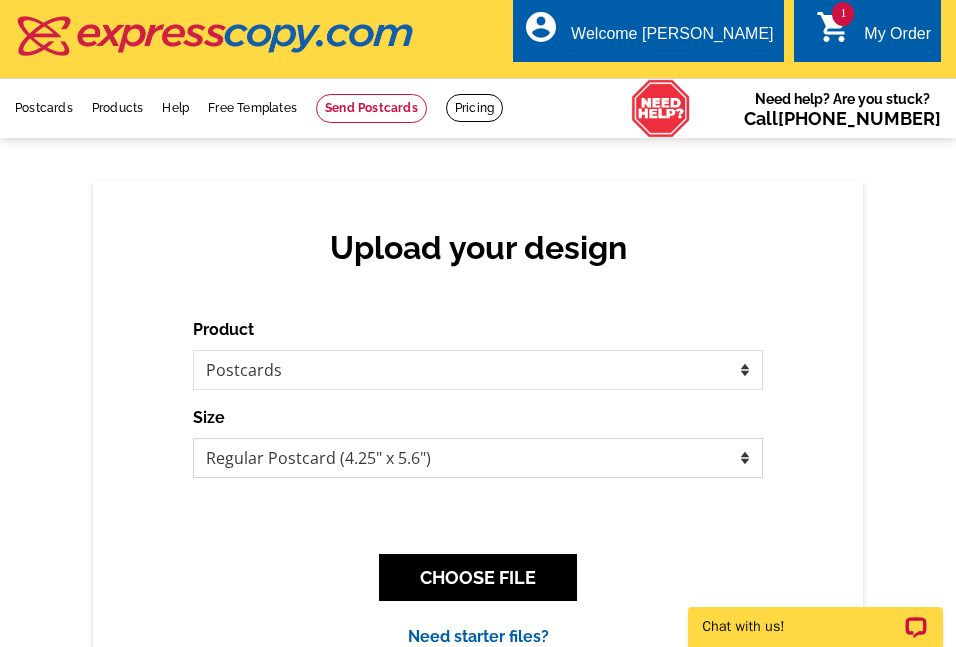 click on "Jumbo Postcard (5.5" x 8.5") Regular Postcard (4.25" x 5.6") Panoramic Postcard (5.75" x 11.25") Giant Postcard (8.5" x 11") EDDM Postcard (6.125" x 8.25")" at bounding box center (478, 458) 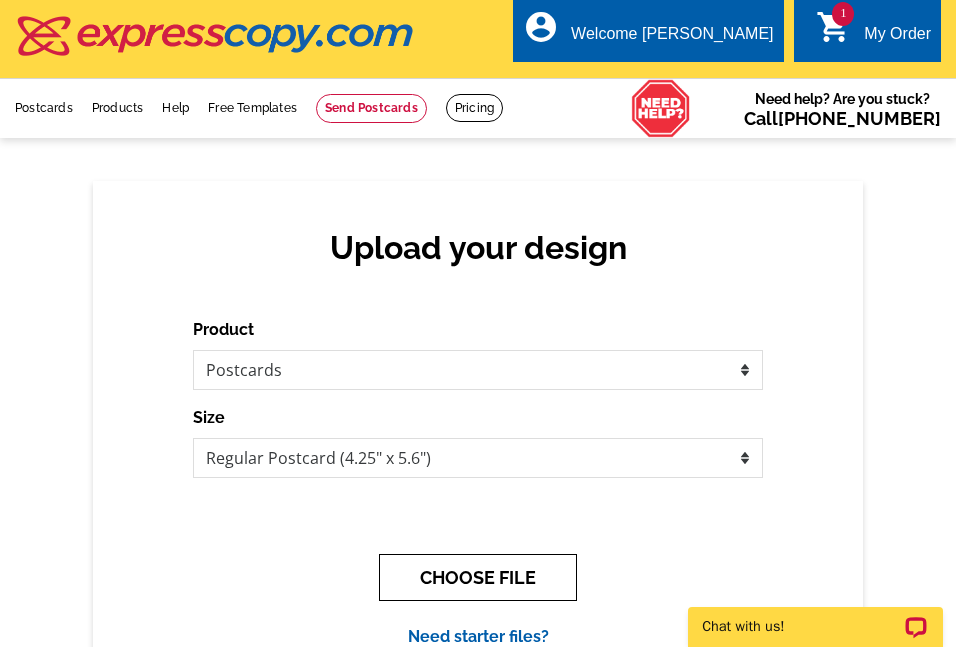 click on "CHOOSE FILE" at bounding box center [478, 577] 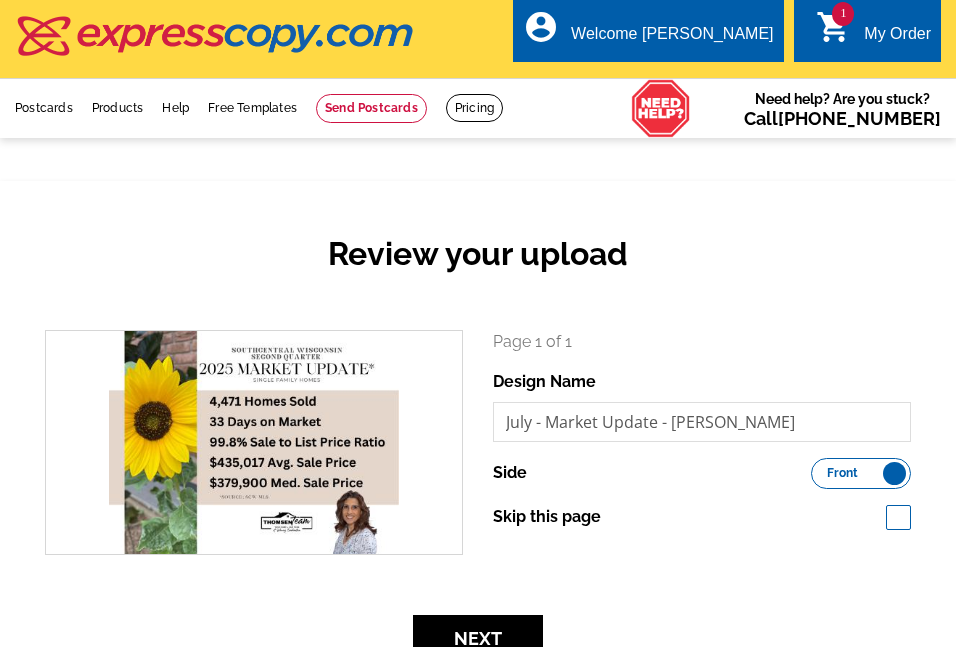 scroll, scrollTop: 0, scrollLeft: 0, axis: both 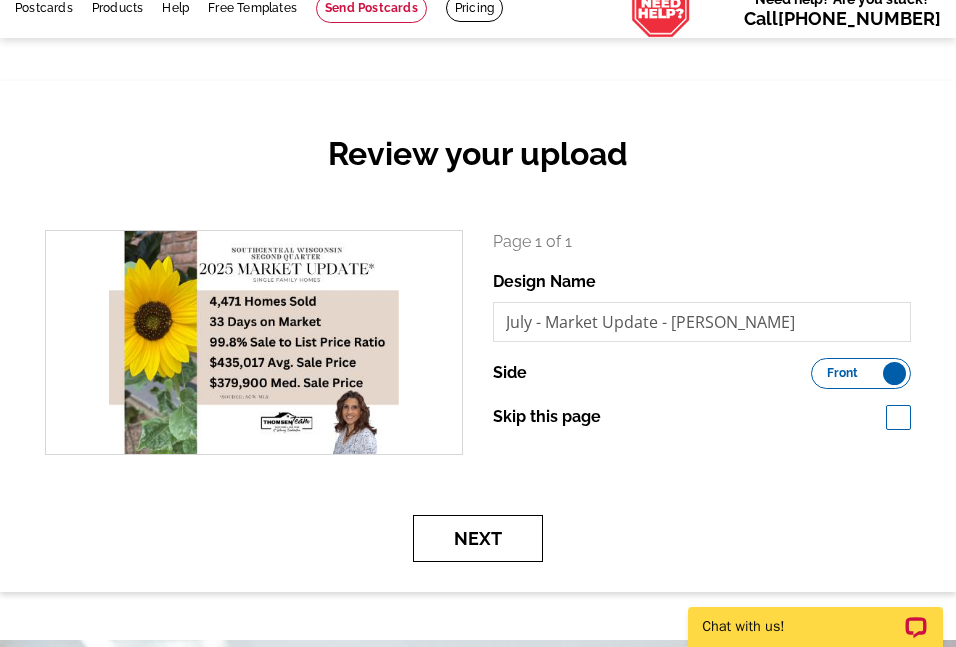 click on "Next" at bounding box center [478, 538] 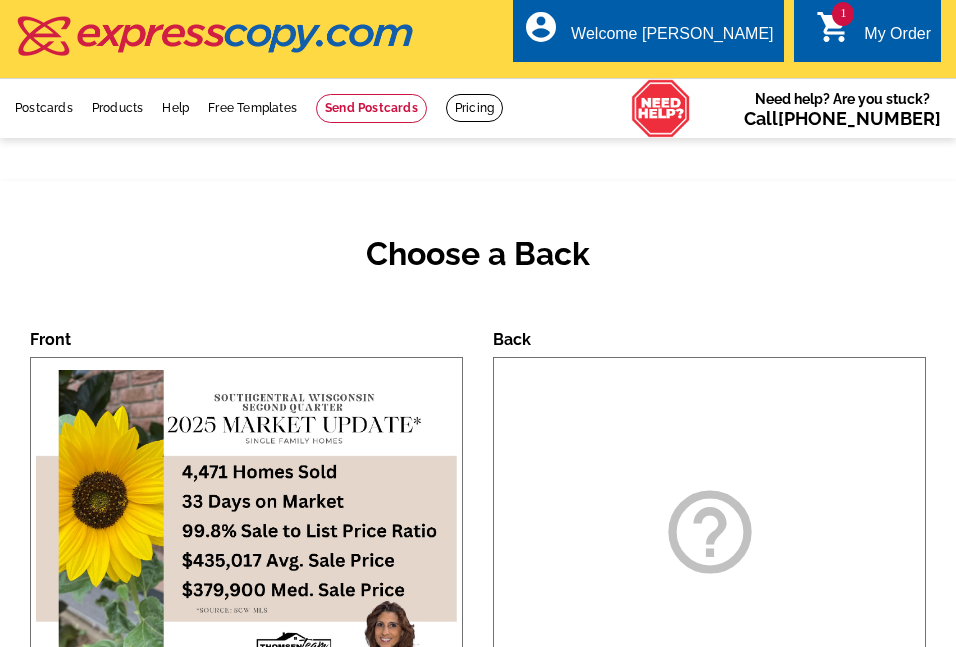 scroll, scrollTop: 0, scrollLeft: 0, axis: both 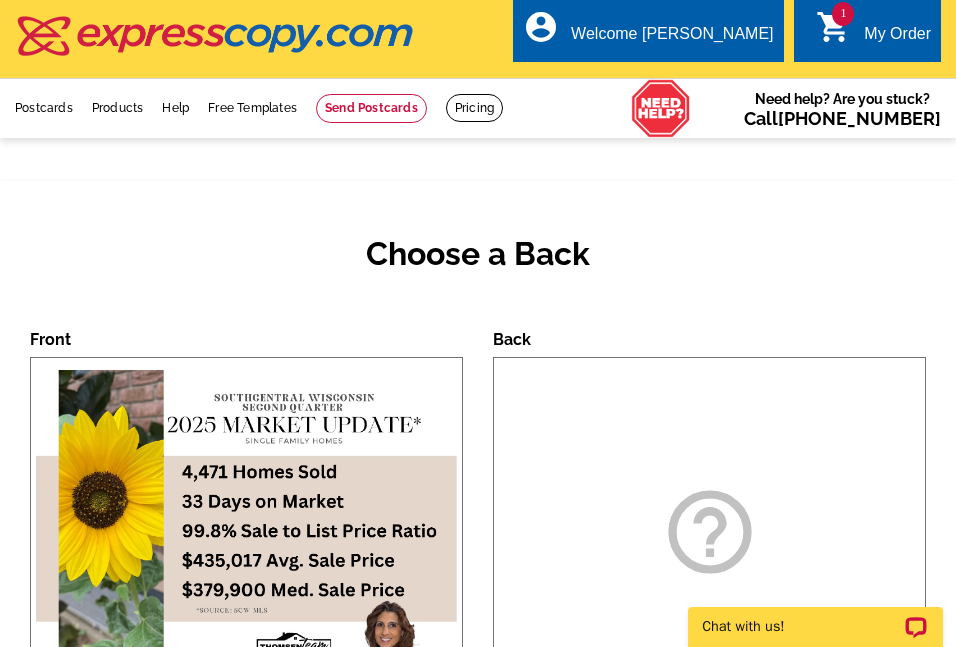 click on "Choose a Back" at bounding box center (478, 270) 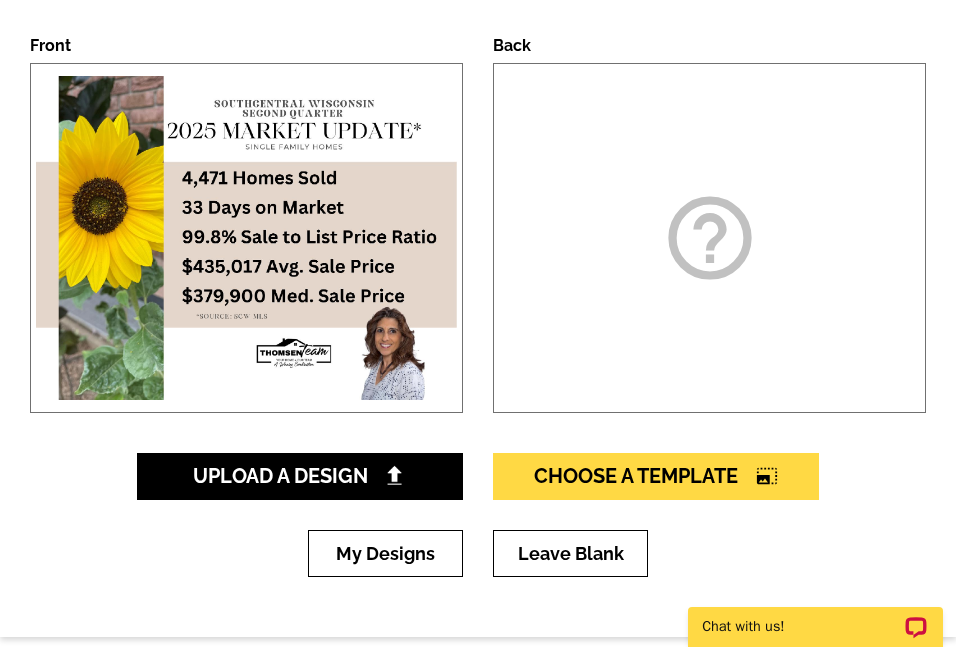 scroll, scrollTop: 400, scrollLeft: 0, axis: vertical 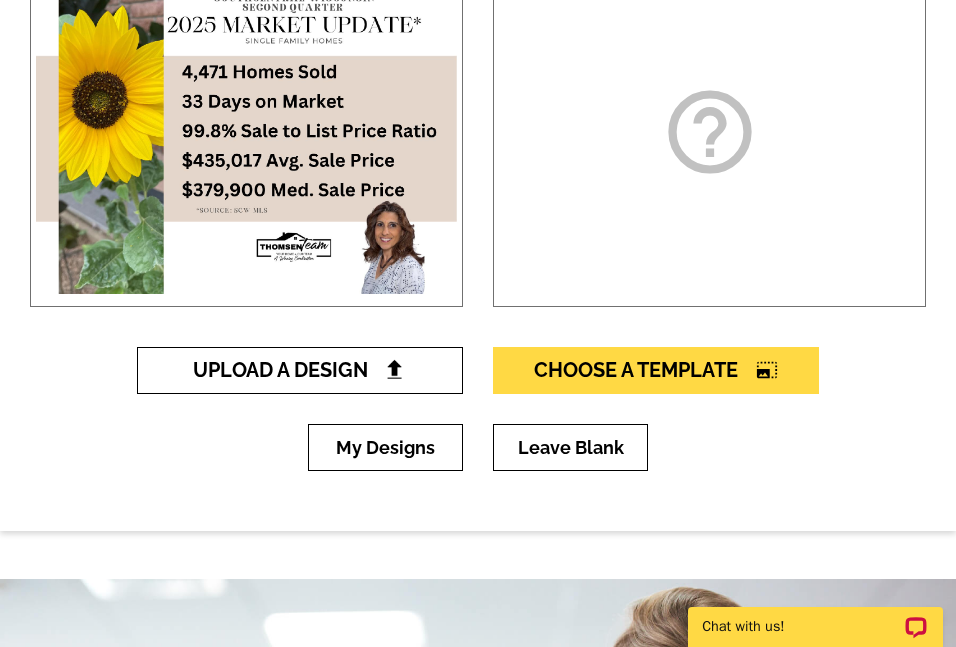 click on "Upload A Design" at bounding box center (300, 370) 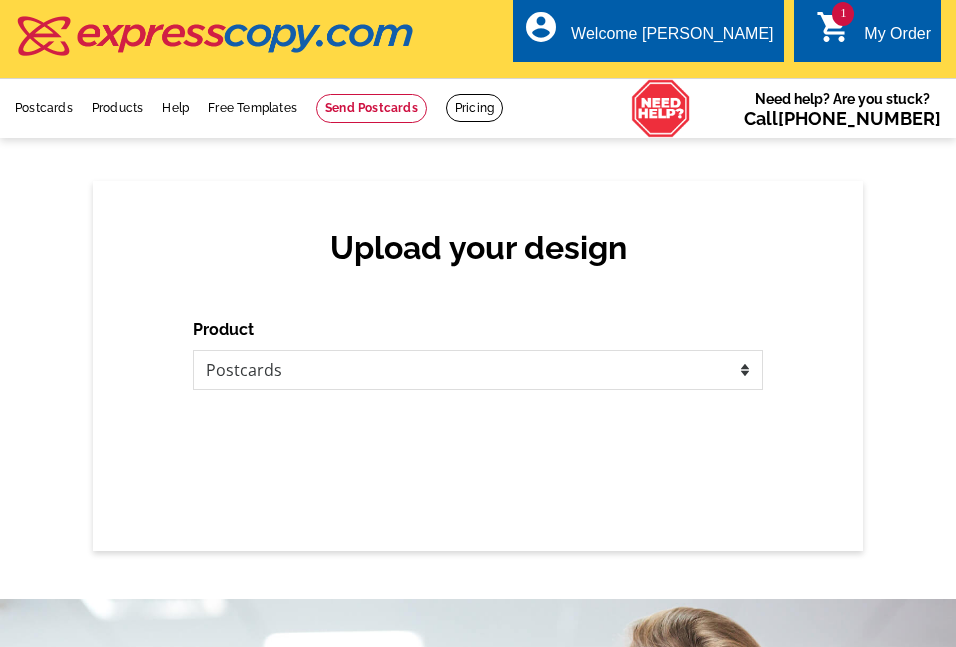 scroll, scrollTop: 0, scrollLeft: 0, axis: both 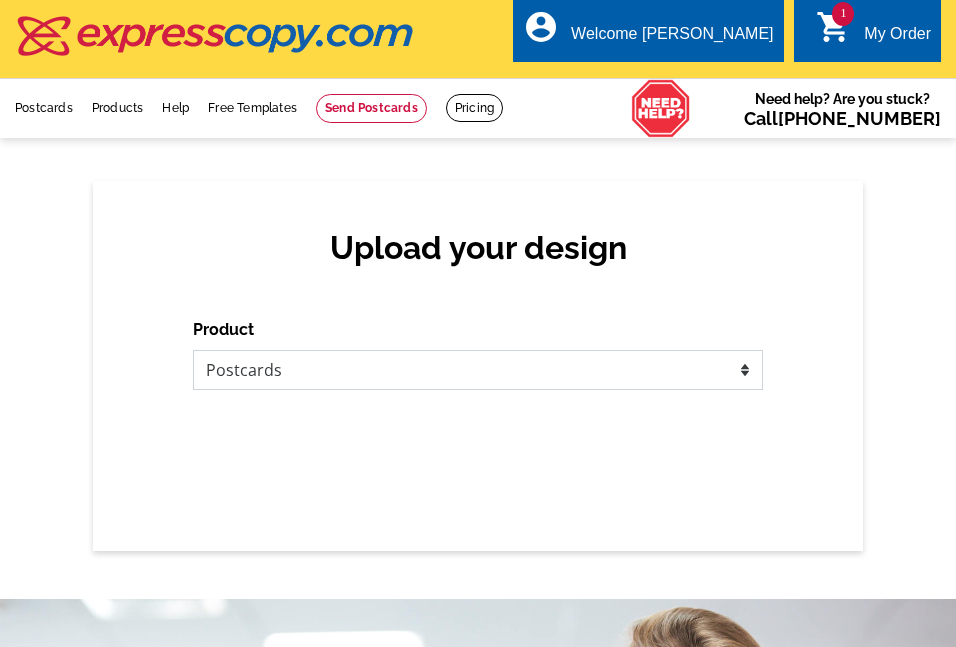 drag, startPoint x: 0, startPoint y: 0, endPoint x: 362, endPoint y: 379, distance: 524.104 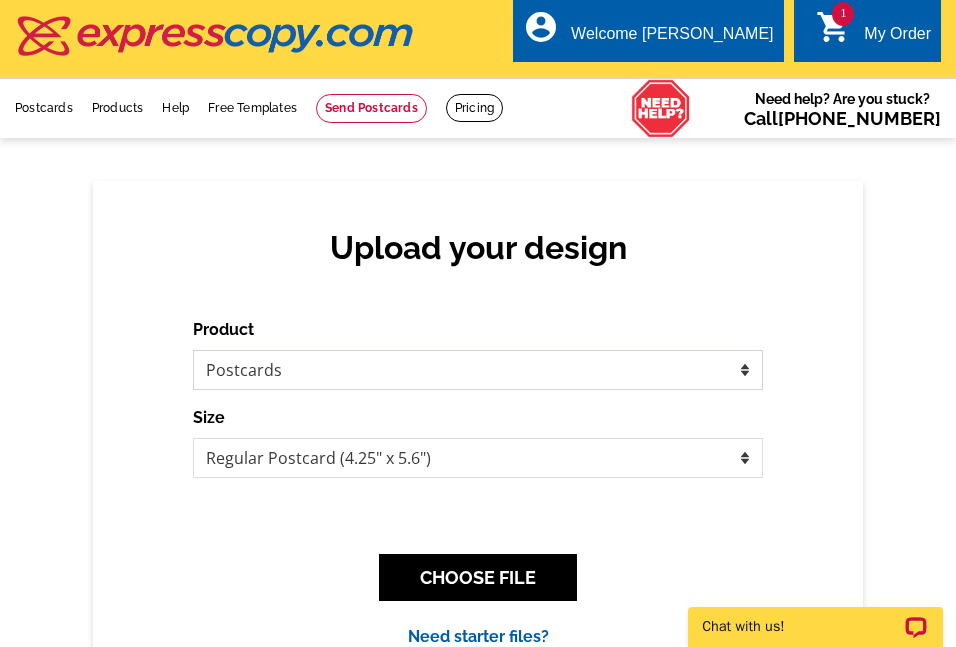 scroll, scrollTop: 0, scrollLeft: 0, axis: both 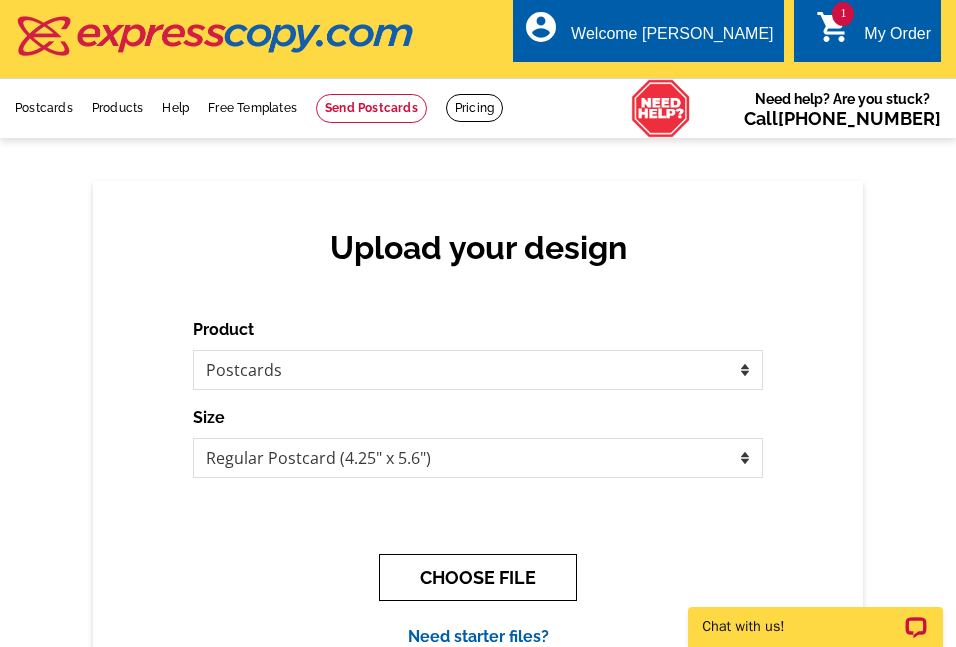 click on "CHOOSE FILE" at bounding box center [478, 577] 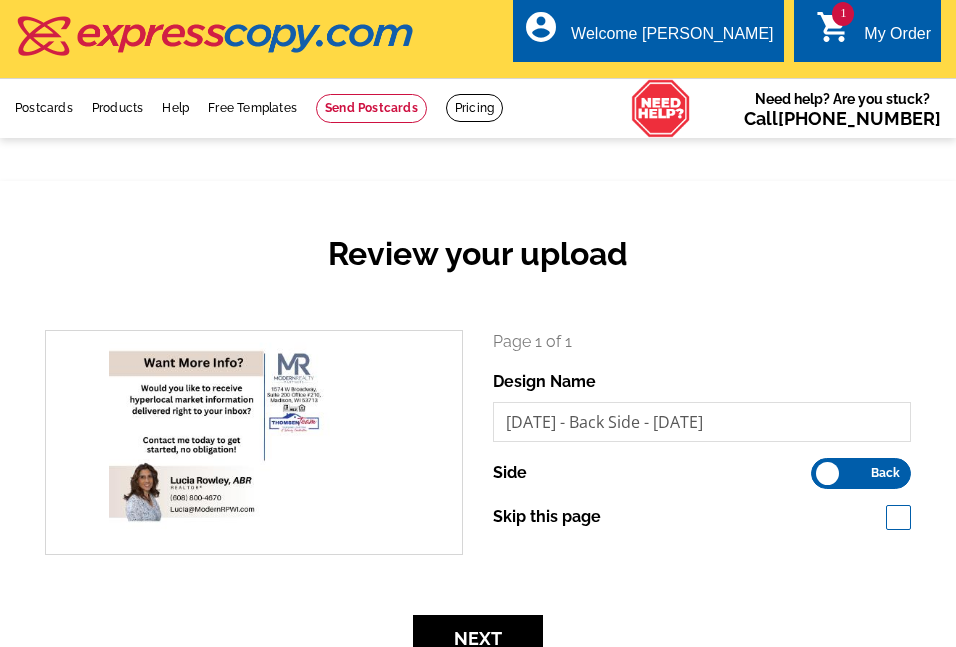 scroll, scrollTop: 100, scrollLeft: 0, axis: vertical 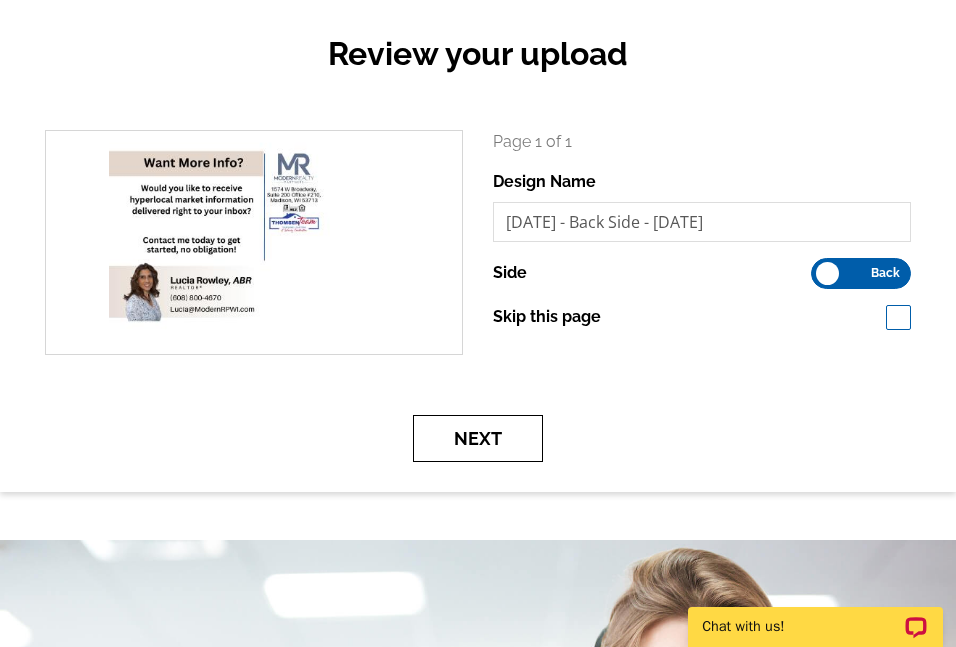 click on "Next" at bounding box center [478, 438] 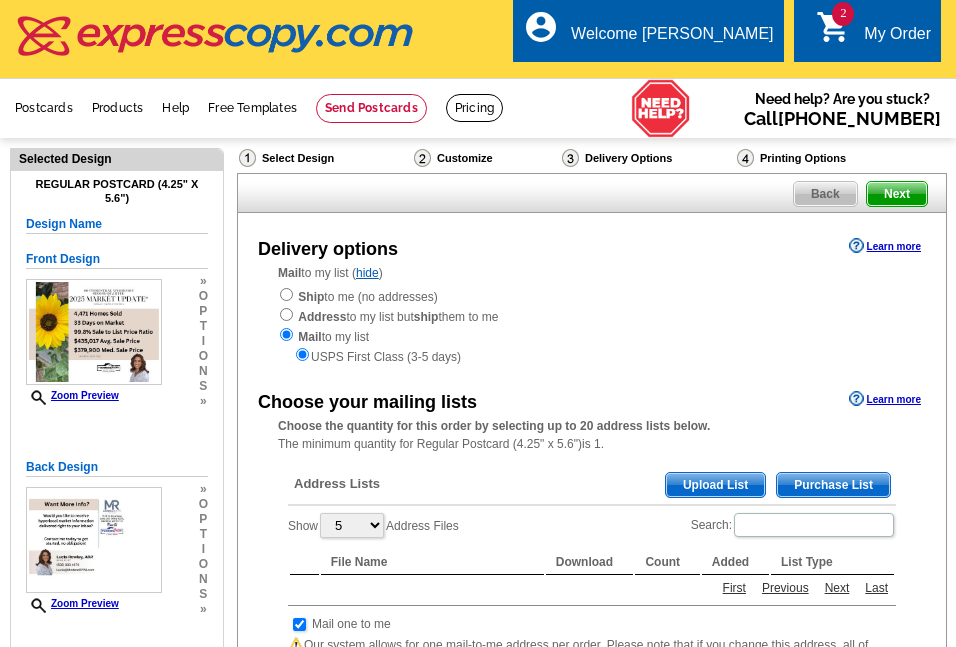 scroll, scrollTop: 0, scrollLeft: 0, axis: both 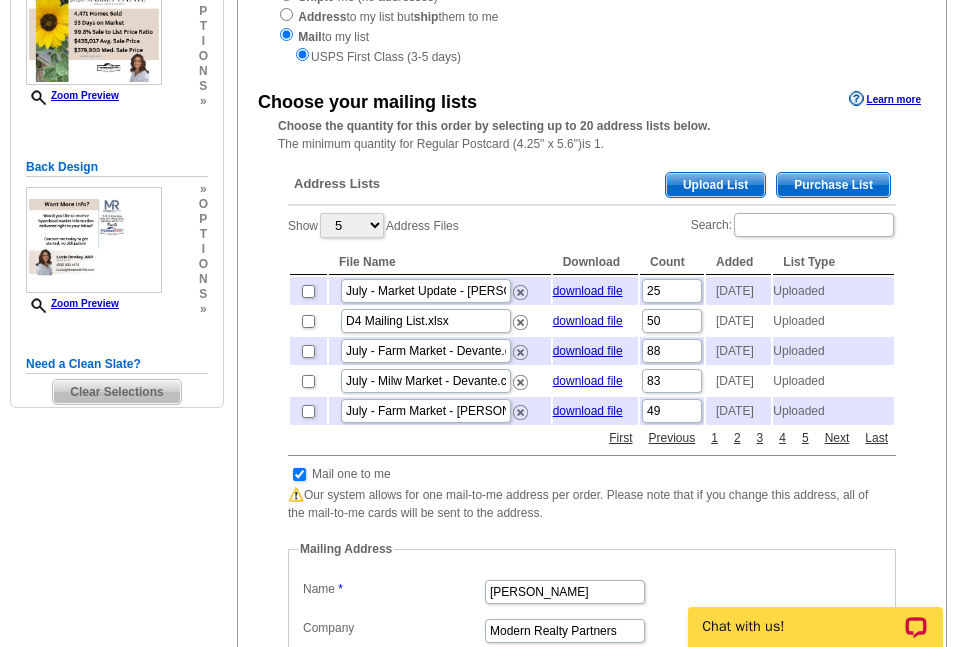 click on "Upload List" at bounding box center [715, 185] 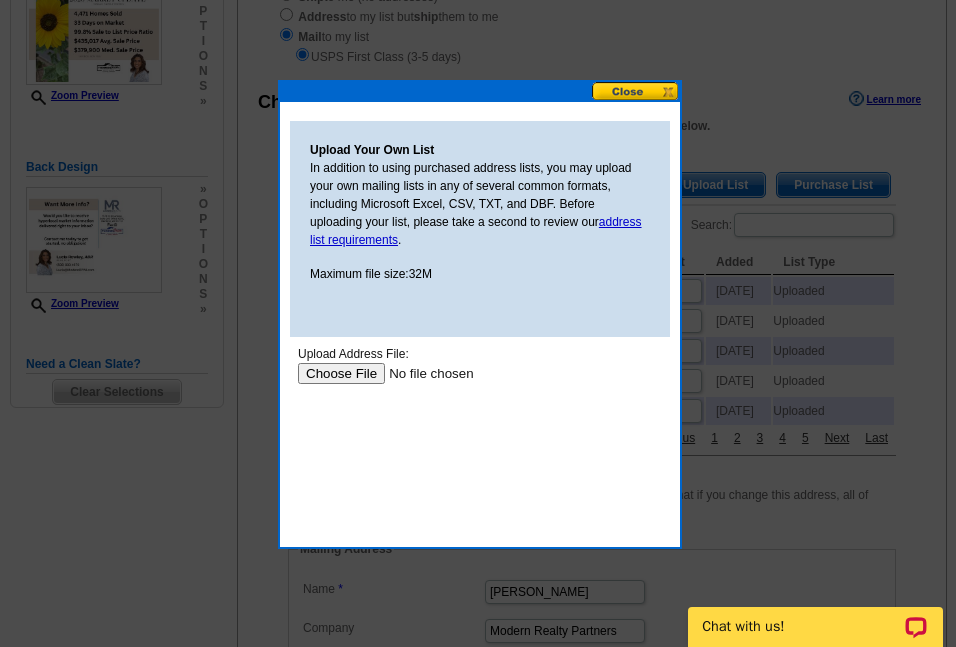 scroll, scrollTop: 0, scrollLeft: 0, axis: both 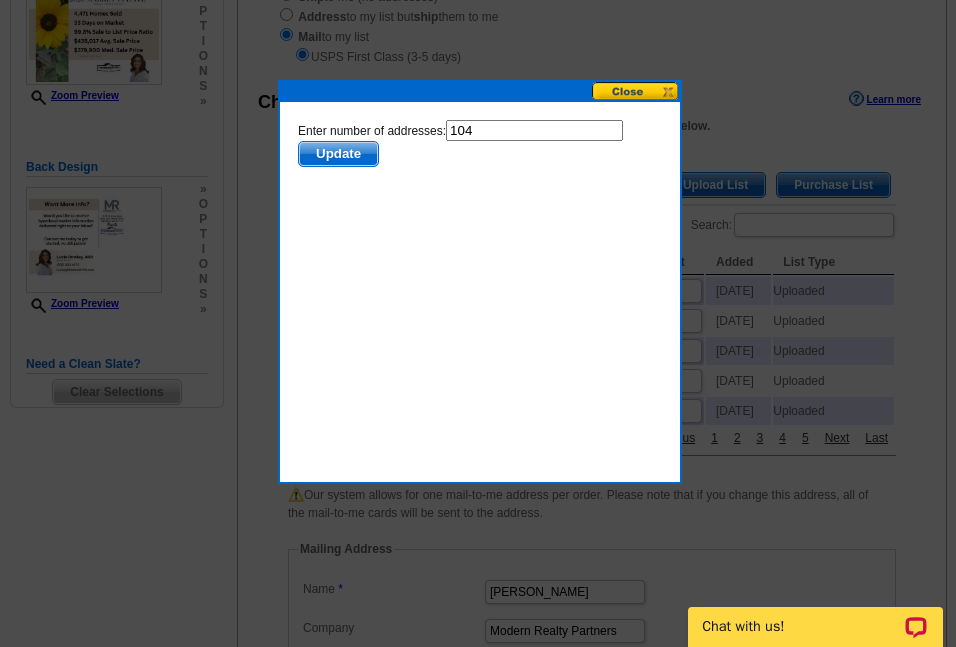 click on "104" at bounding box center (534, 130) 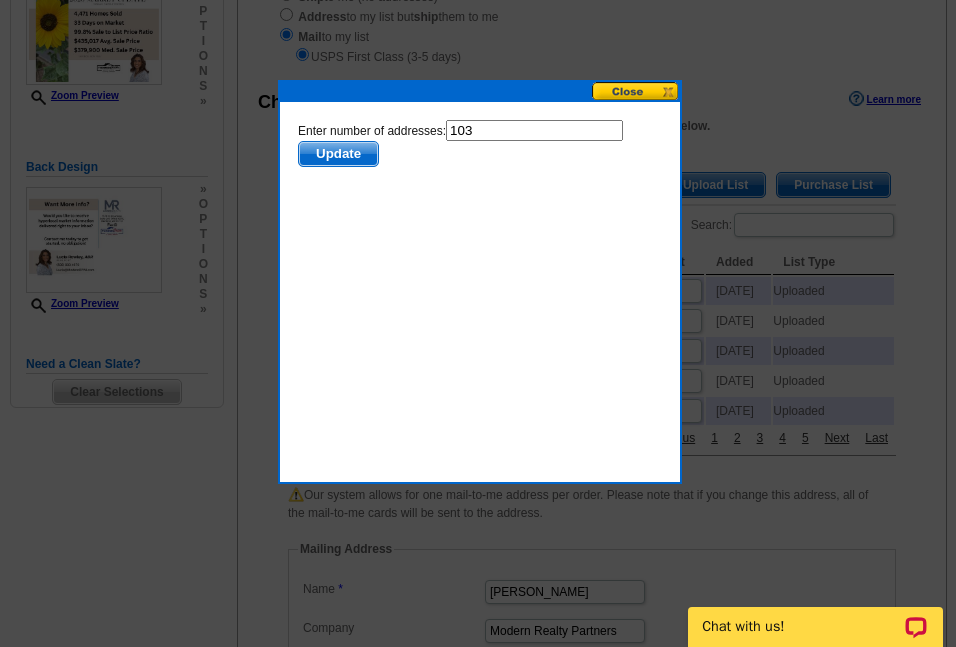 type on "103" 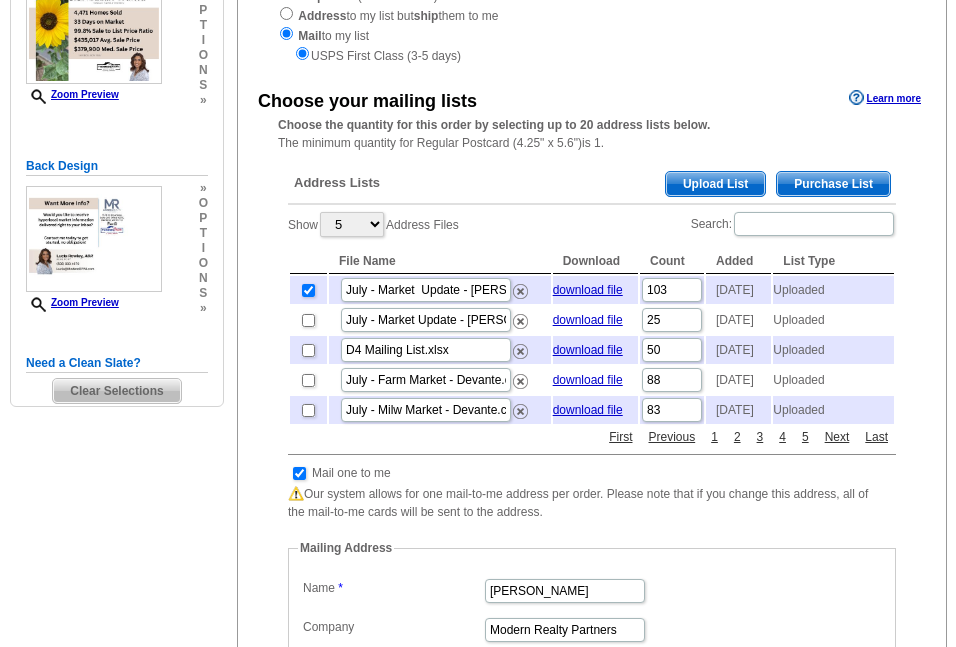 scroll, scrollTop: 300, scrollLeft: 0, axis: vertical 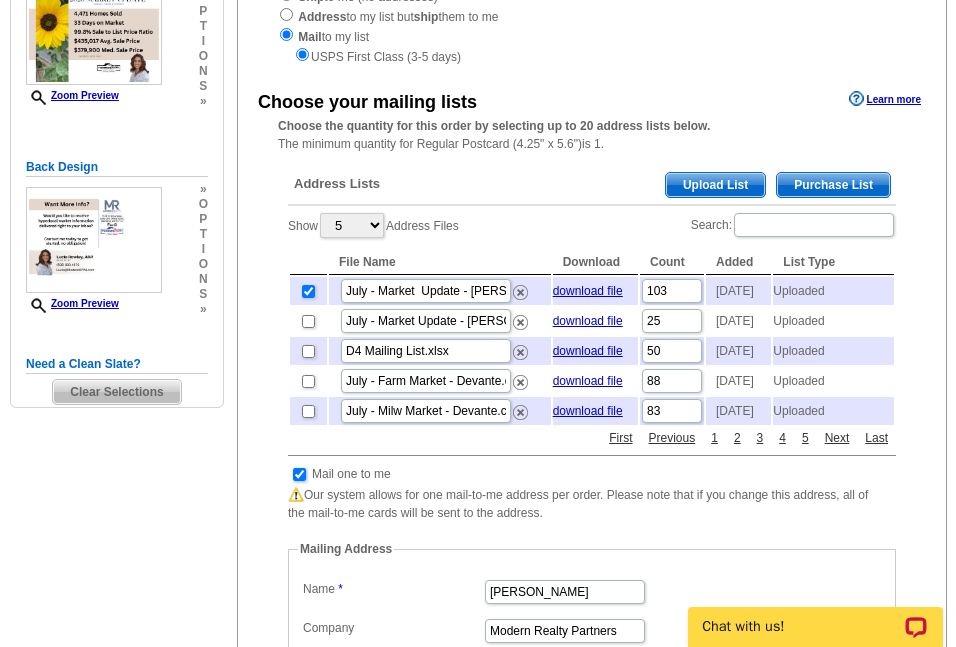 click at bounding box center (299, 474) 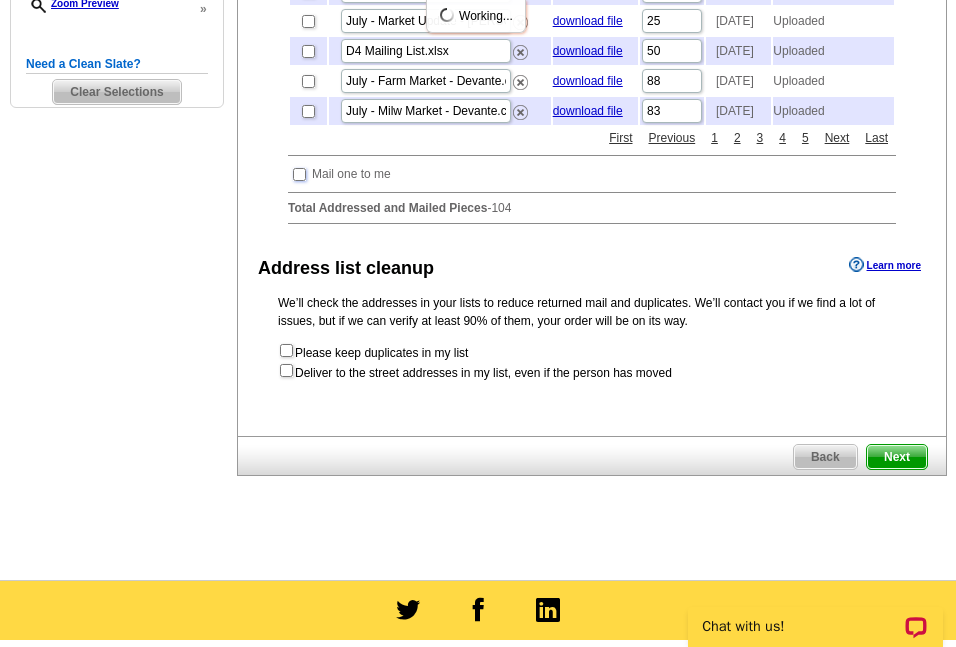 scroll, scrollTop: 700, scrollLeft: 0, axis: vertical 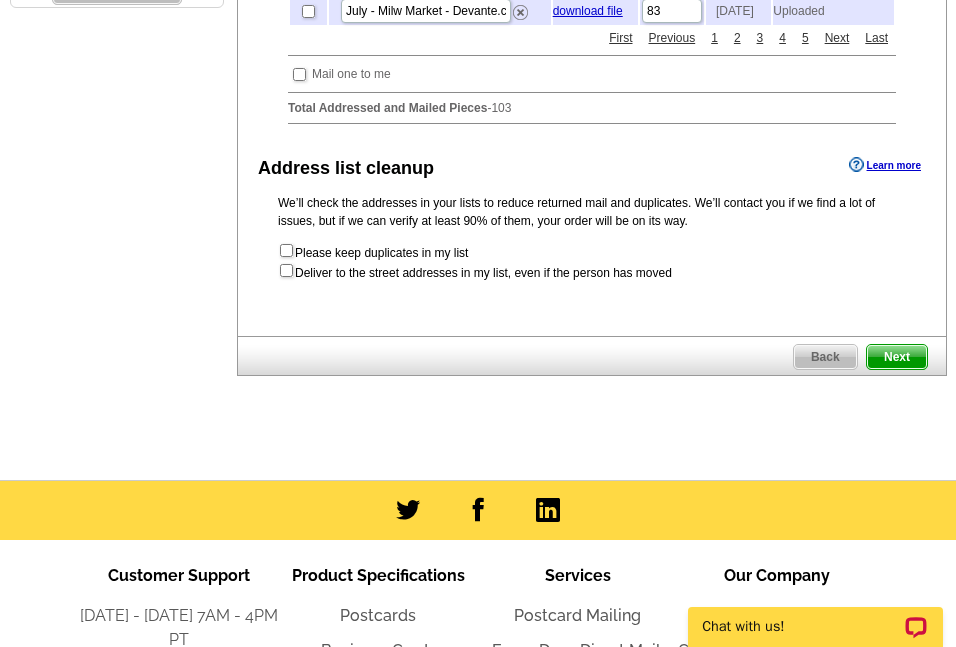 click on "Next" at bounding box center [897, 357] 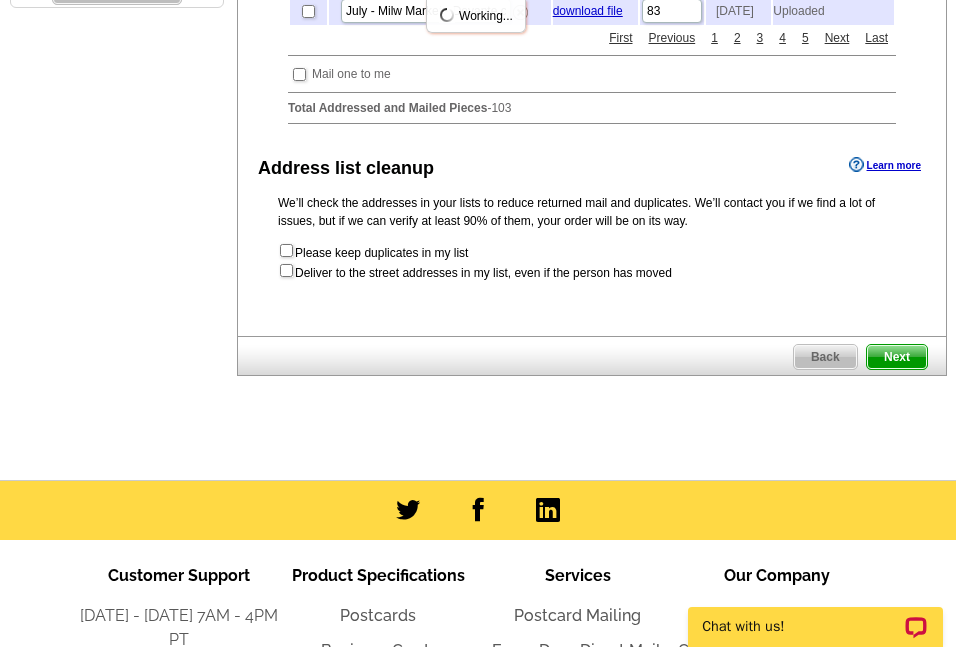 scroll, scrollTop: 0, scrollLeft: 0, axis: both 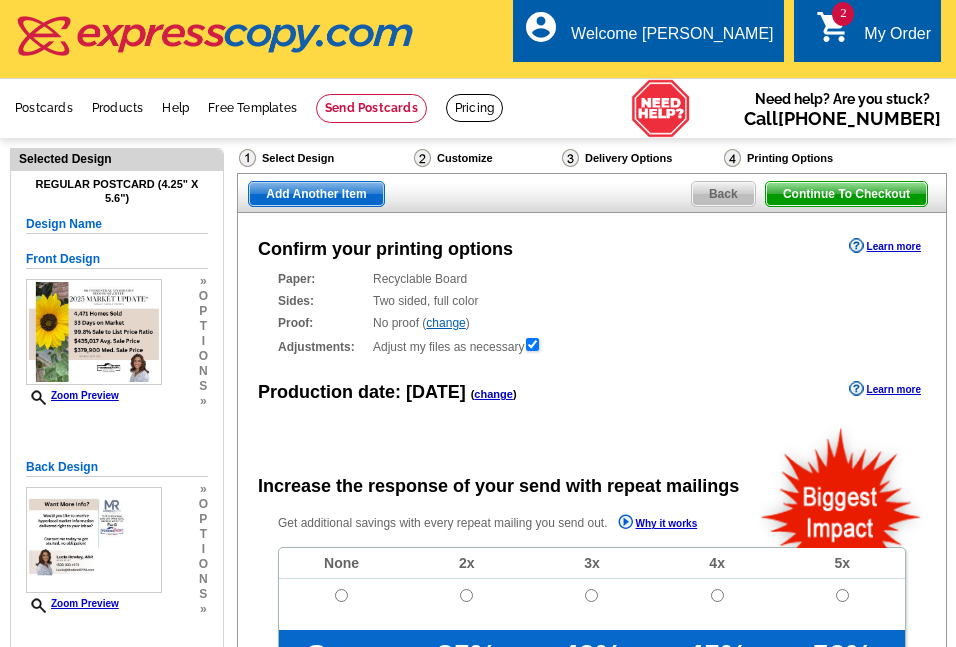radio on "false" 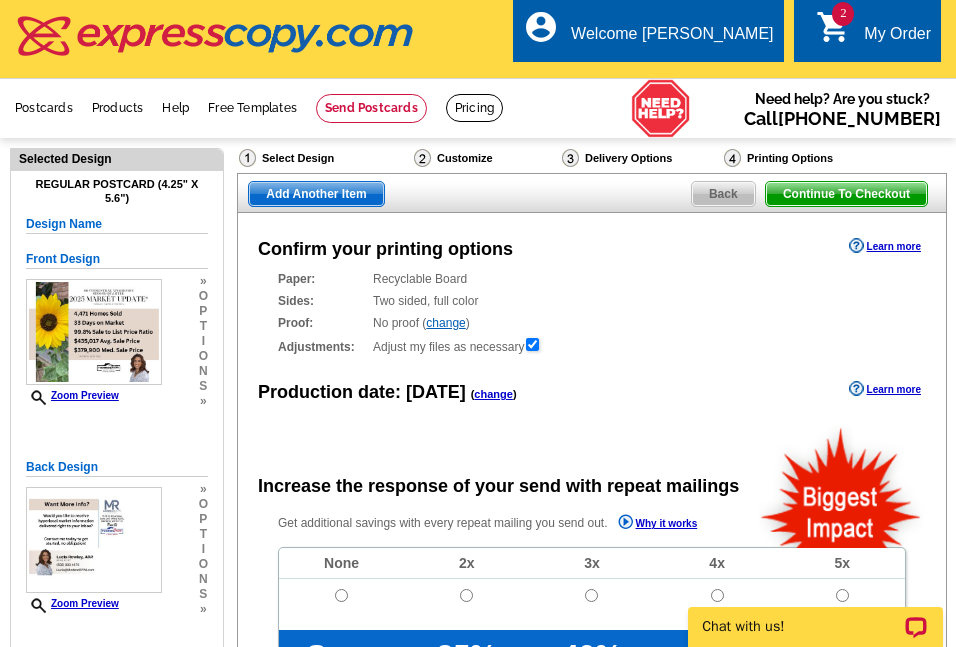 scroll, scrollTop: 0, scrollLeft: 0, axis: both 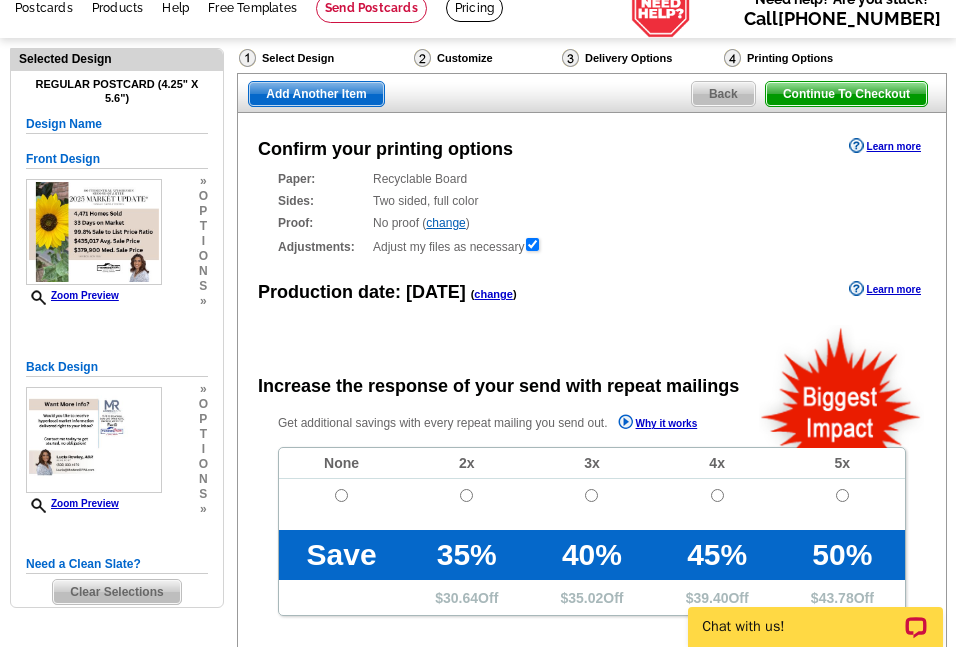click on "change" at bounding box center [493, 294] 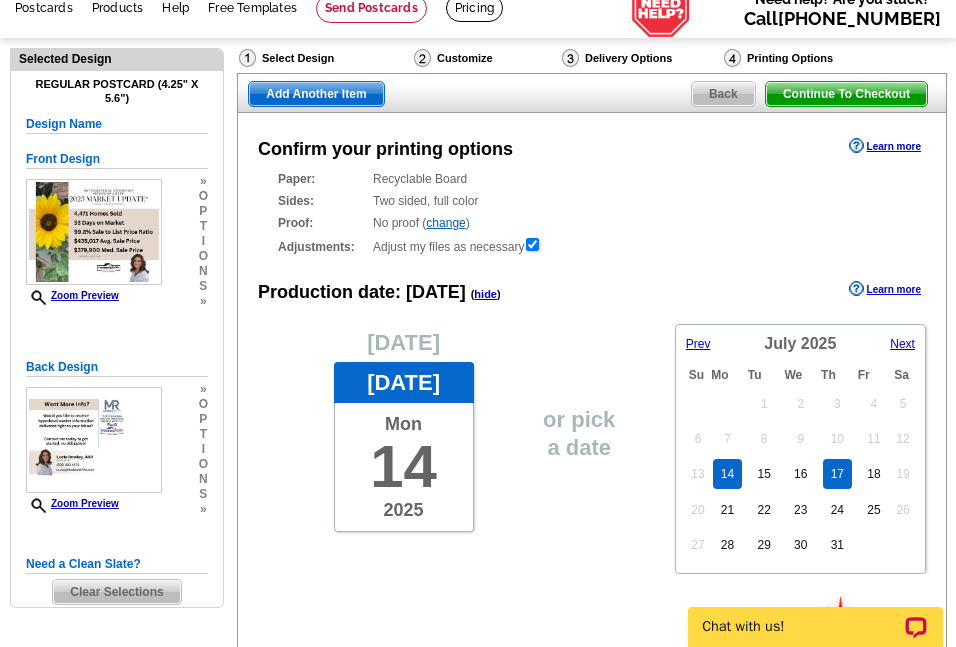 click on "17" at bounding box center [837, 474] 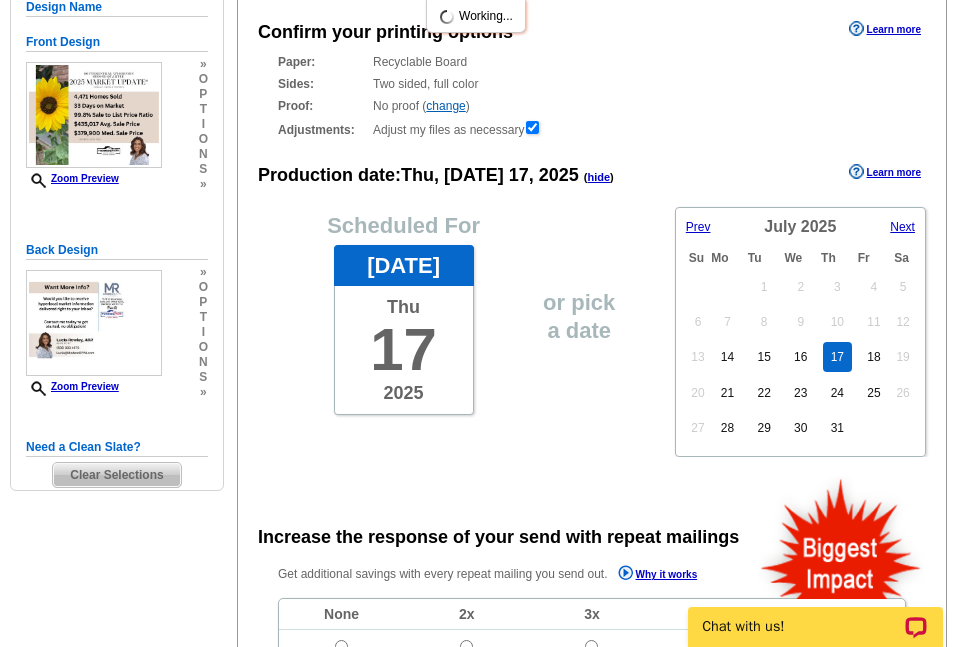 scroll, scrollTop: 500, scrollLeft: 0, axis: vertical 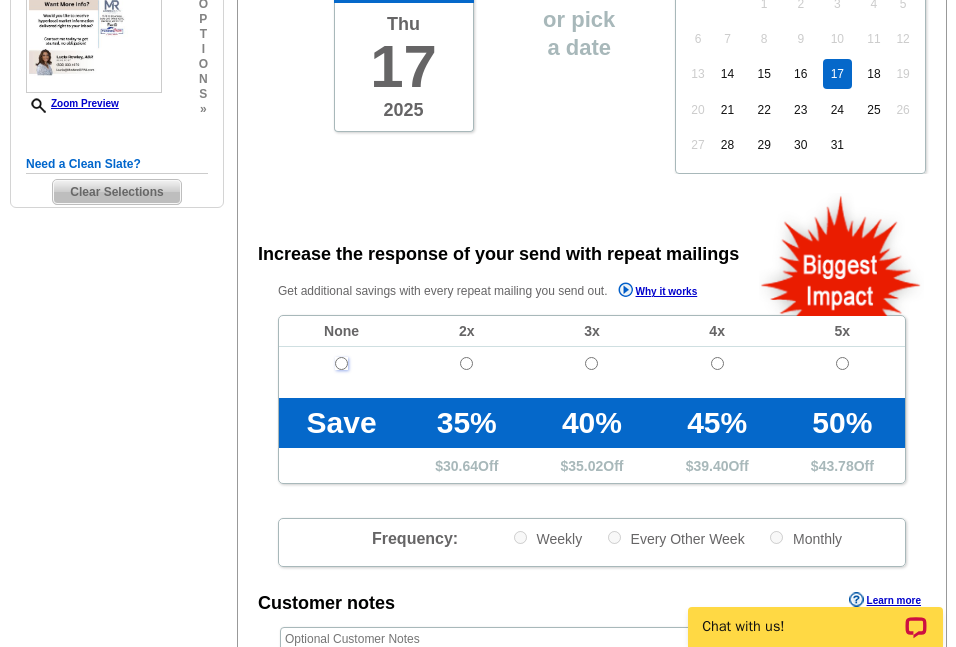 click at bounding box center (341, 363) 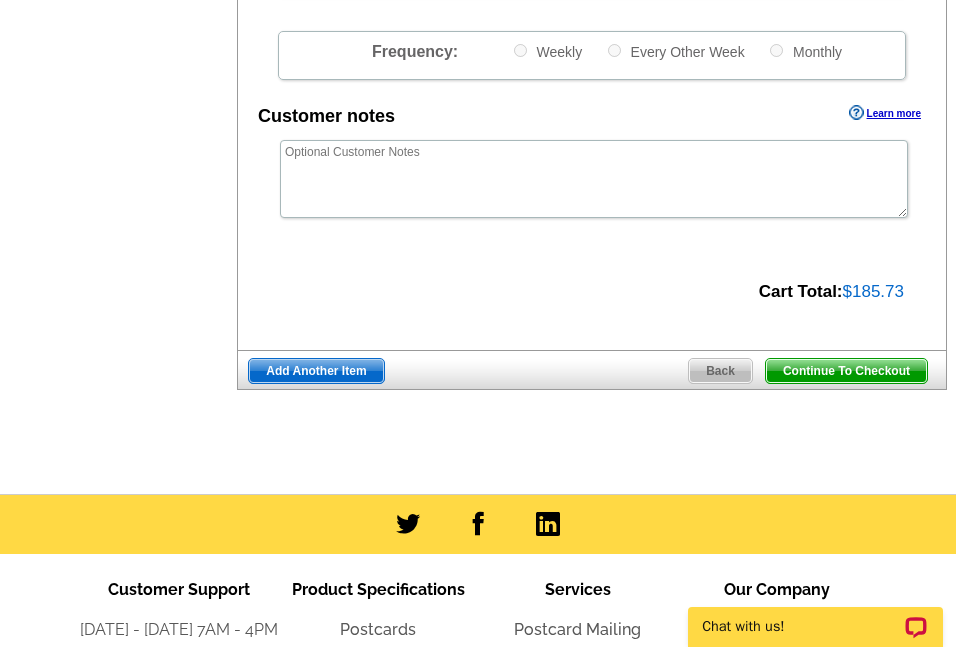 scroll, scrollTop: 1000, scrollLeft: 0, axis: vertical 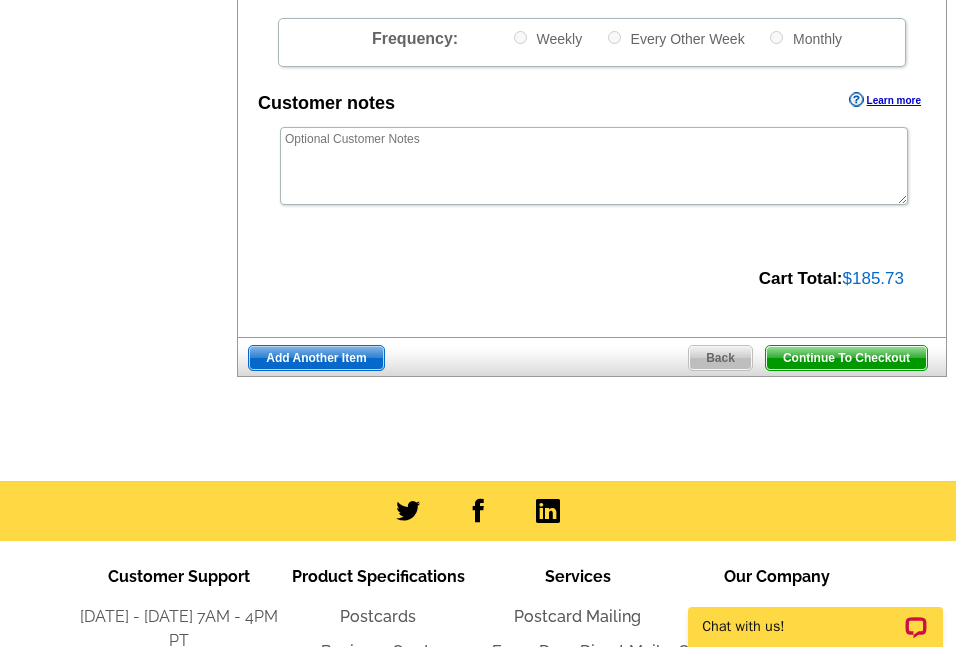 click on "Add Another Item" at bounding box center (316, 358) 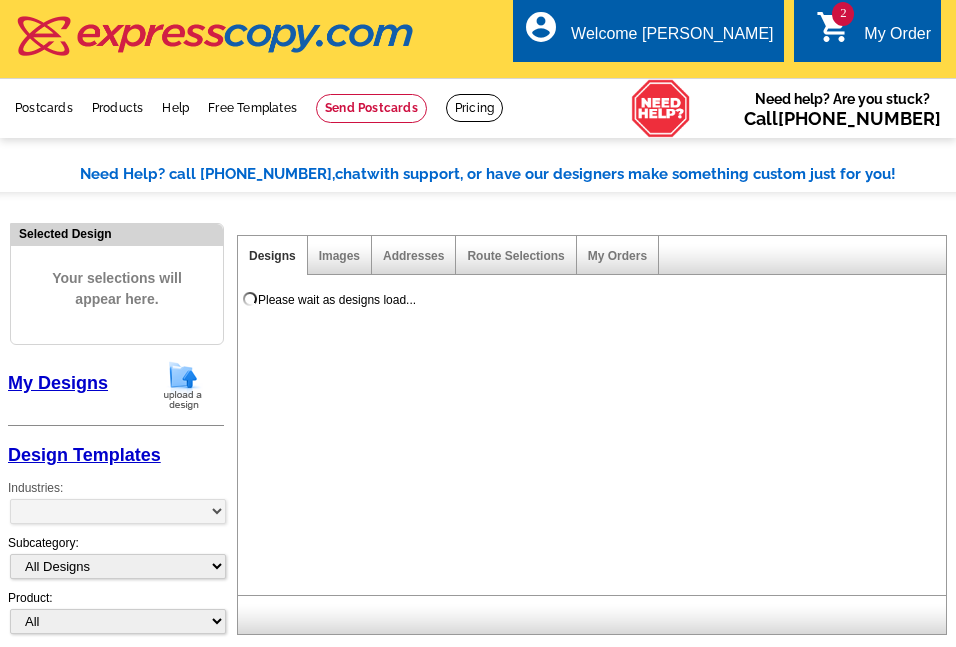 scroll, scrollTop: 0, scrollLeft: 0, axis: both 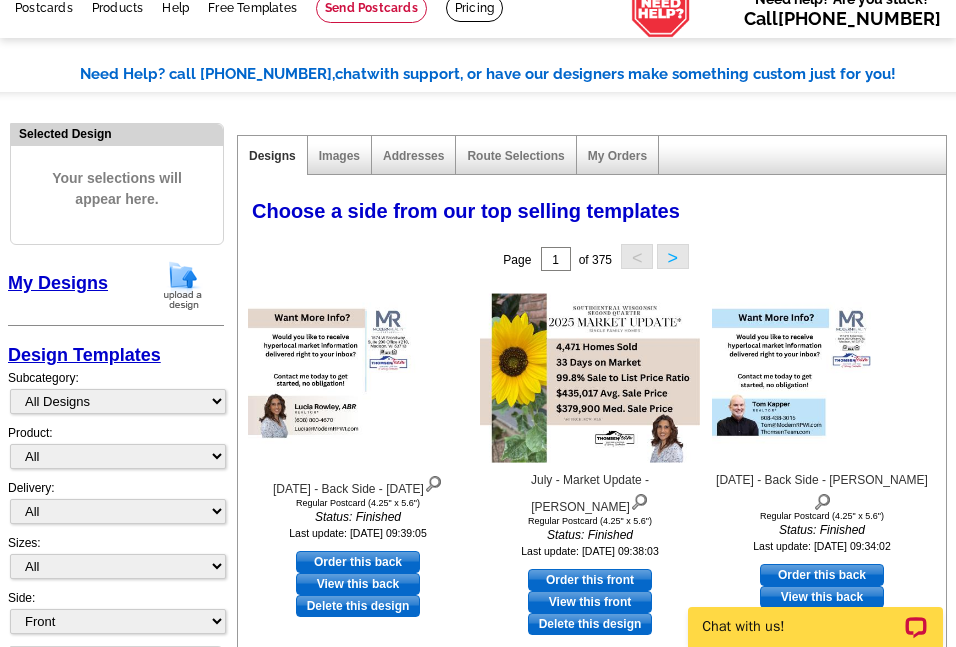 click at bounding box center (183, 285) 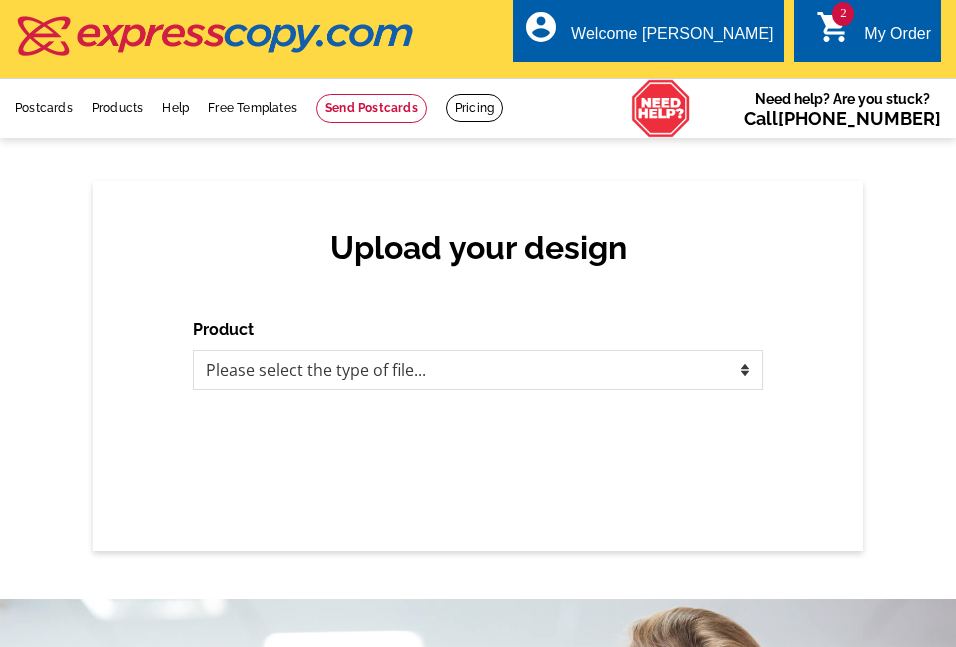 scroll, scrollTop: 0, scrollLeft: 0, axis: both 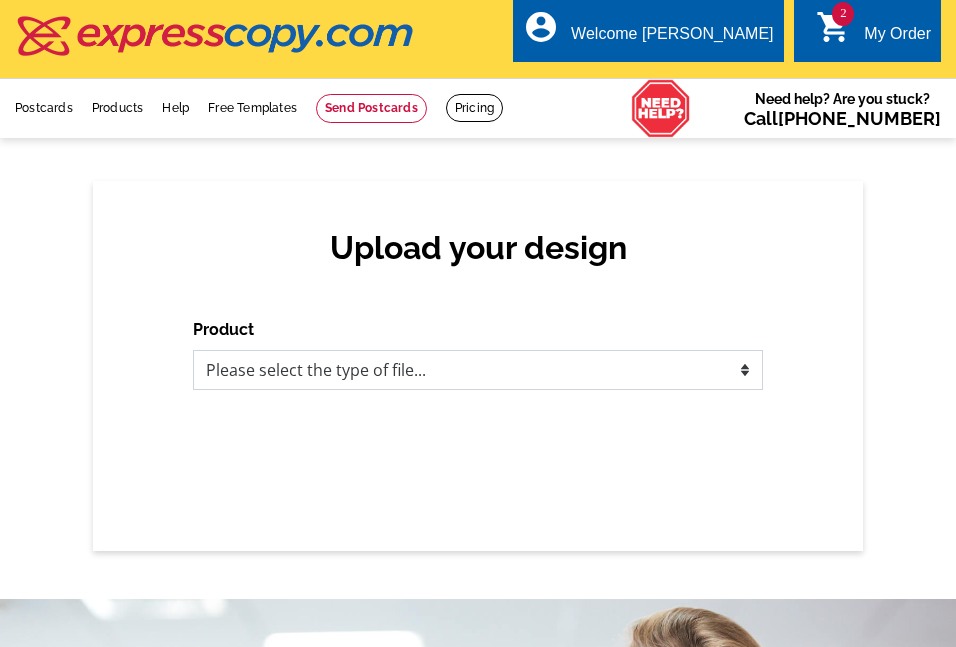 click on "Please select the type of file...
Postcards
Business Cards
Letters and flyers
Greeting Cards
Door Hangers" at bounding box center (478, 370) 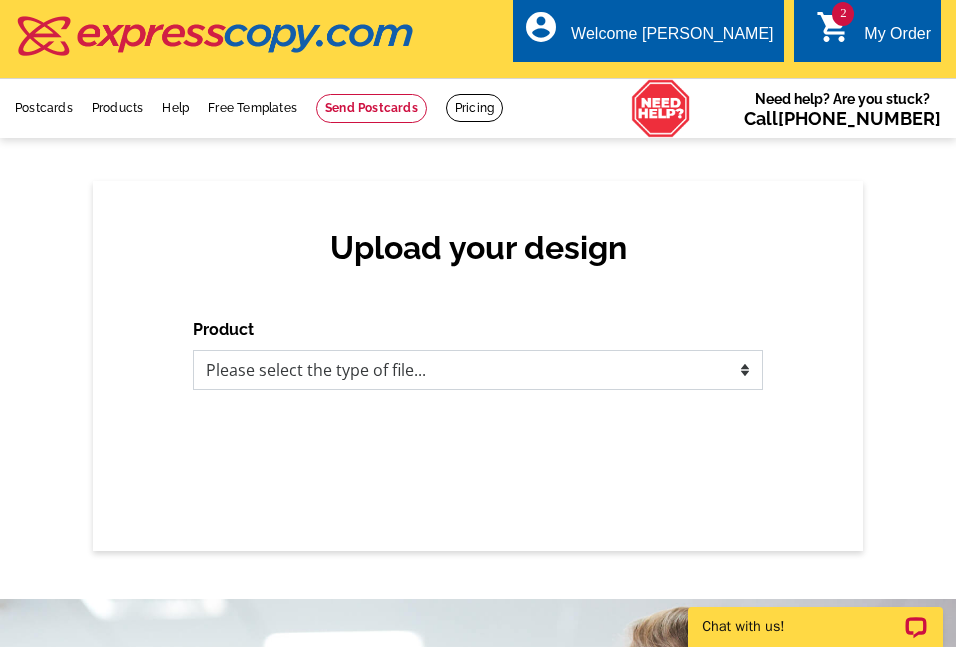 scroll, scrollTop: 0, scrollLeft: 0, axis: both 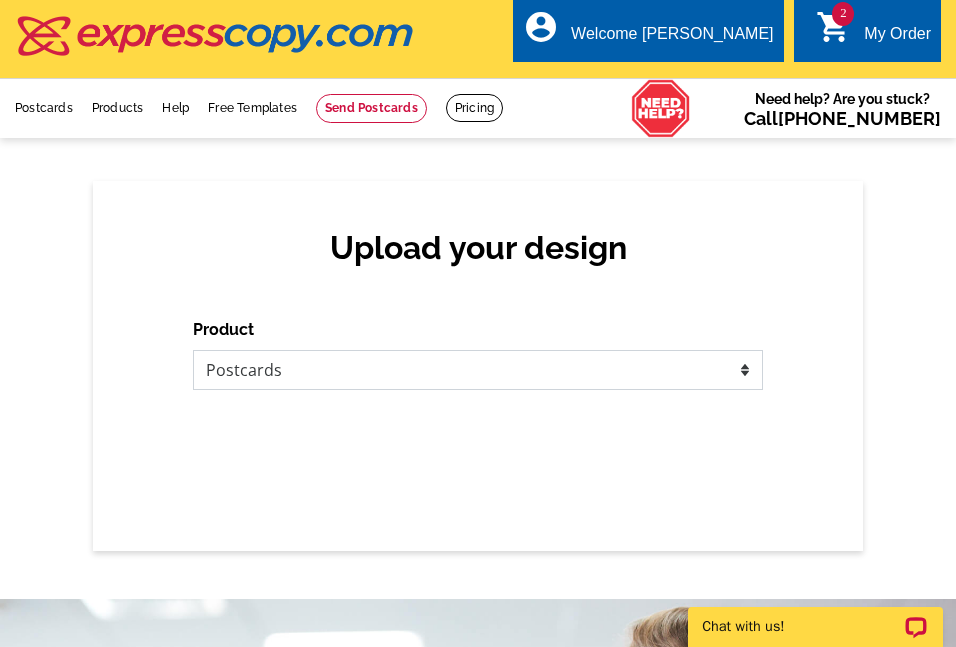 click on "Please select the type of file...
Postcards
Business Cards
Letters and flyers
Greeting Cards
Door Hangers" at bounding box center (478, 370) 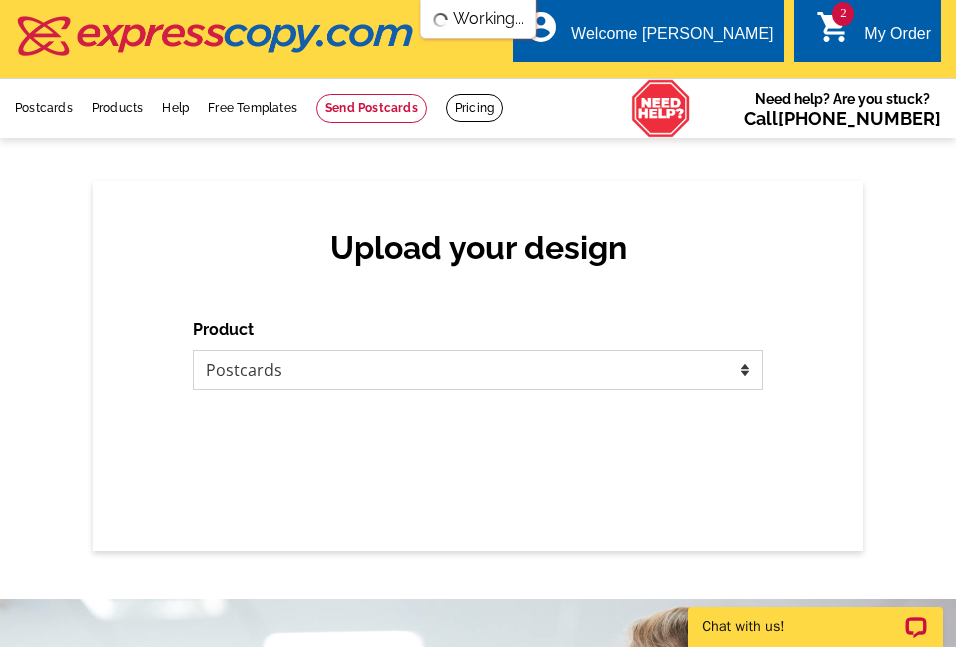 scroll, scrollTop: 0, scrollLeft: 0, axis: both 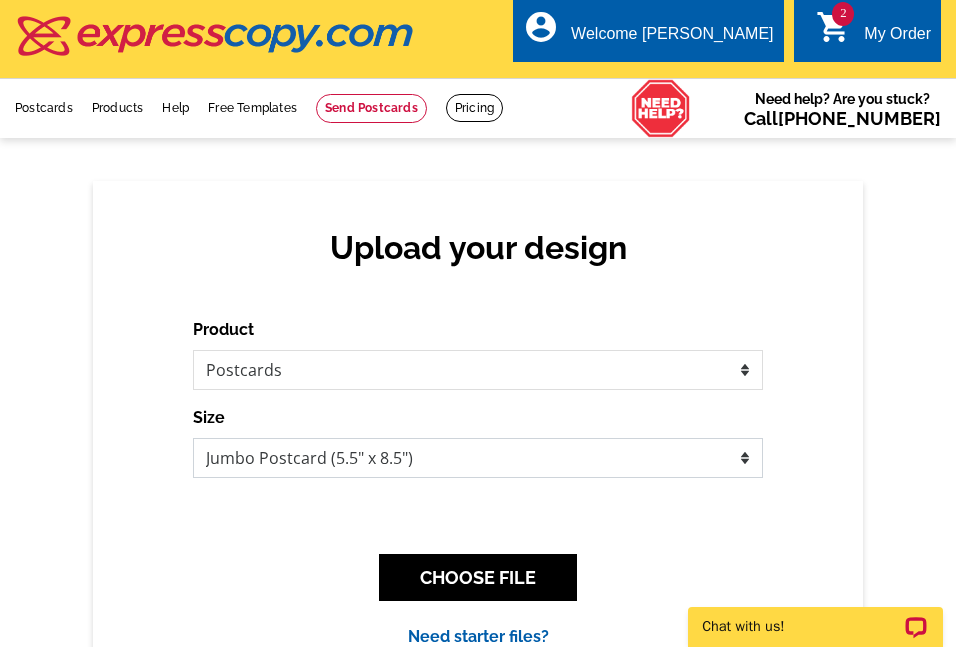click on "Jumbo Postcard (5.5" x 8.5") Regular Postcard (4.25" x 5.6") Panoramic Postcard (5.75" x 11.25") Giant Postcard (8.5" x 11") EDDM Postcard (6.125" x 8.25")" at bounding box center (478, 458) 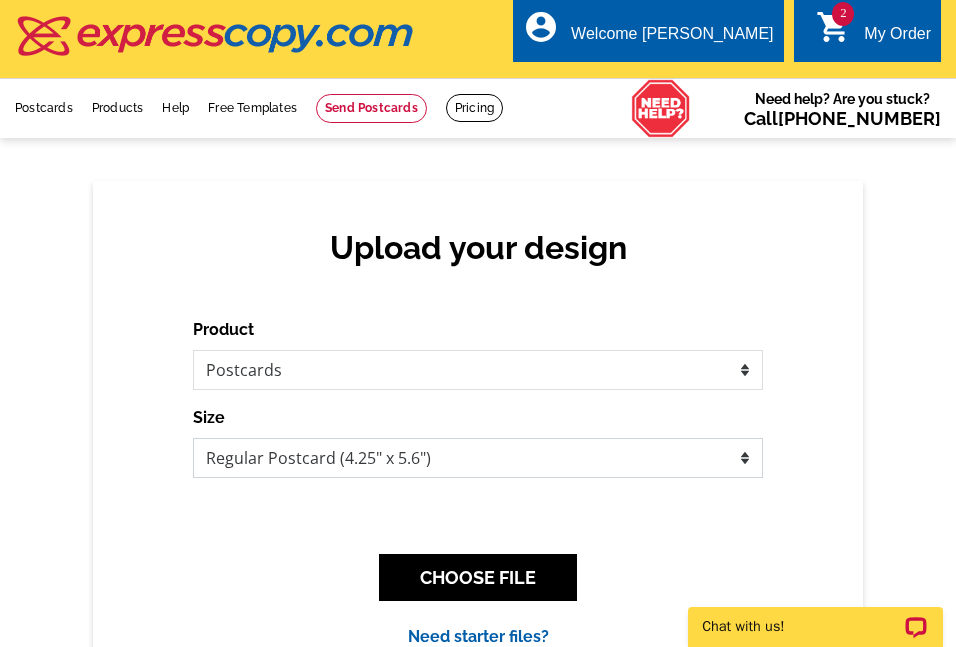 click on "Jumbo Postcard (5.5" x 8.5") Regular Postcard (4.25" x 5.6") Panoramic Postcard (5.75" x 11.25") Giant Postcard (8.5" x 11") EDDM Postcard (6.125" x 8.25")" at bounding box center [478, 458] 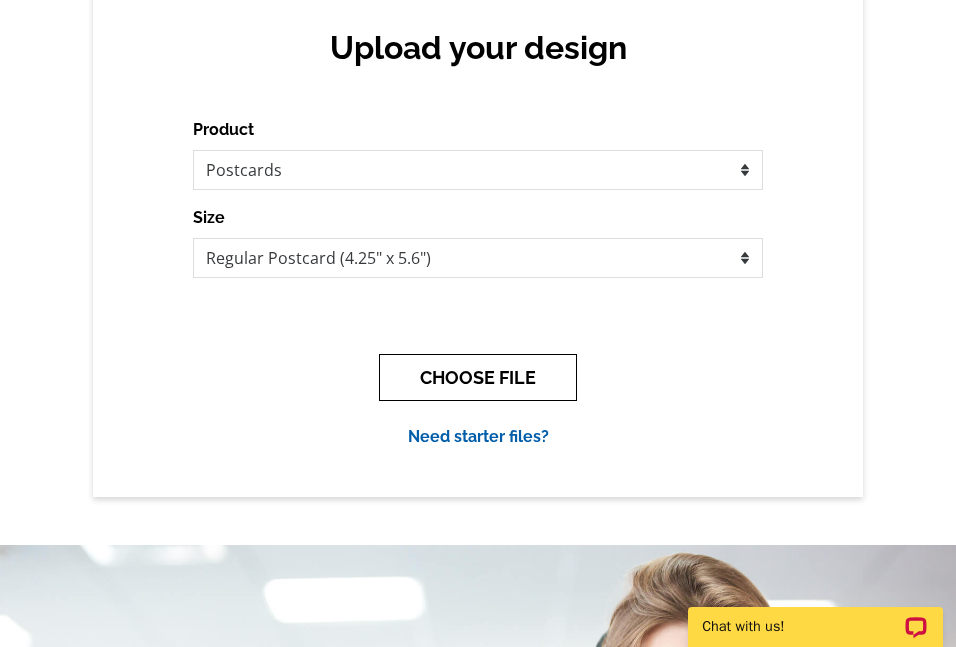 click on "CHOOSE FILE" at bounding box center [478, 377] 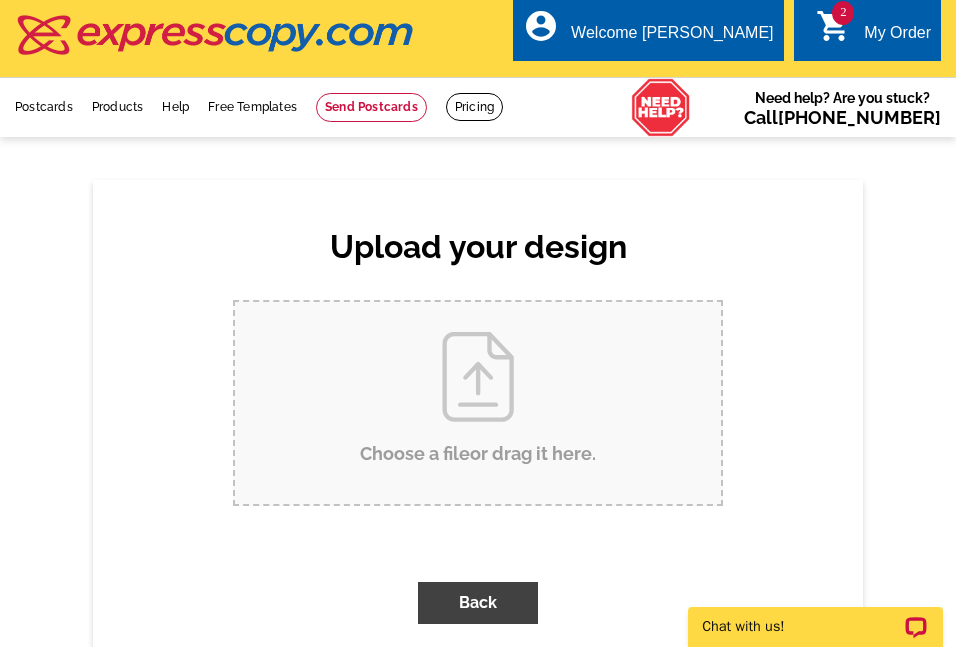 scroll, scrollTop: 0, scrollLeft: 0, axis: both 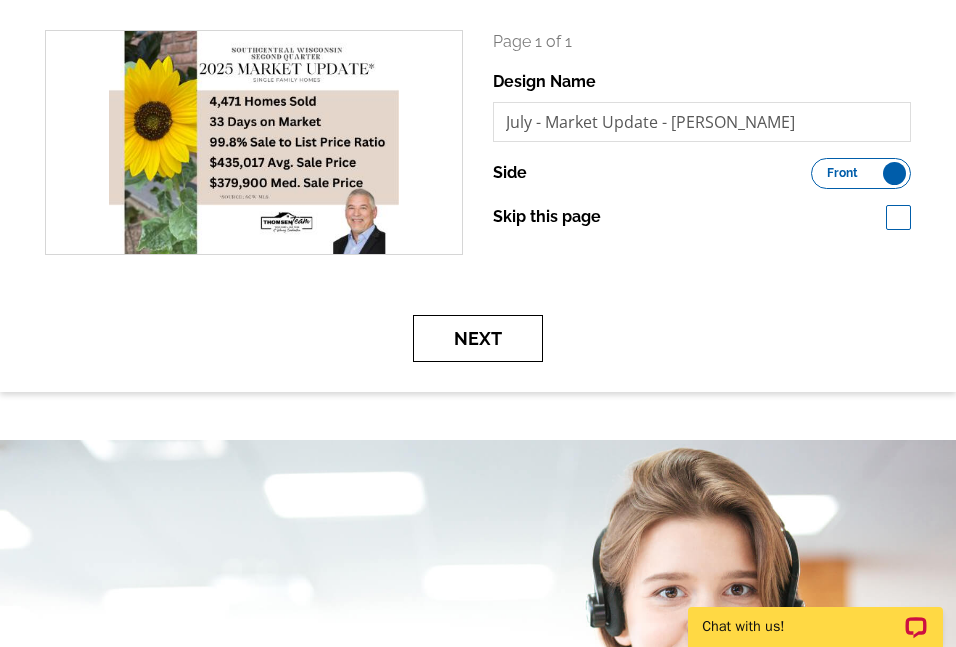 click on "Next" at bounding box center (478, 338) 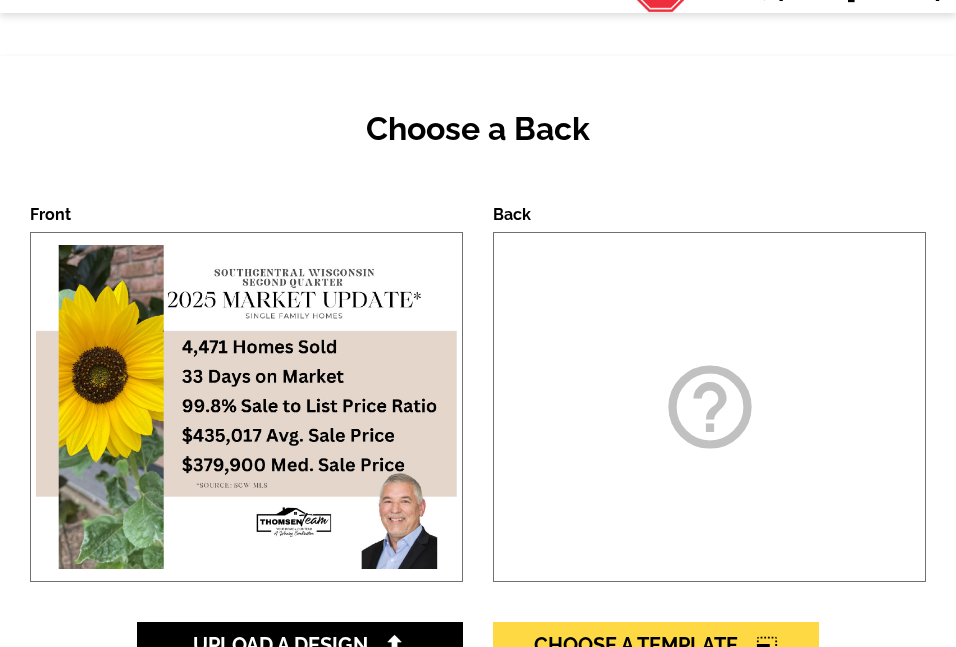 scroll, scrollTop: 289, scrollLeft: 0, axis: vertical 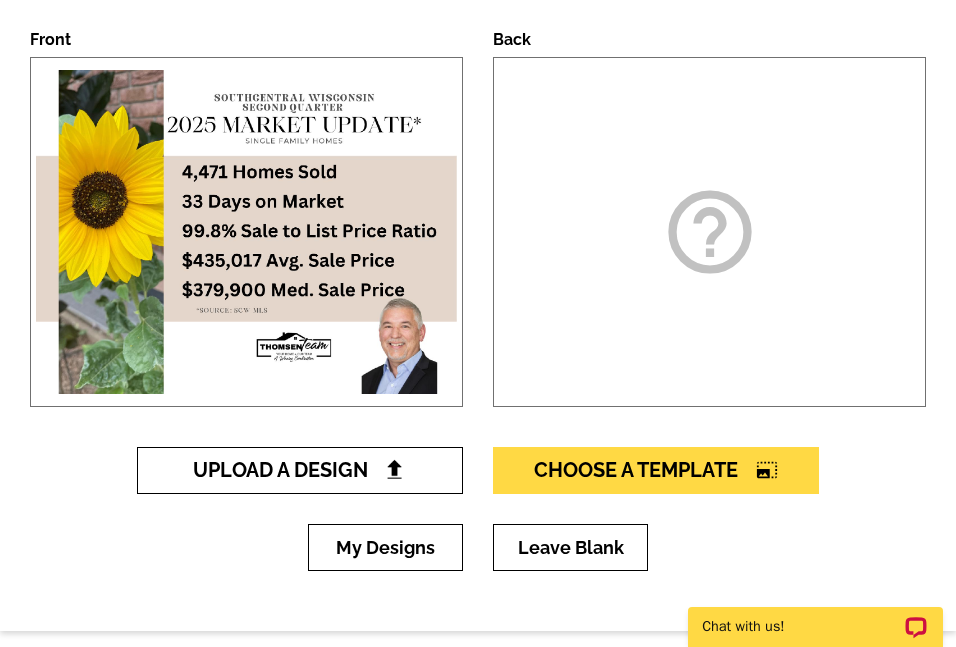 click on "Upload A Design" at bounding box center (300, 470) 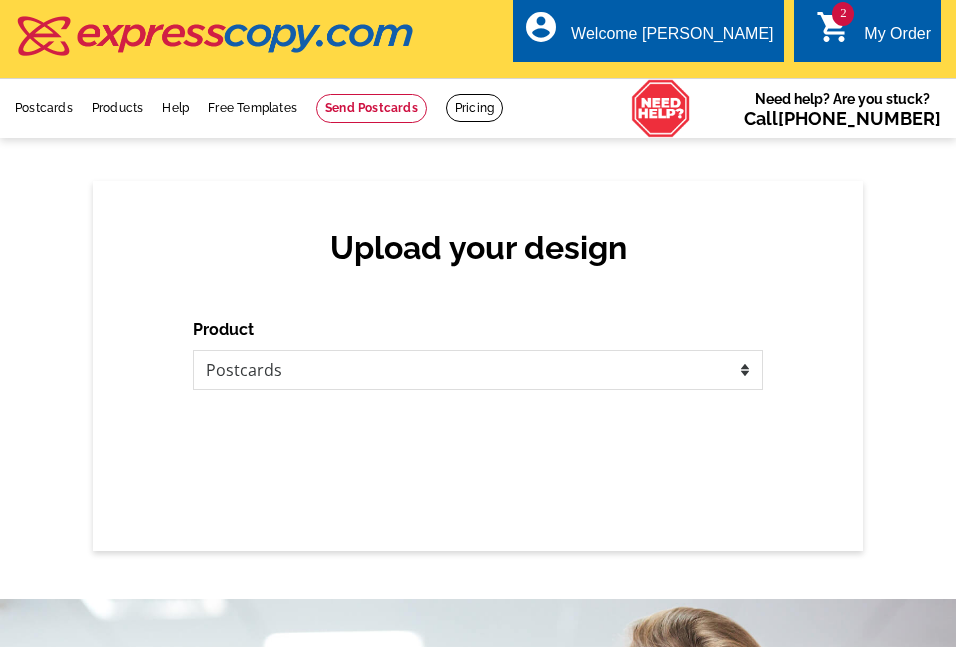 scroll, scrollTop: 0, scrollLeft: 0, axis: both 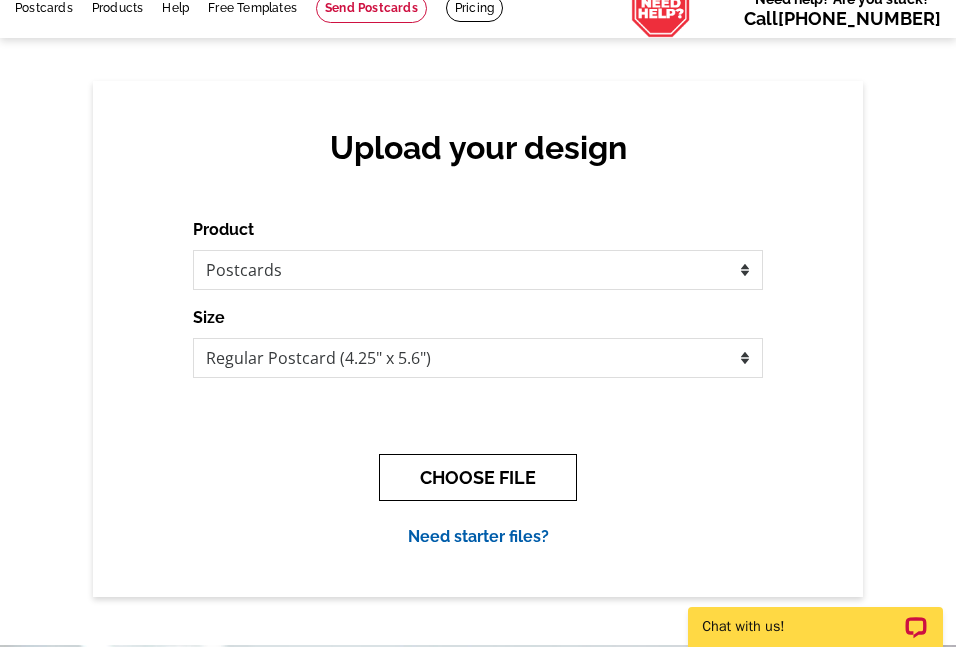 click on "CHOOSE FILE" at bounding box center (478, 477) 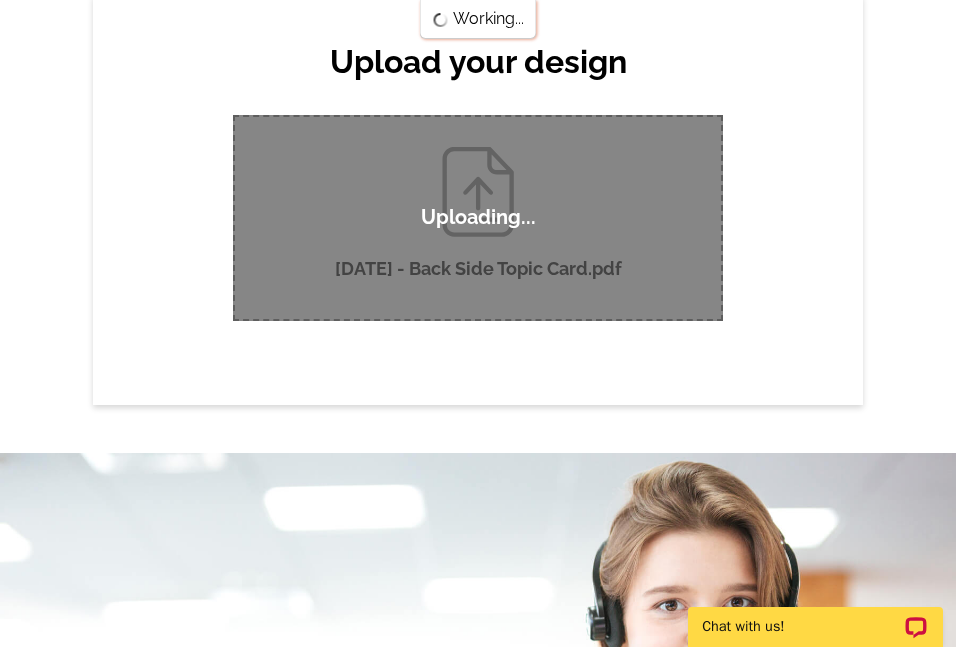 scroll, scrollTop: 200, scrollLeft: 0, axis: vertical 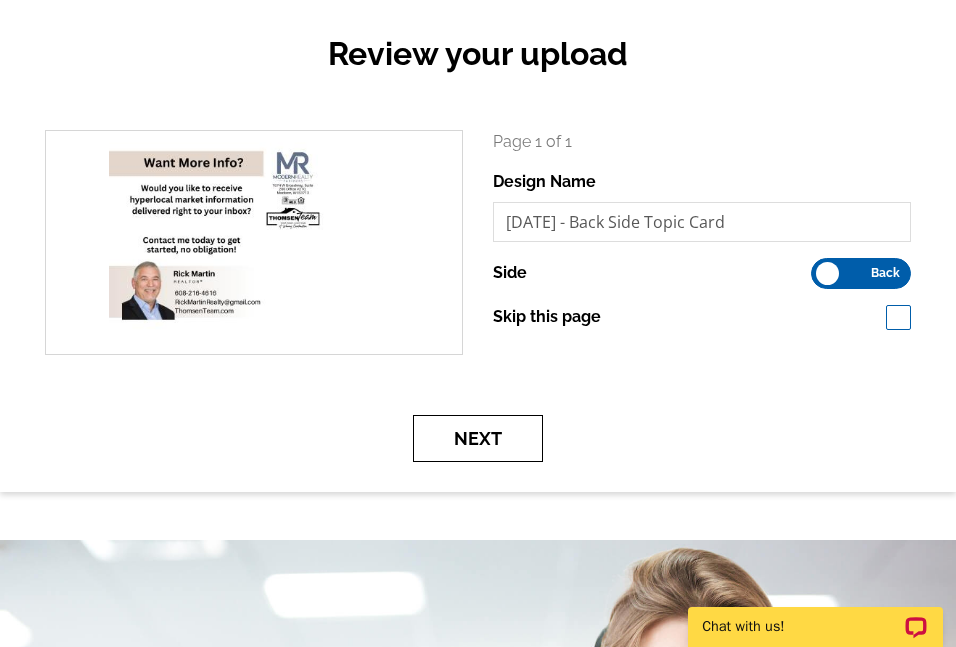 click on "Next" at bounding box center [478, 438] 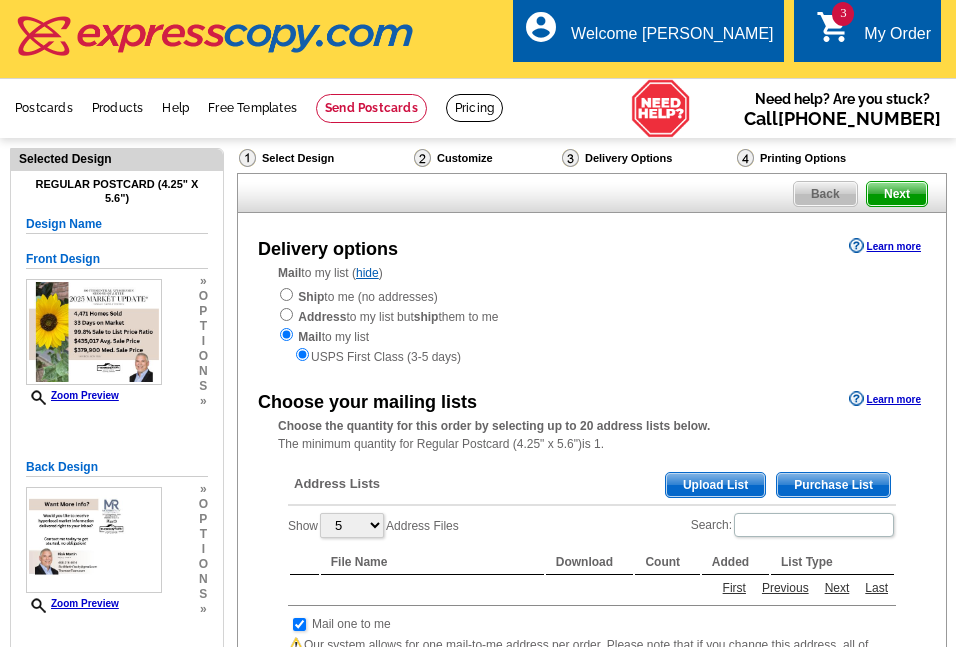 scroll, scrollTop: 0, scrollLeft: 0, axis: both 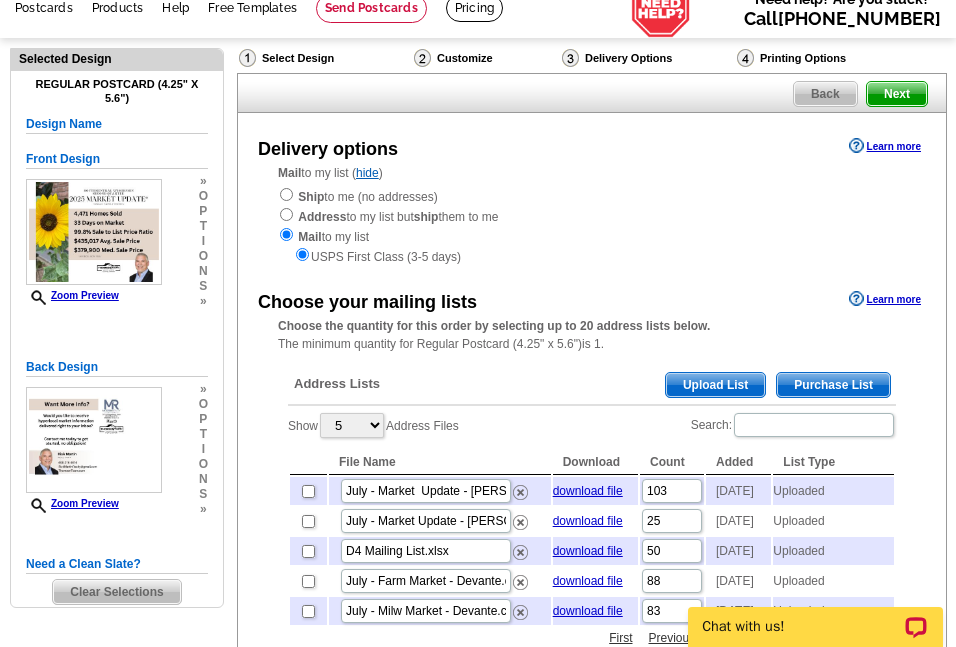 click on "Upload List" at bounding box center (715, 385) 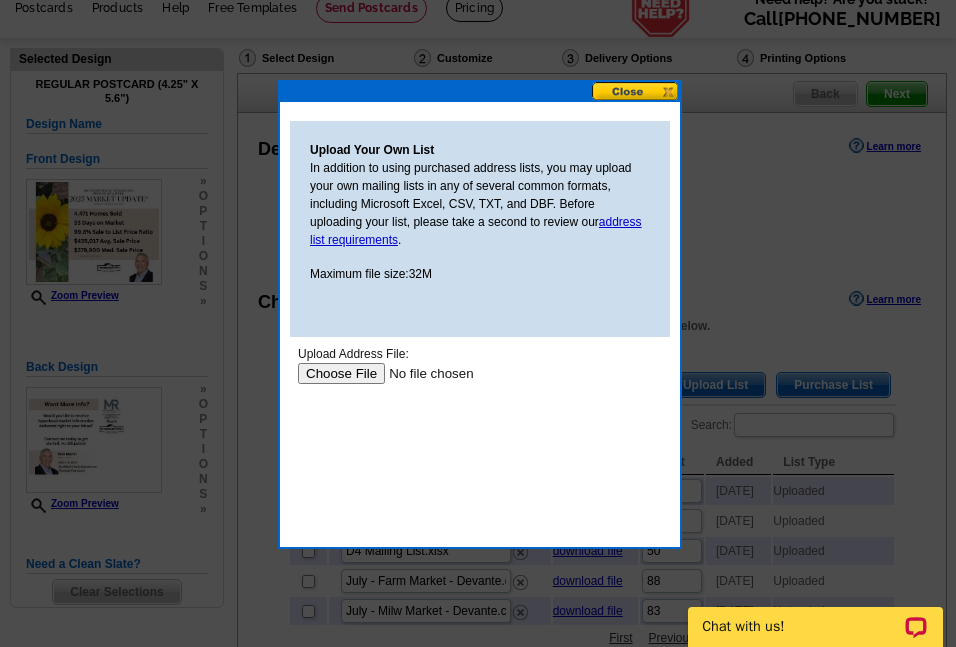 scroll, scrollTop: 0, scrollLeft: 0, axis: both 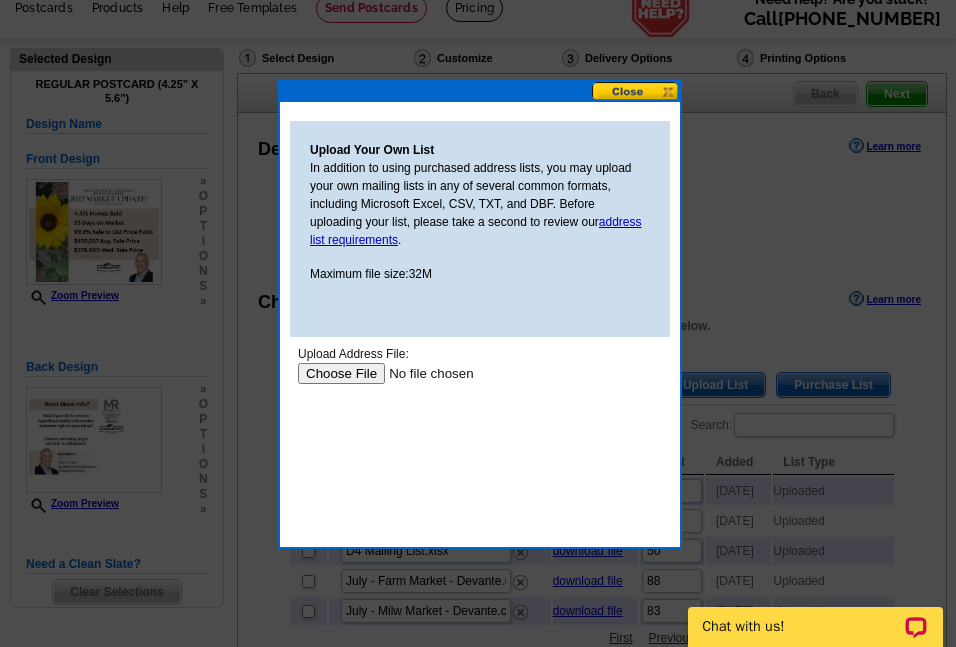 click at bounding box center (424, 373) 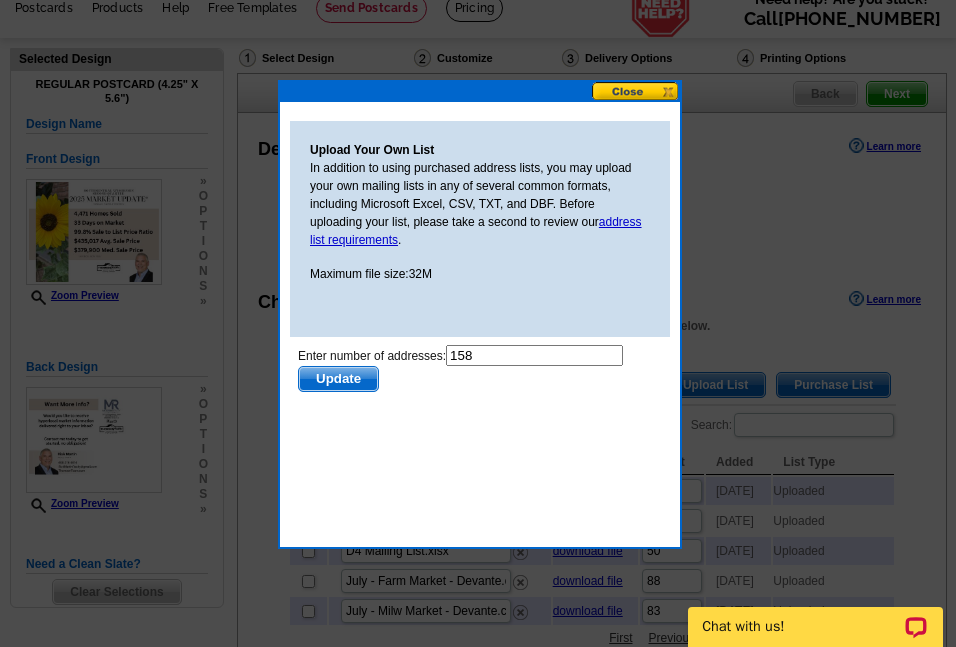 scroll, scrollTop: 0, scrollLeft: 0, axis: both 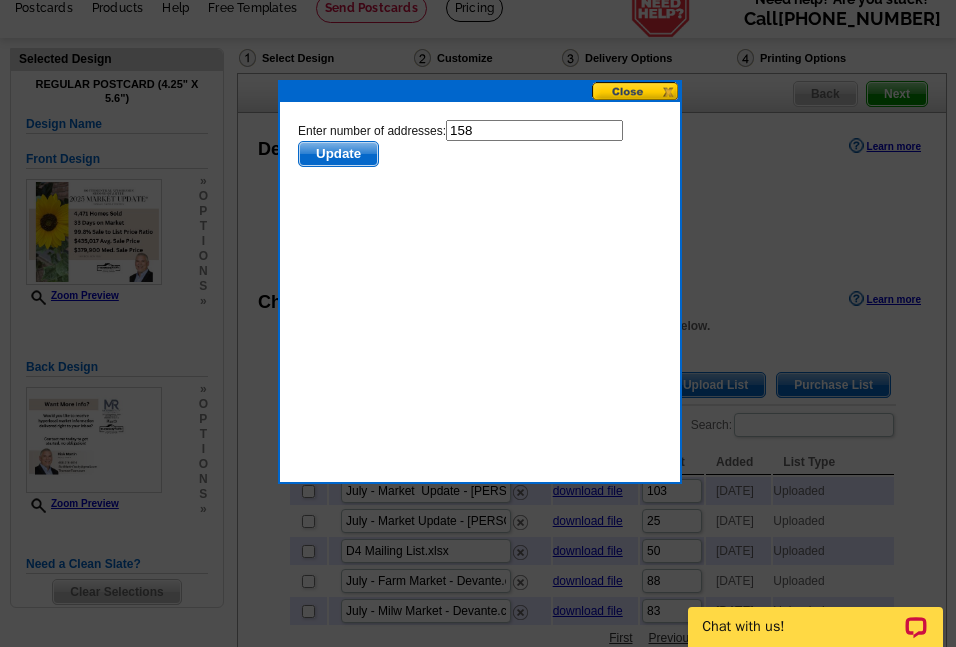 click on "158" at bounding box center (534, 130) 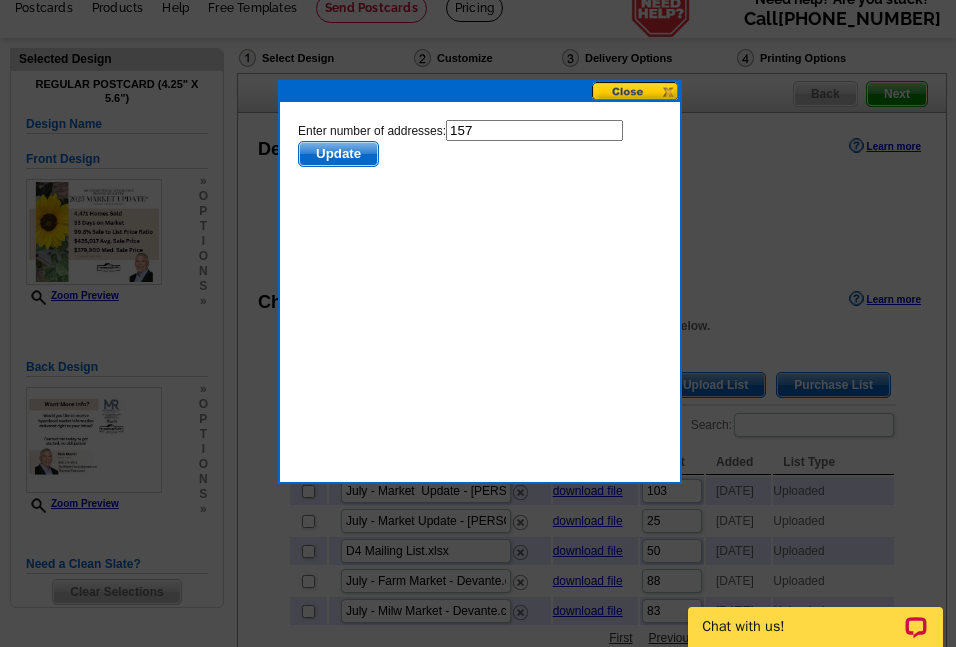 type on "157" 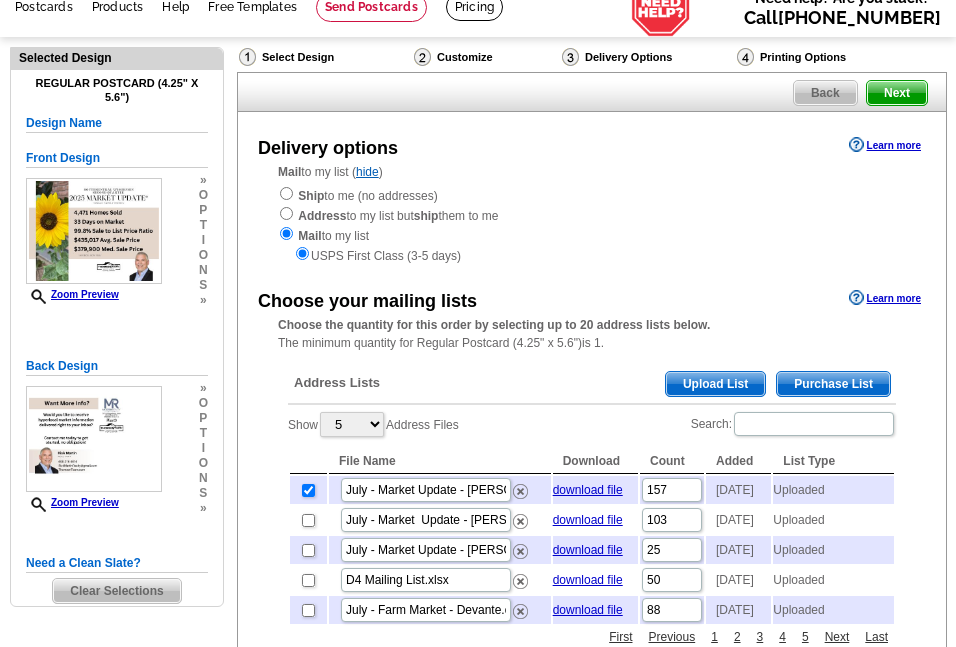 scroll, scrollTop: 100, scrollLeft: 0, axis: vertical 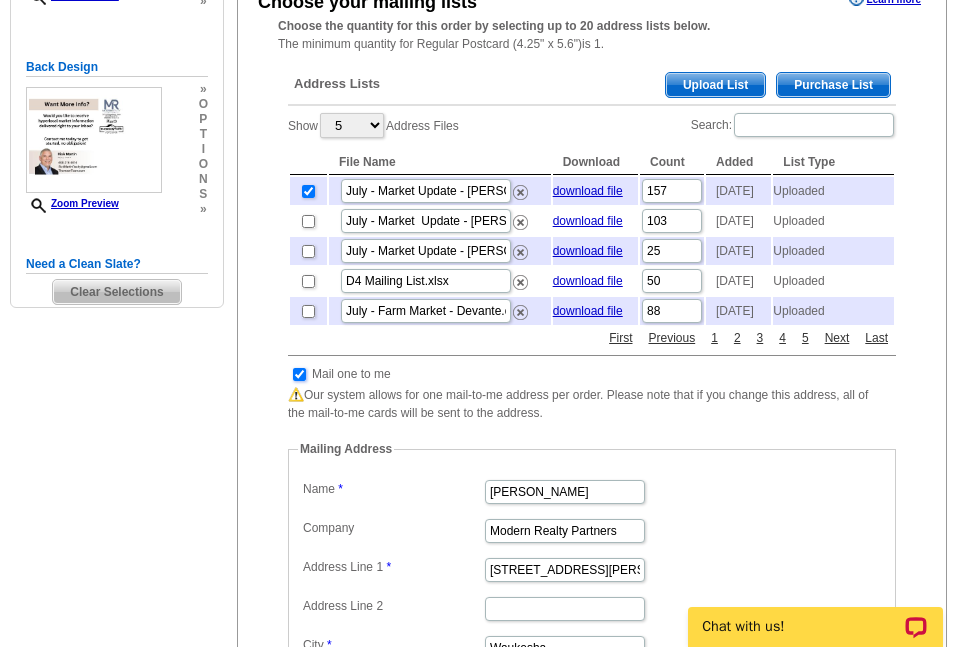 click at bounding box center (299, 374) 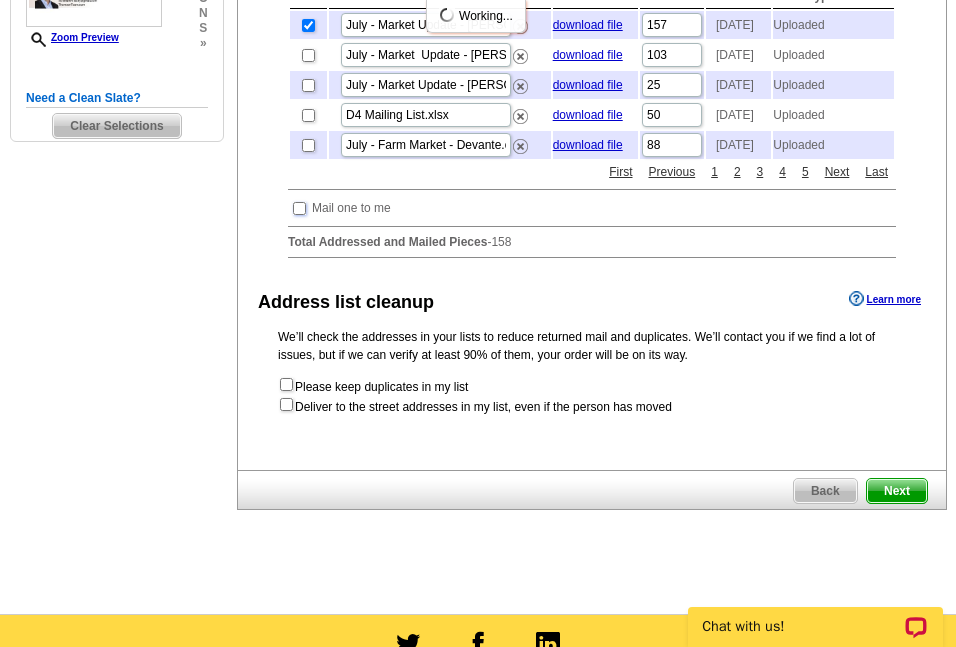 scroll, scrollTop: 700, scrollLeft: 0, axis: vertical 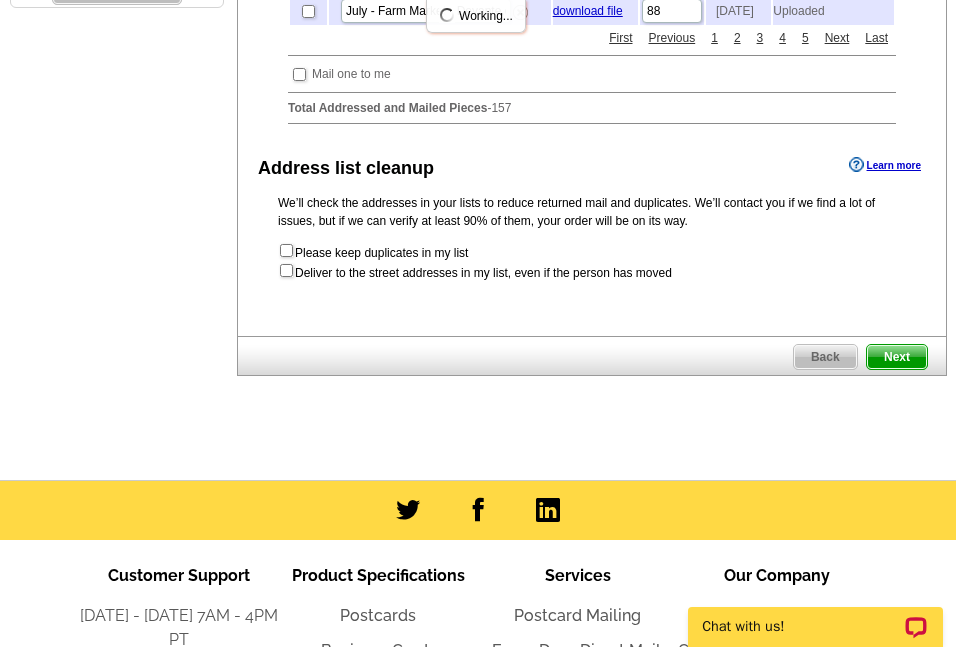 click on "Next" at bounding box center (897, 357) 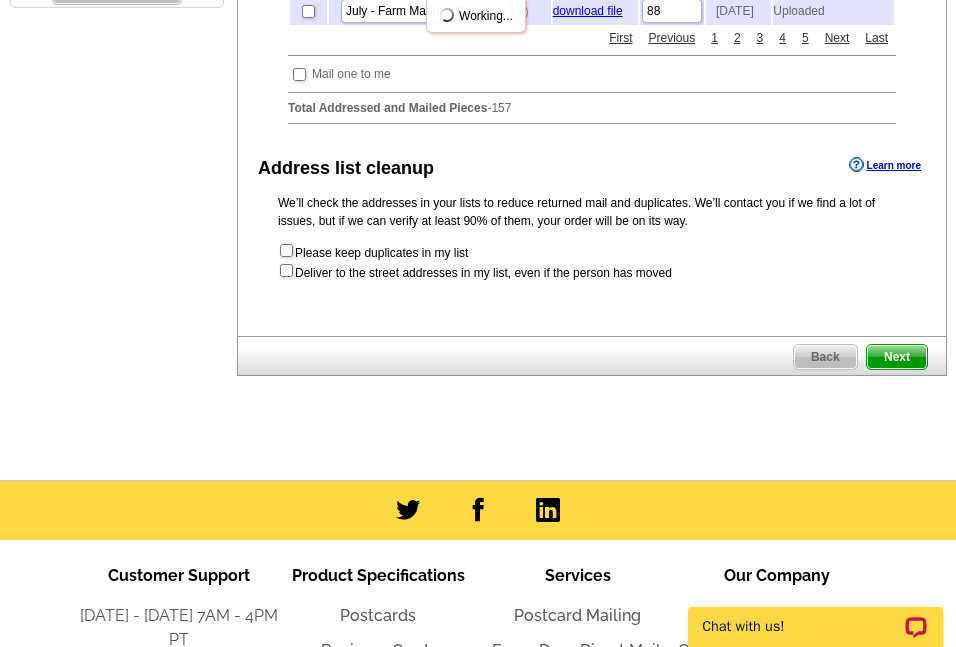 scroll, scrollTop: 0, scrollLeft: 0, axis: both 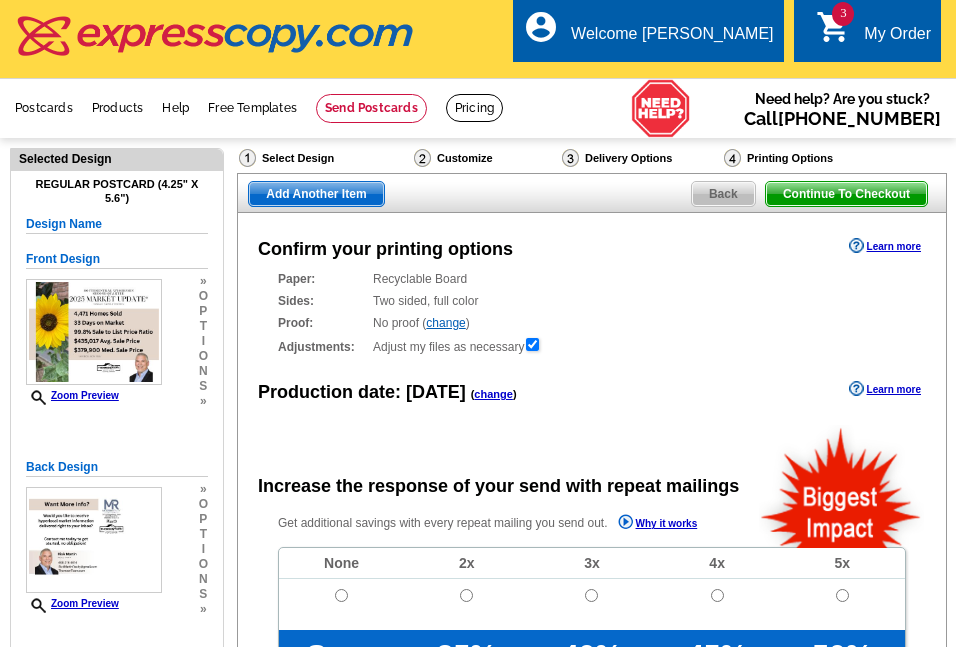 radio on "false" 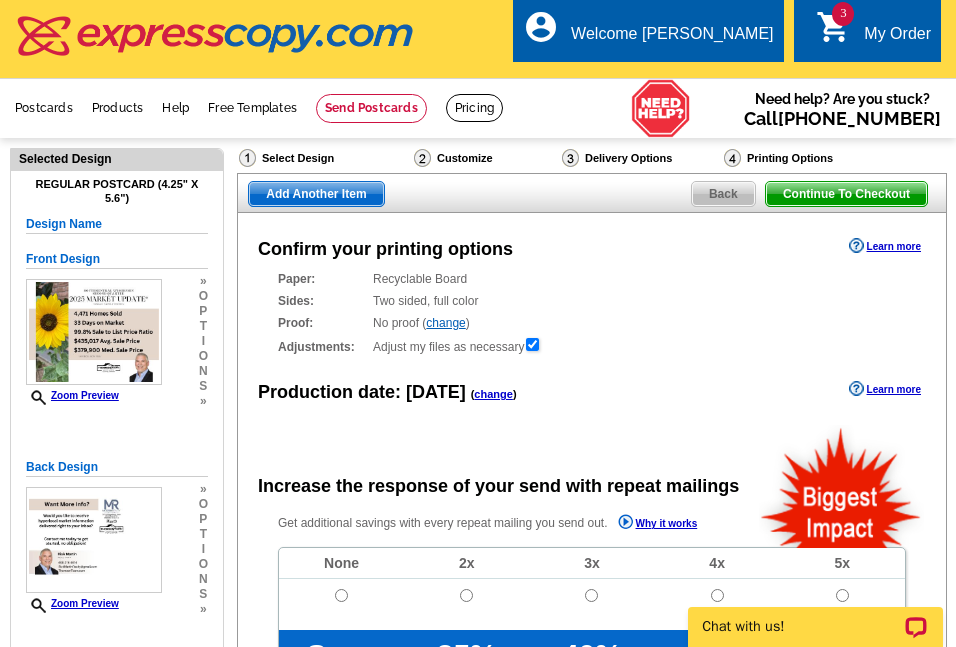 scroll, scrollTop: 0, scrollLeft: 0, axis: both 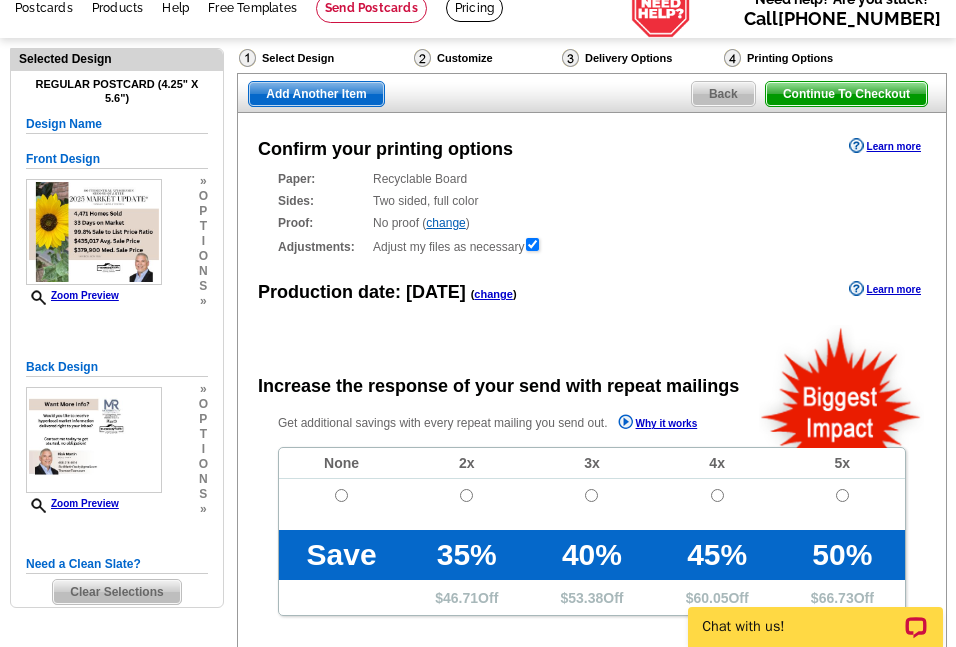 click on "change" at bounding box center [493, 294] 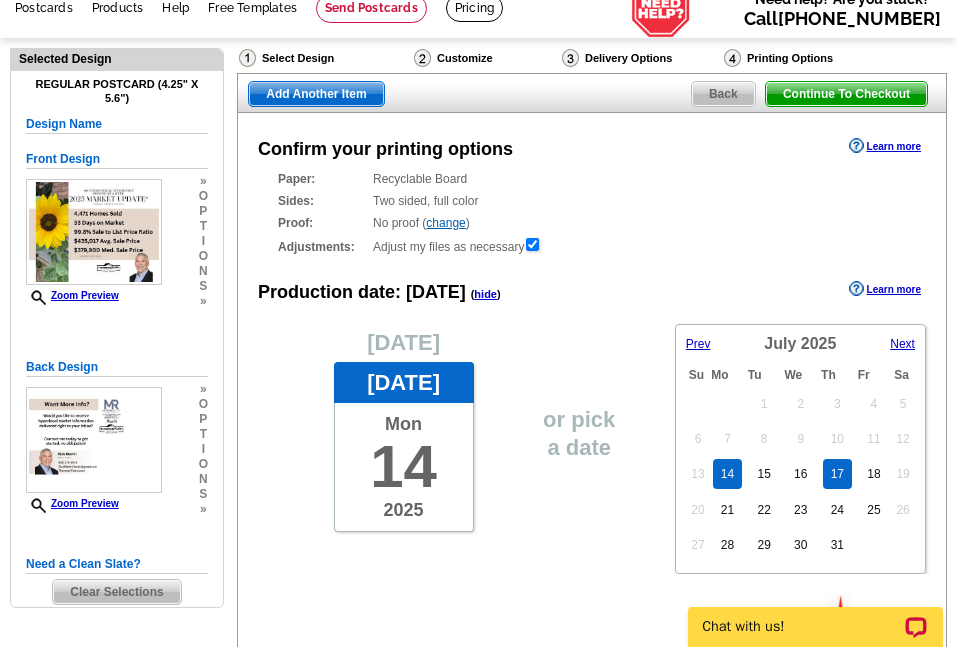click on "17" at bounding box center [837, 474] 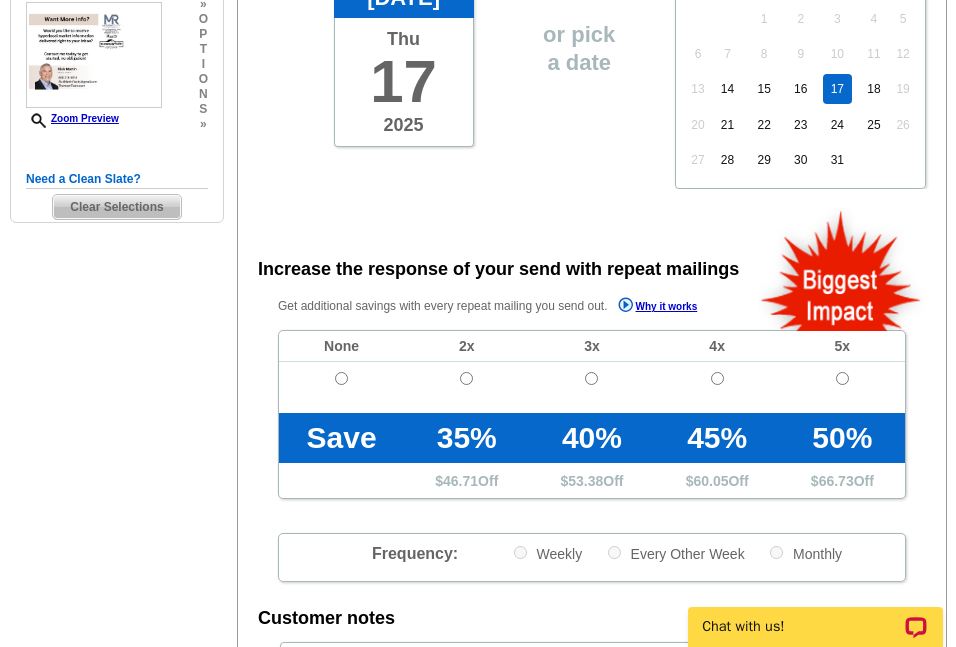 scroll, scrollTop: 500, scrollLeft: 0, axis: vertical 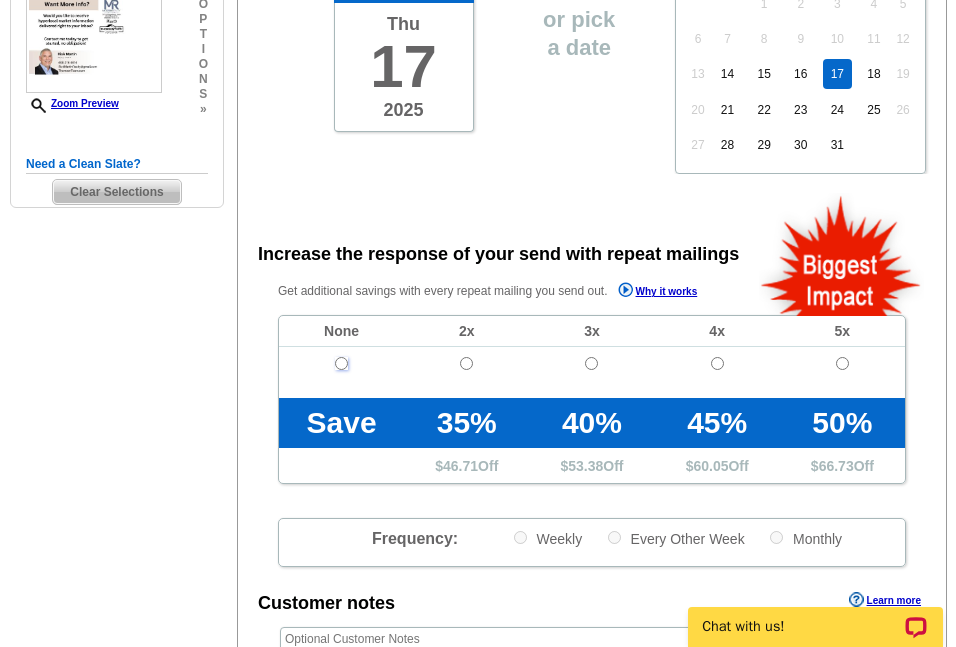 click at bounding box center (341, 363) 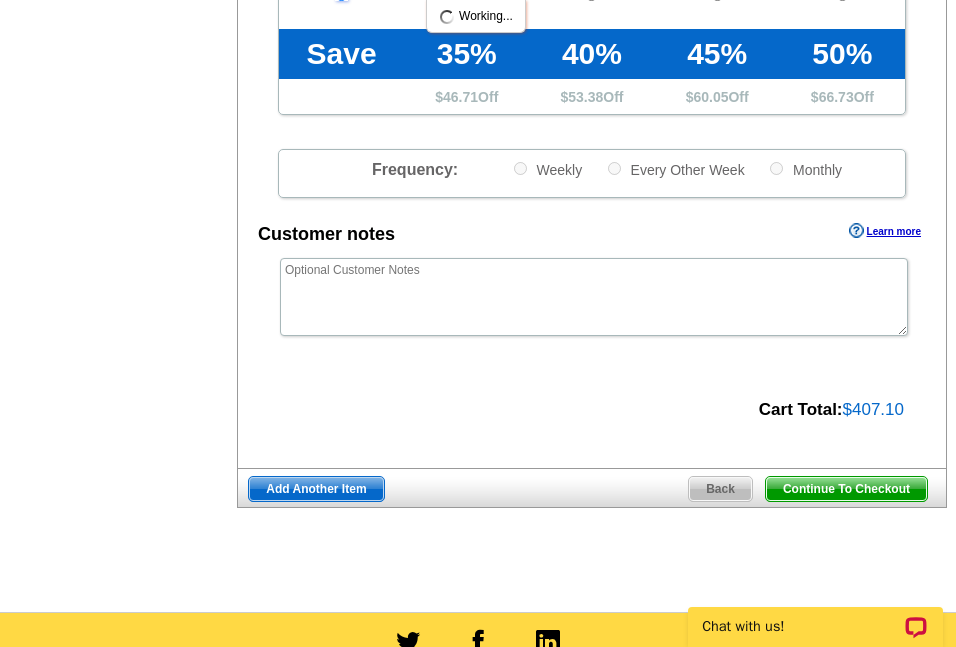 scroll, scrollTop: 900, scrollLeft: 0, axis: vertical 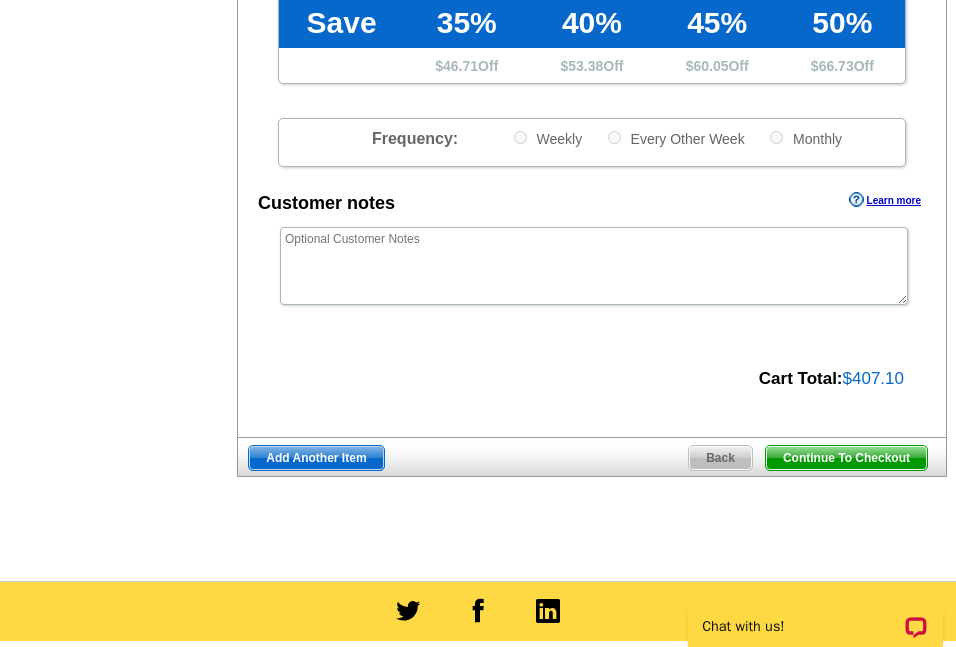 click on "Continue To Checkout" at bounding box center [846, 458] 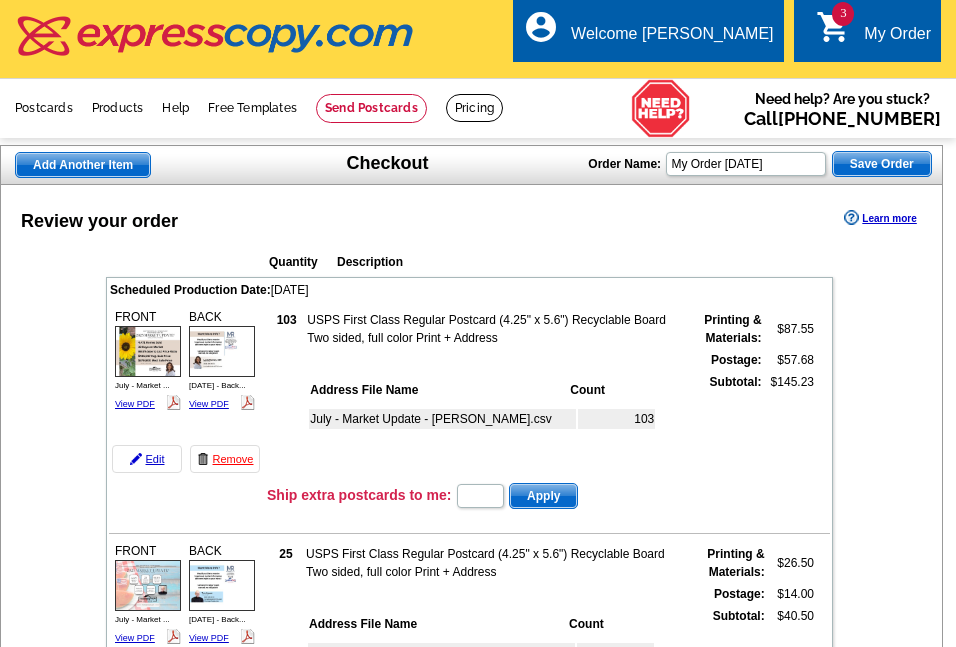 scroll, scrollTop: 0, scrollLeft: 0, axis: both 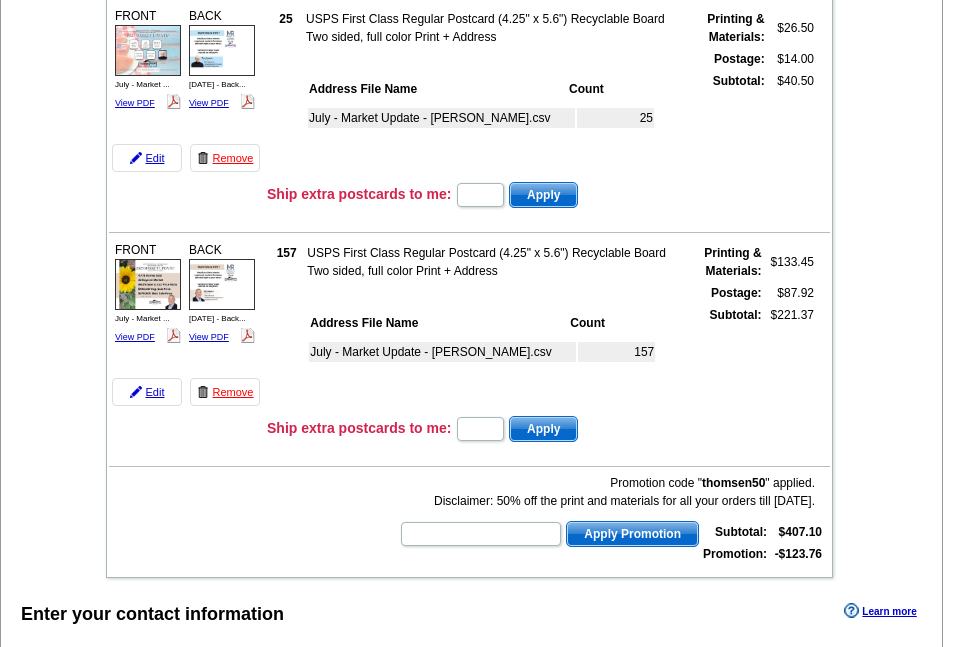 click on "Promotion code " thomsen50 " applied.
Disclaimer: 50% off the print and materials for all your orders till [DATE].
Apply Promotion
Subtotal:
$407.10
Promotion:
-$123.76" at bounding box center [469, 518] 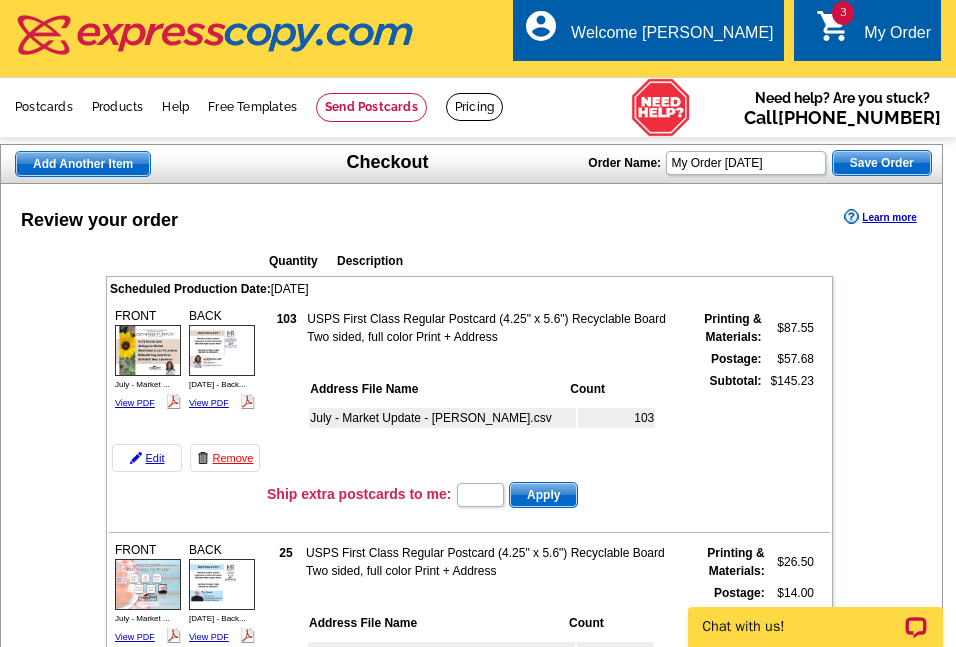 scroll, scrollTop: 0, scrollLeft: 0, axis: both 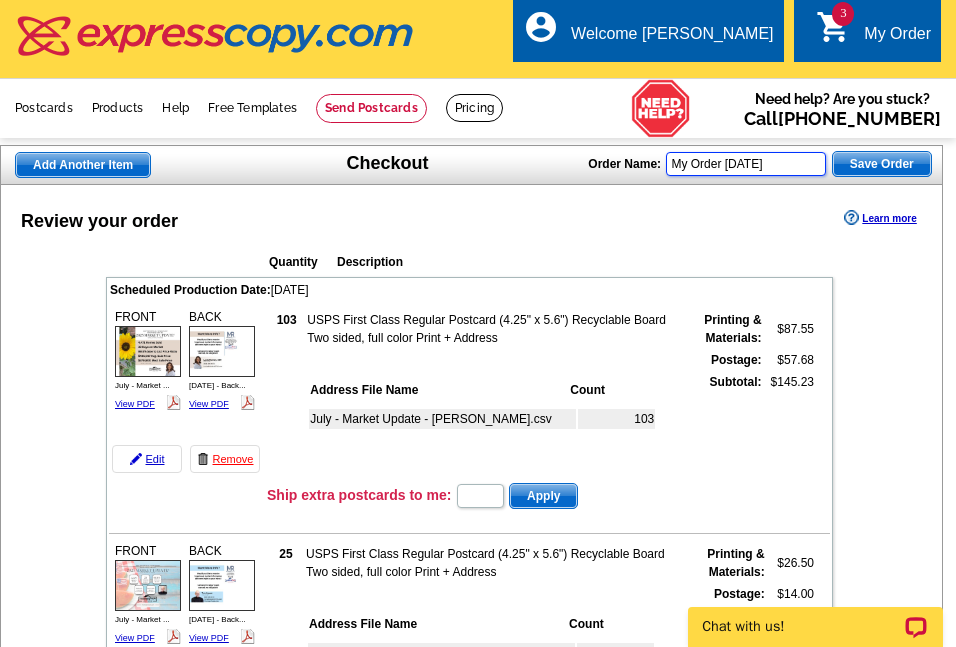 click on "My Order 2025-07-14" at bounding box center [746, 164] 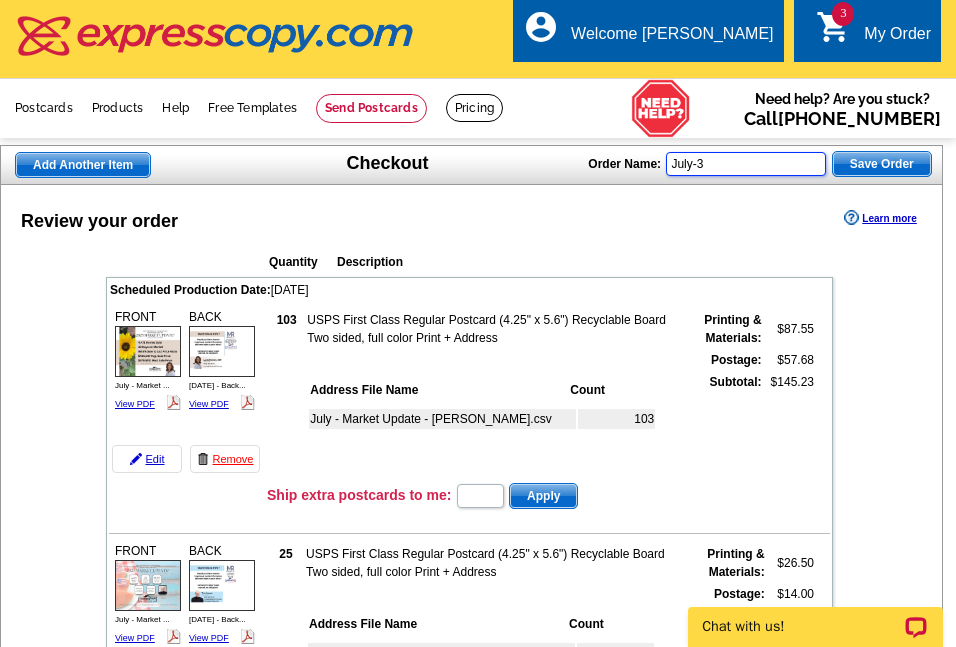 type on "July-3" 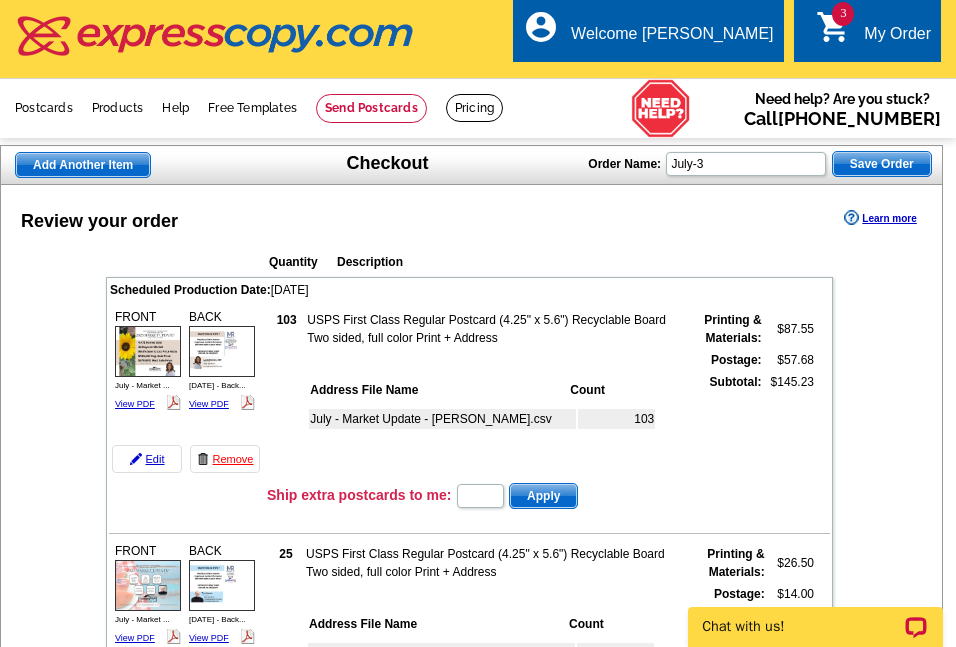 click on "Save Order" at bounding box center [882, 164] 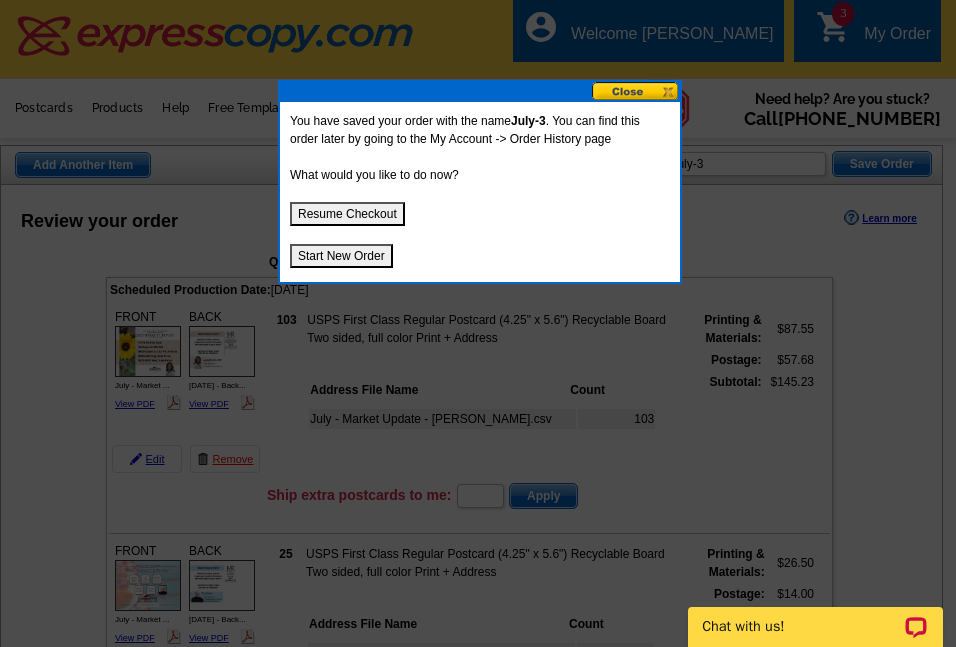 click on "Resume Checkout" at bounding box center [347, 214] 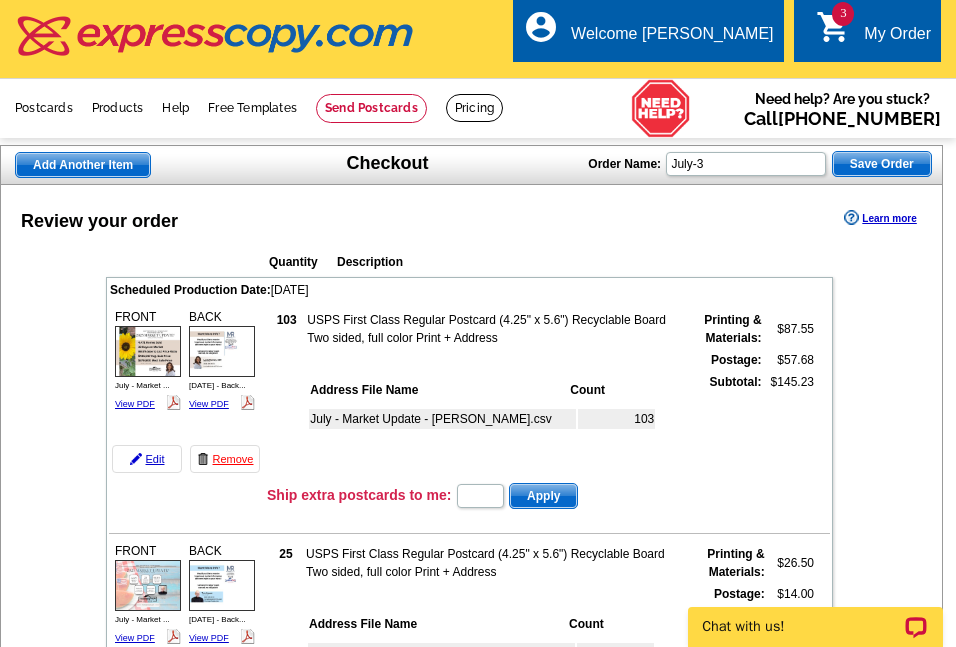 click on "Add Another Item" at bounding box center [83, 165] 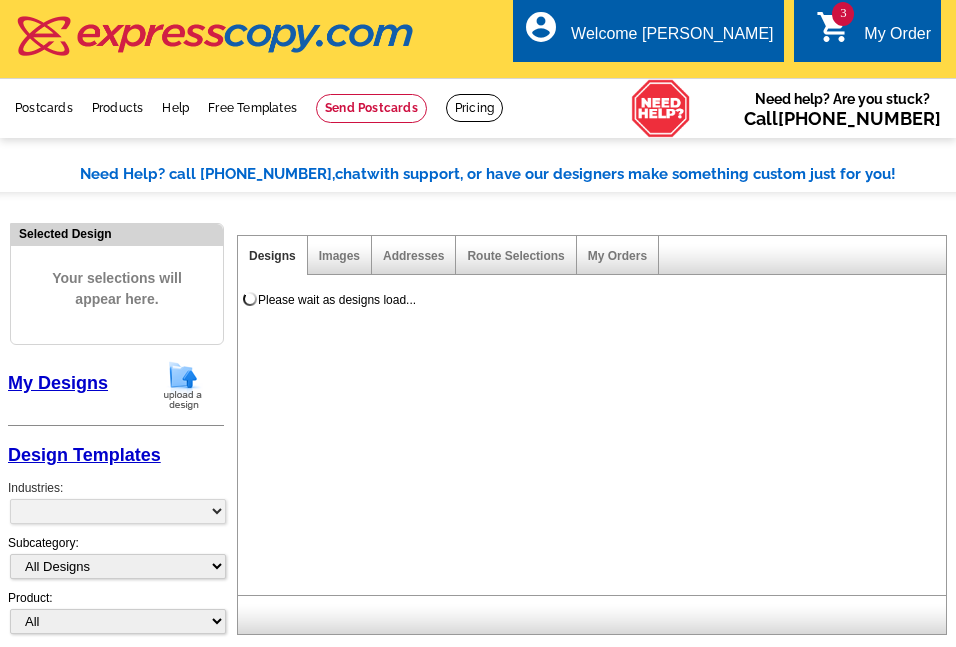 scroll, scrollTop: 0, scrollLeft: 0, axis: both 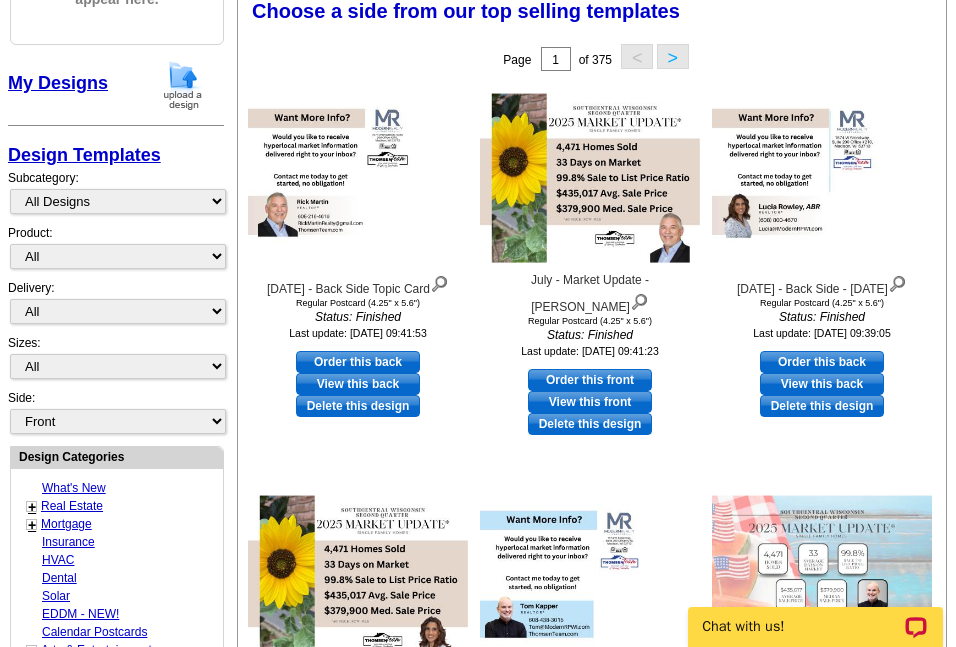 click at bounding box center (183, 85) 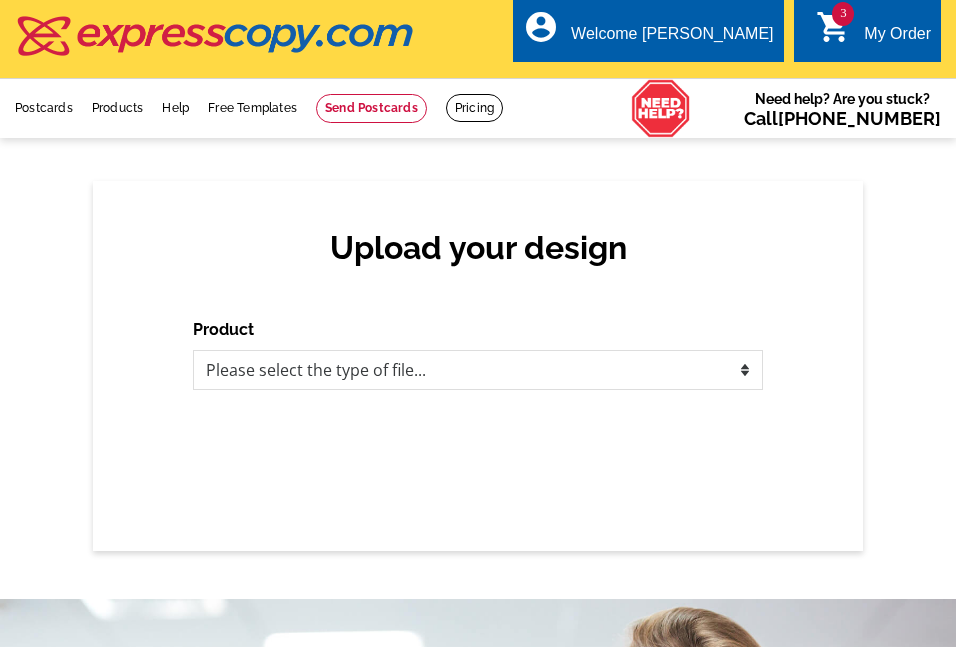 scroll, scrollTop: 0, scrollLeft: 0, axis: both 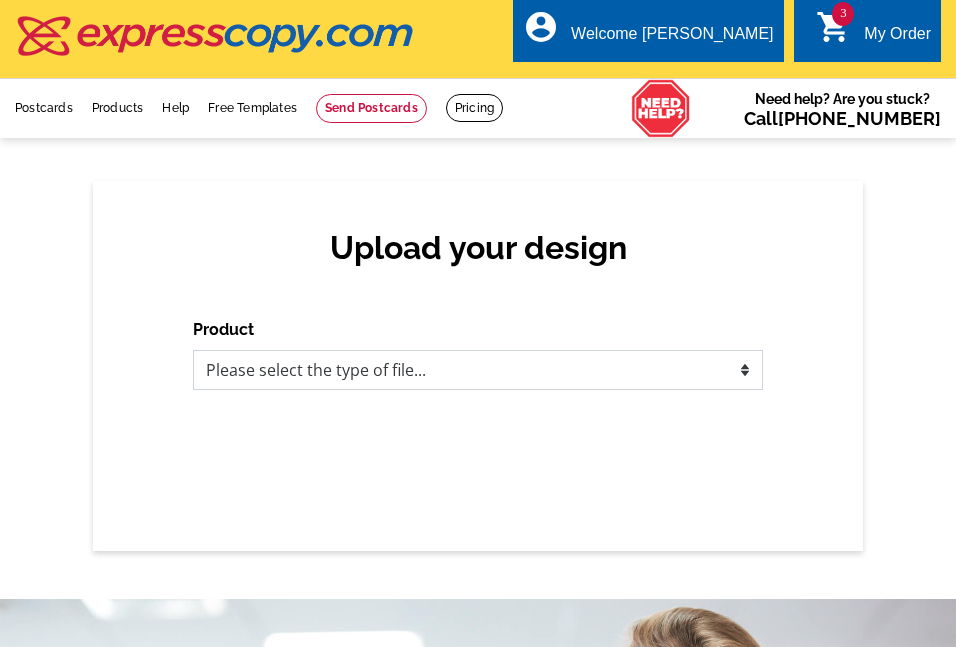 click on "Please select the type of file...
Postcards
Business Cards
Letters and flyers
Greeting Cards
Door Hangers" at bounding box center [478, 370] 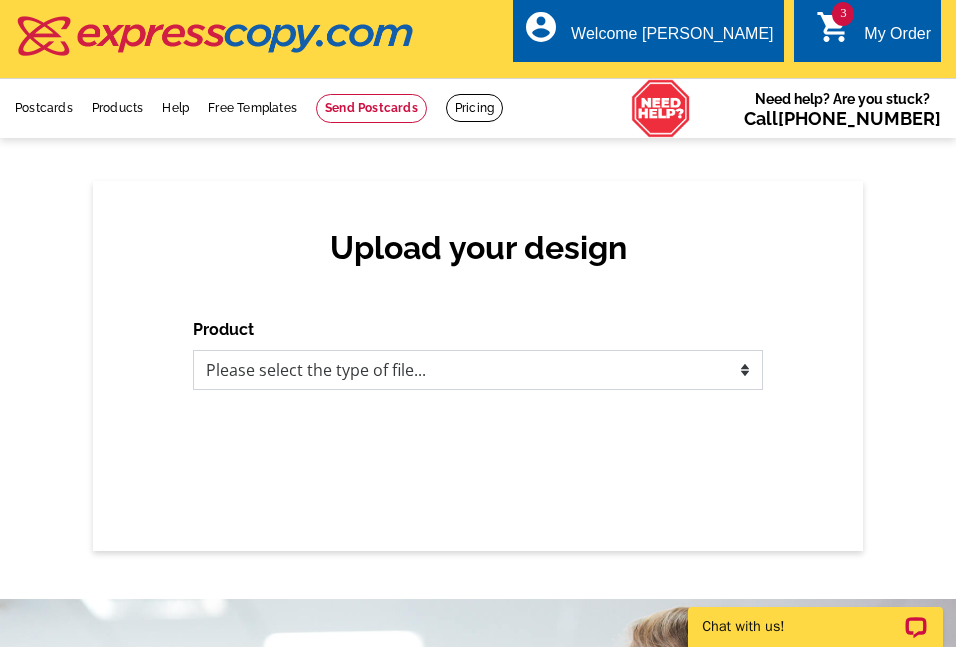 scroll, scrollTop: 0, scrollLeft: 0, axis: both 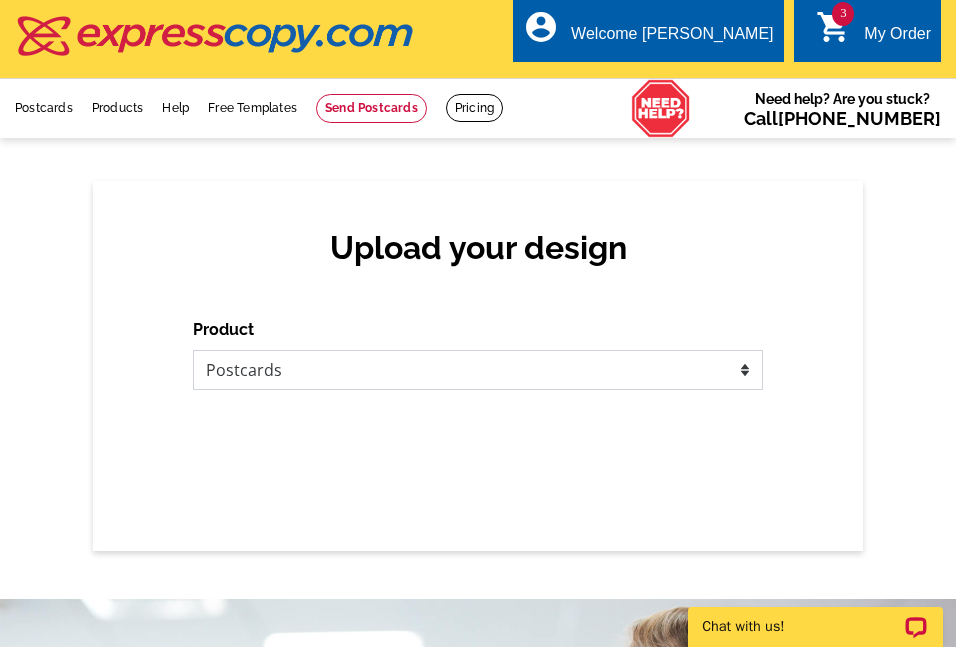 click on "Please select the type of file...
Postcards
Business Cards
Letters and flyers
Greeting Cards
Door Hangers" at bounding box center [478, 370] 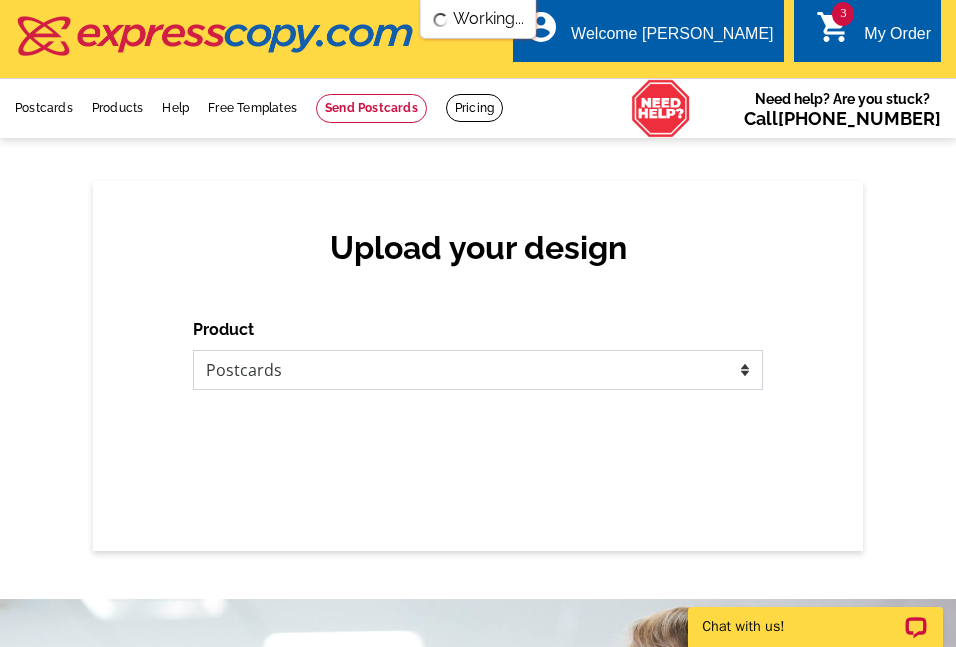 scroll, scrollTop: 0, scrollLeft: 0, axis: both 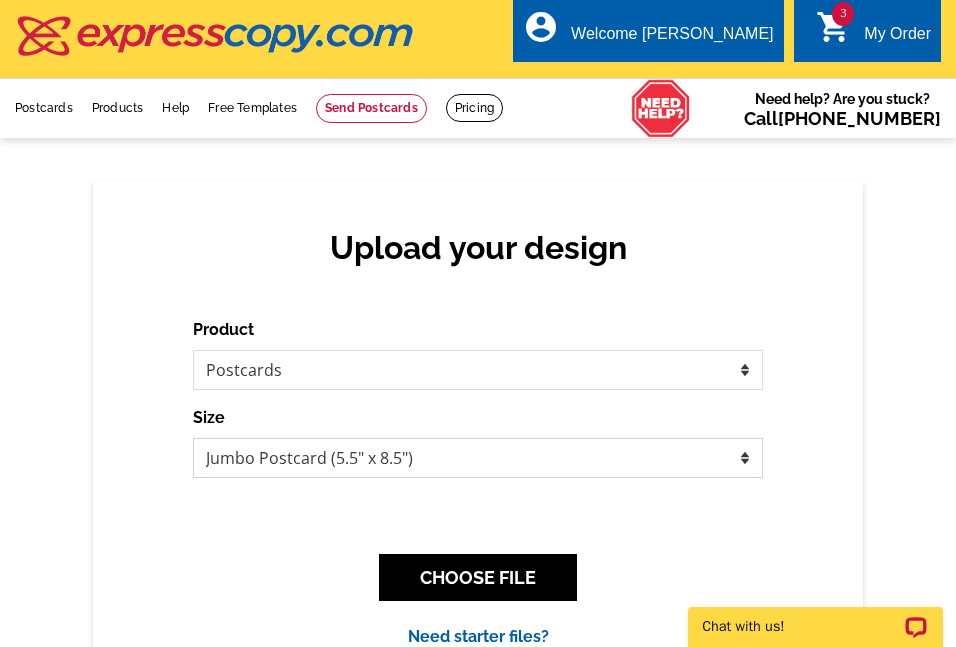 click on "Jumbo Postcard (5.5" x 8.5") Regular Postcard (4.25" x 5.6") Panoramic Postcard (5.75" x 11.25") Giant Postcard (8.5" x 11") EDDM Postcard (6.125" x 8.25")" at bounding box center [478, 458] 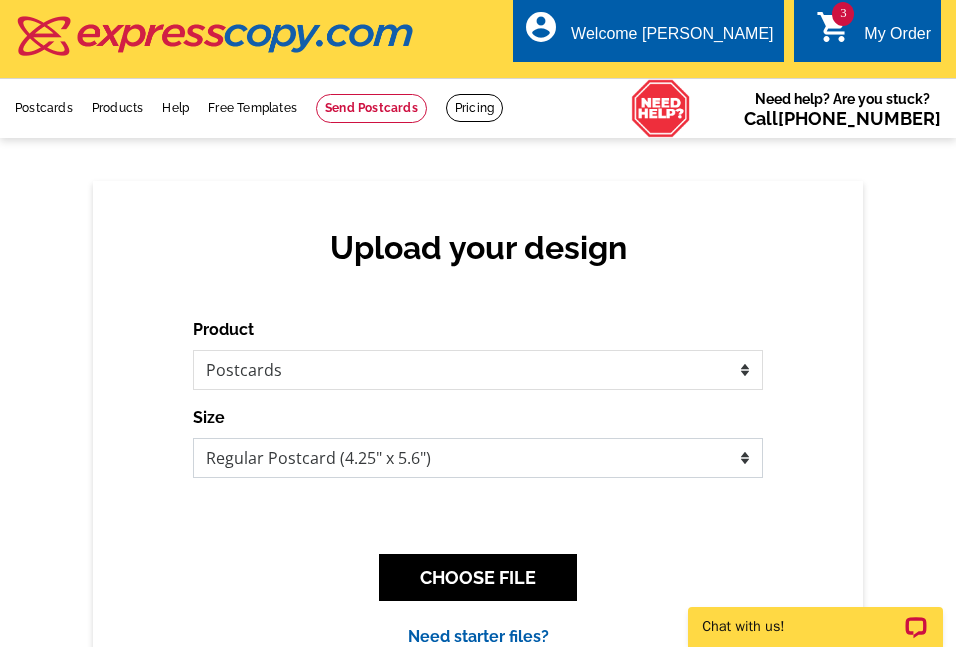 click on "Jumbo Postcard (5.5" x 8.5") Regular Postcard (4.25" x 5.6") Panoramic Postcard (5.75" x 11.25") Giant Postcard (8.5" x 11") EDDM Postcard (6.125" x 8.25")" at bounding box center (478, 458) 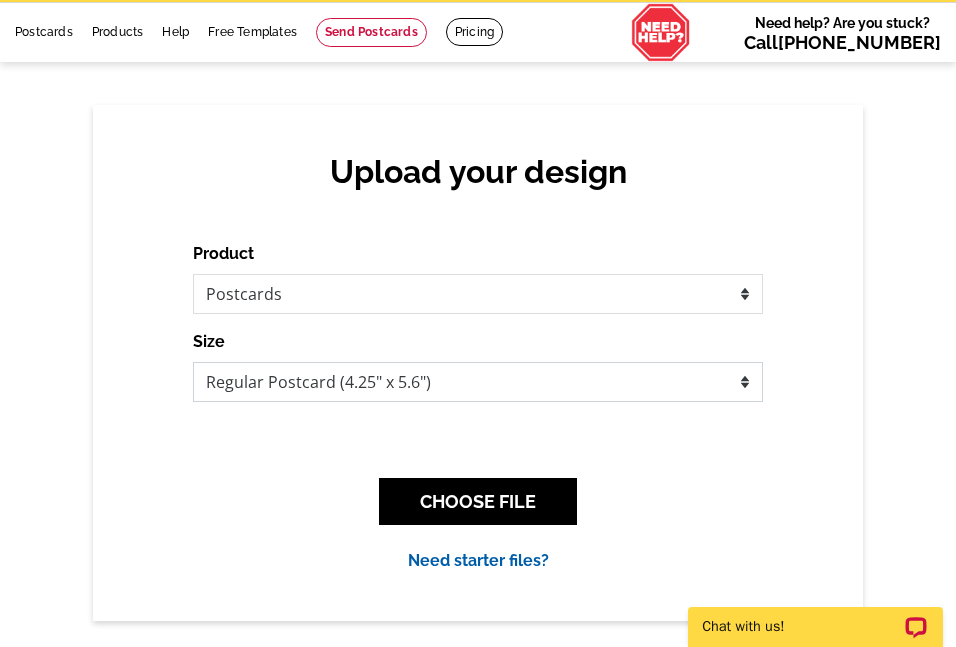 scroll, scrollTop: 100, scrollLeft: 0, axis: vertical 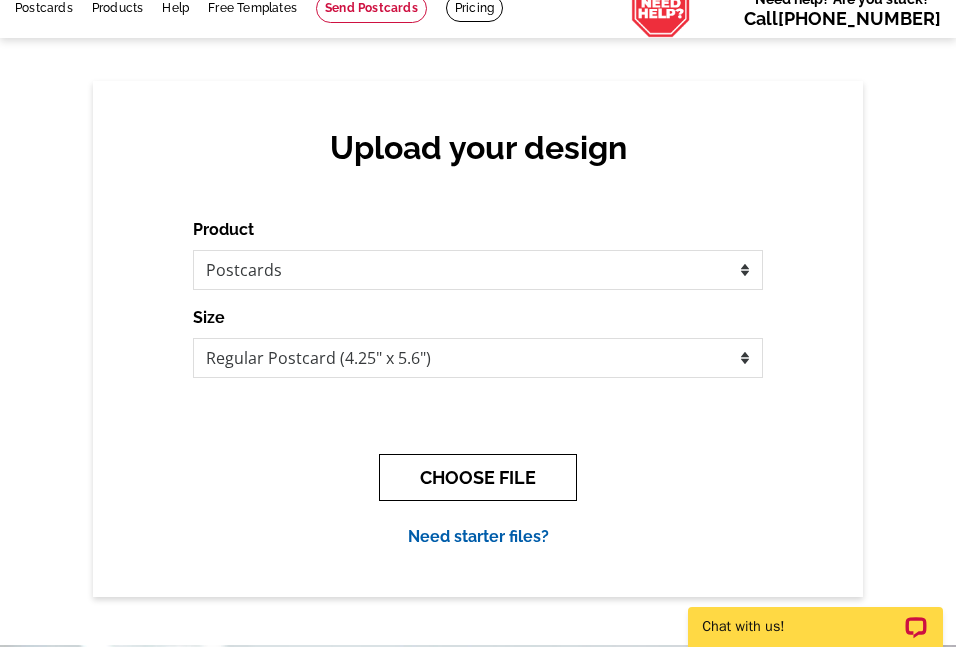 click on "CHOOSE FILE" at bounding box center (478, 477) 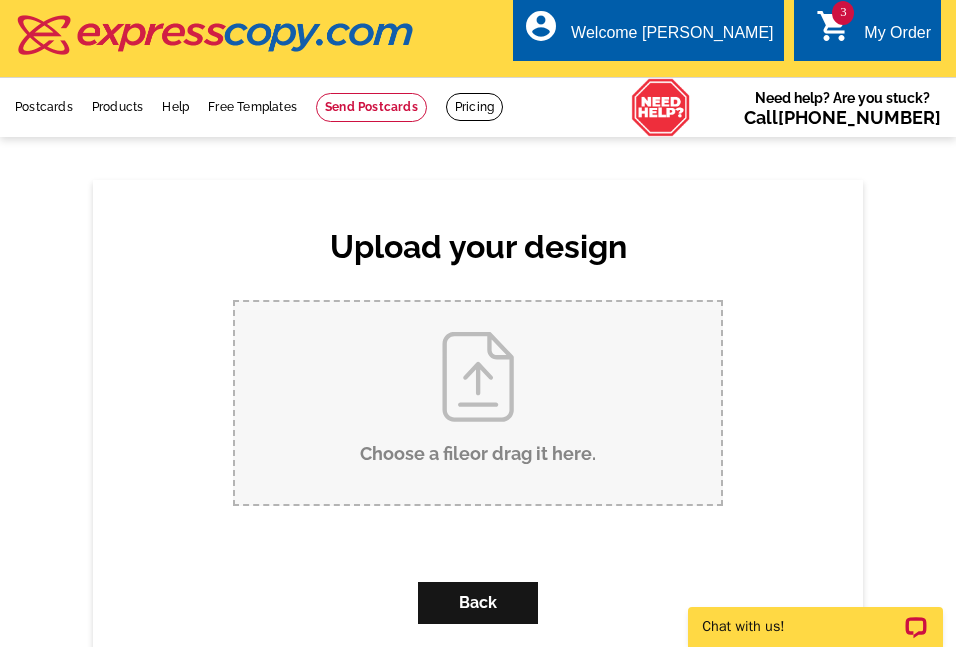 scroll, scrollTop: 0, scrollLeft: 0, axis: both 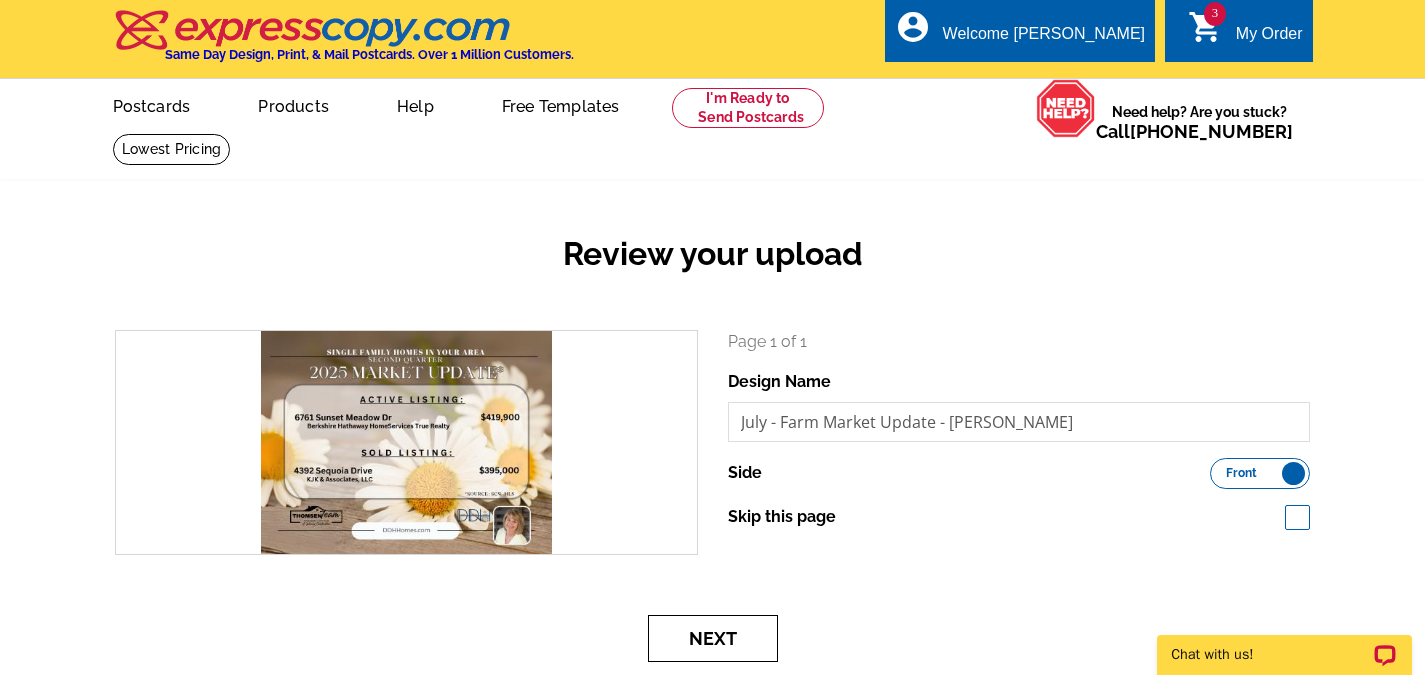 click on "Next" at bounding box center (713, 638) 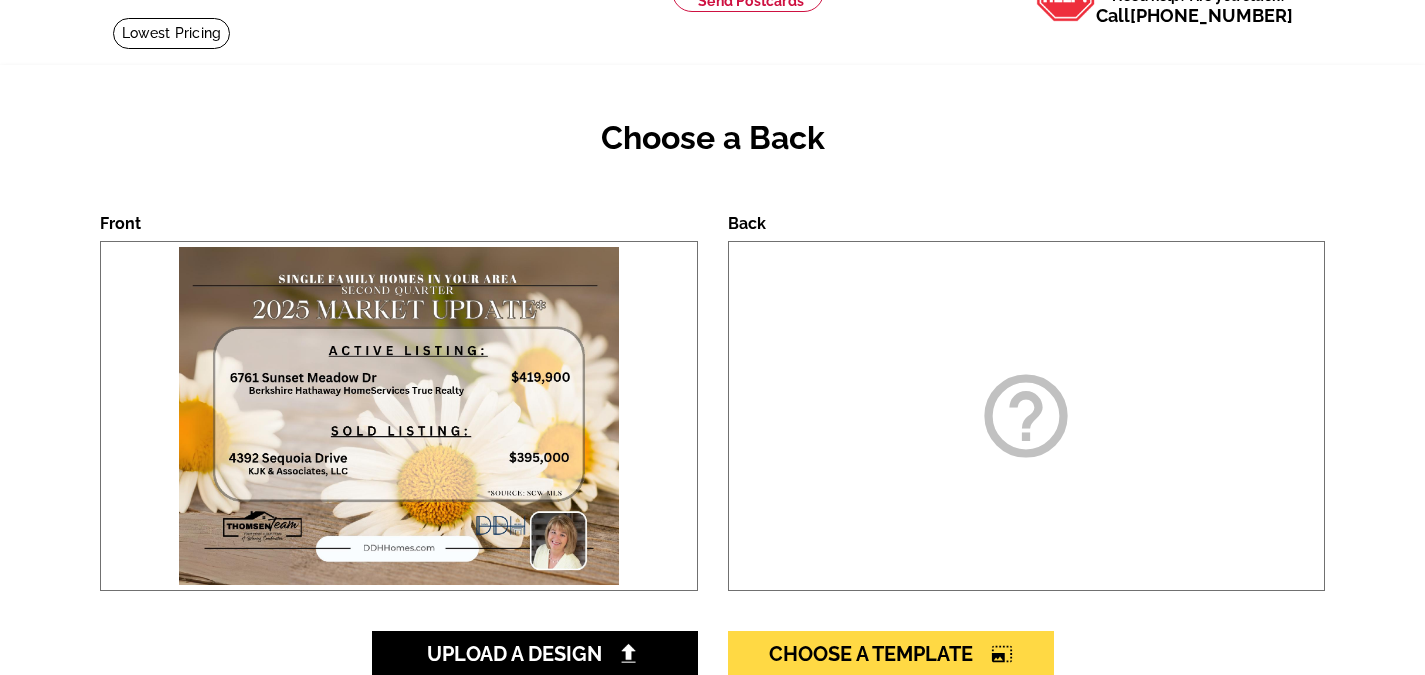 scroll, scrollTop: 200, scrollLeft: 0, axis: vertical 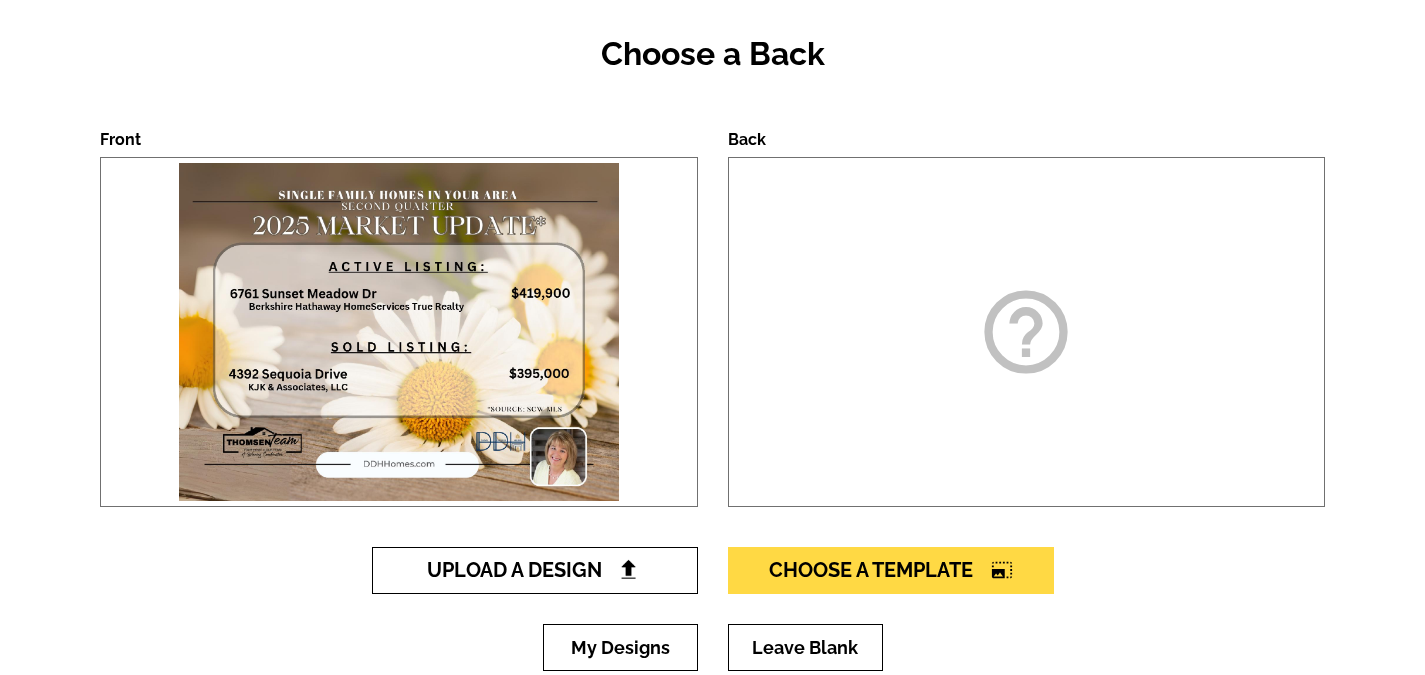 click on "Upload A Design" at bounding box center [534, 570] 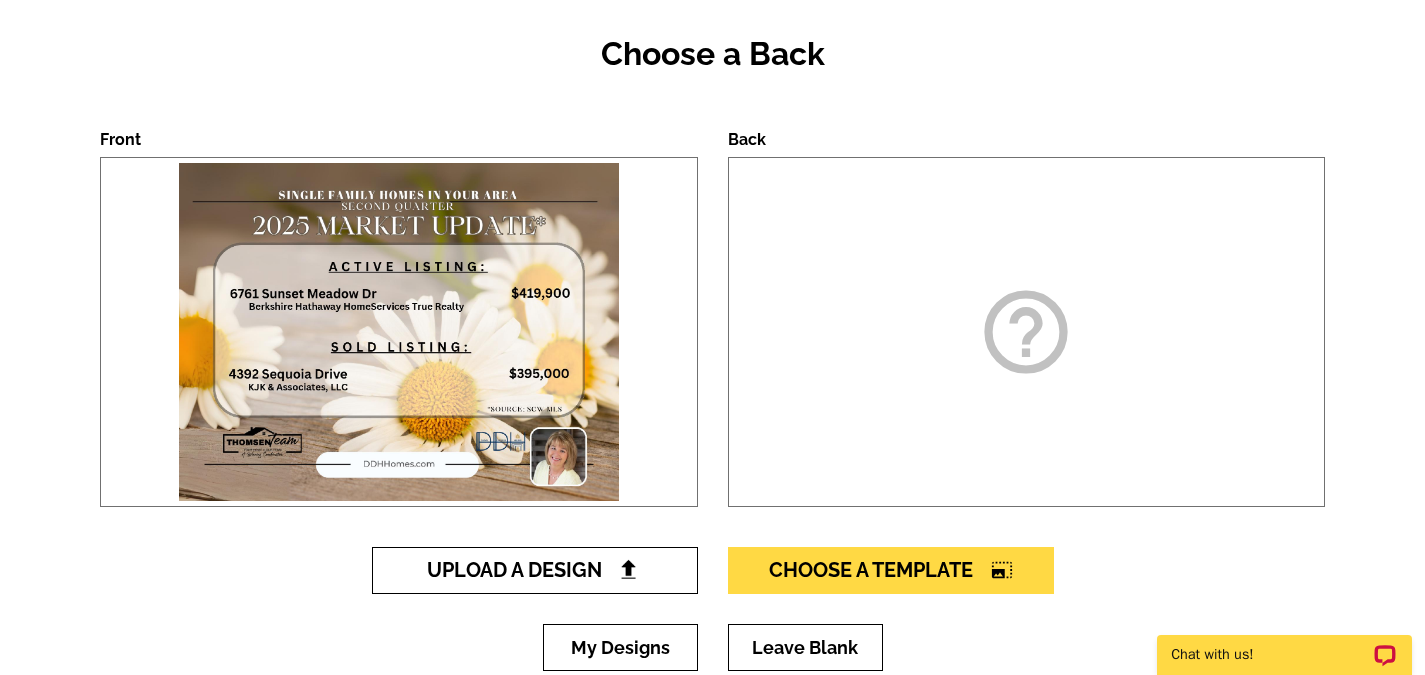 scroll, scrollTop: 0, scrollLeft: 0, axis: both 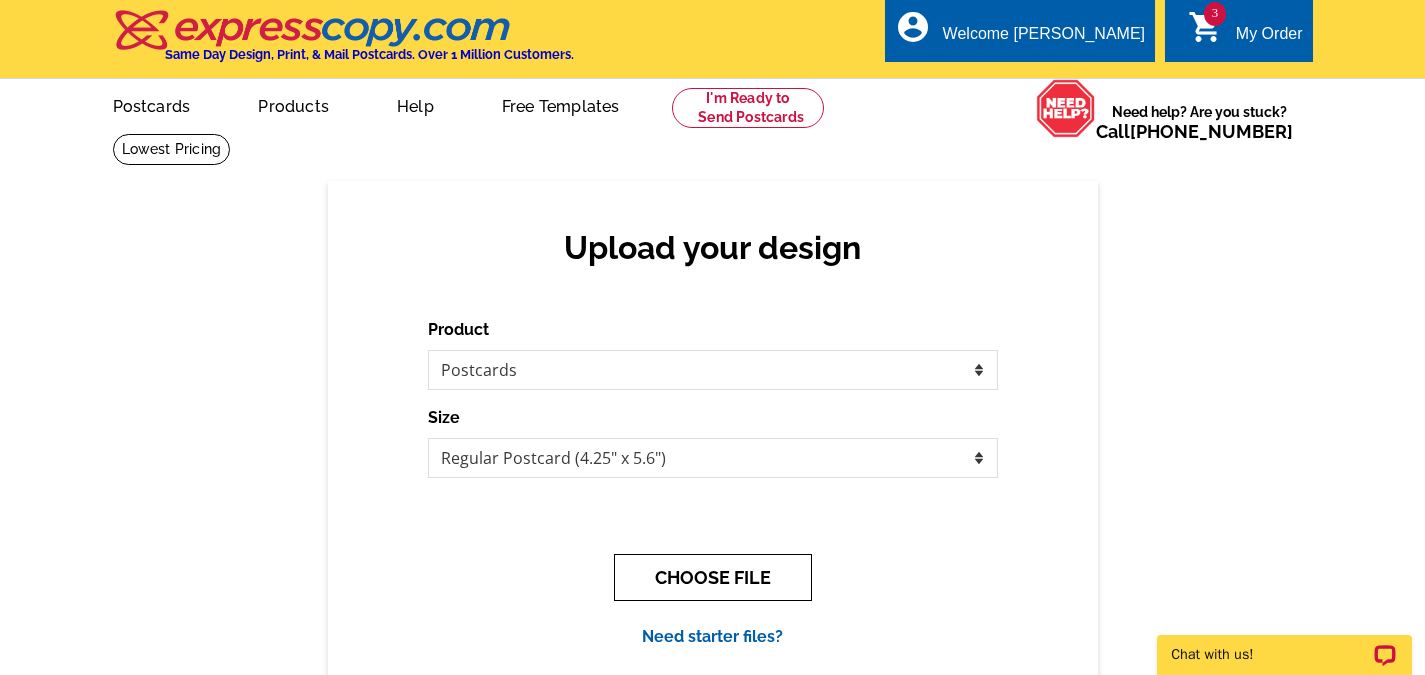 click on "CHOOSE FILE" at bounding box center (713, 577) 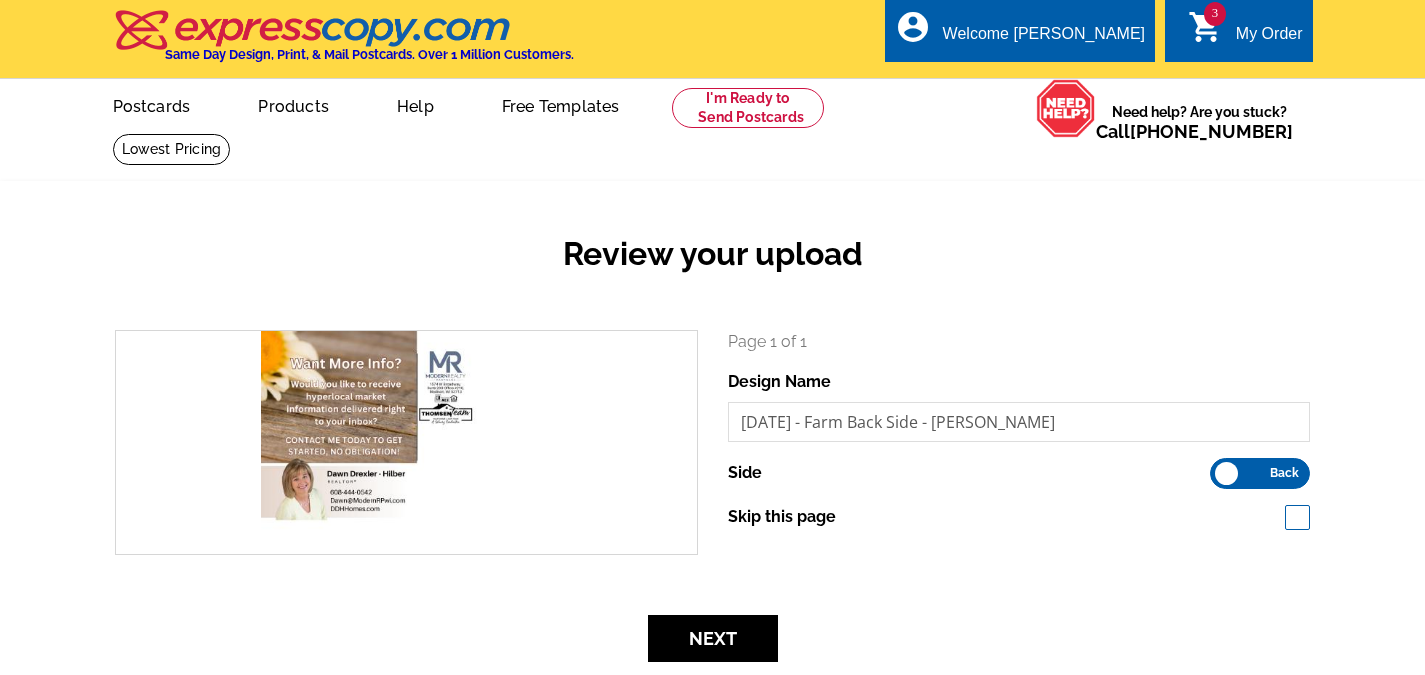 scroll, scrollTop: 0, scrollLeft: 0, axis: both 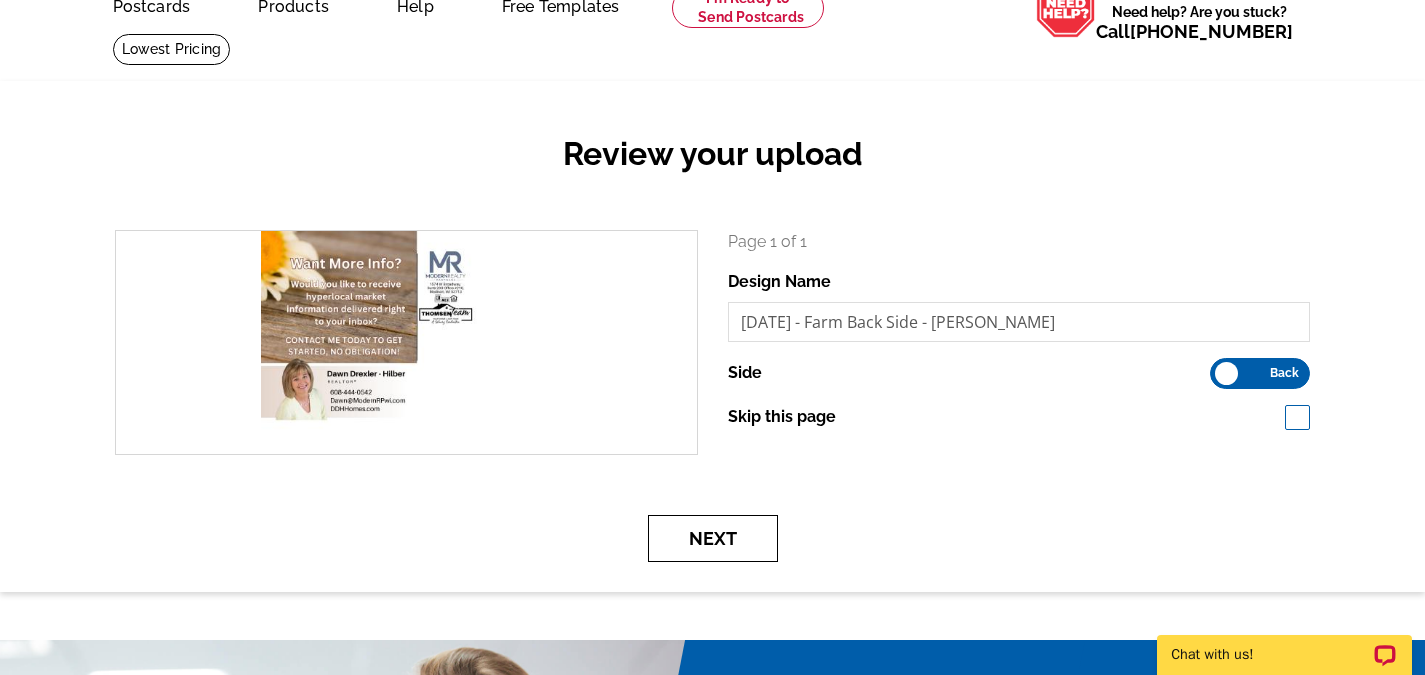 click on "Next" at bounding box center (713, 538) 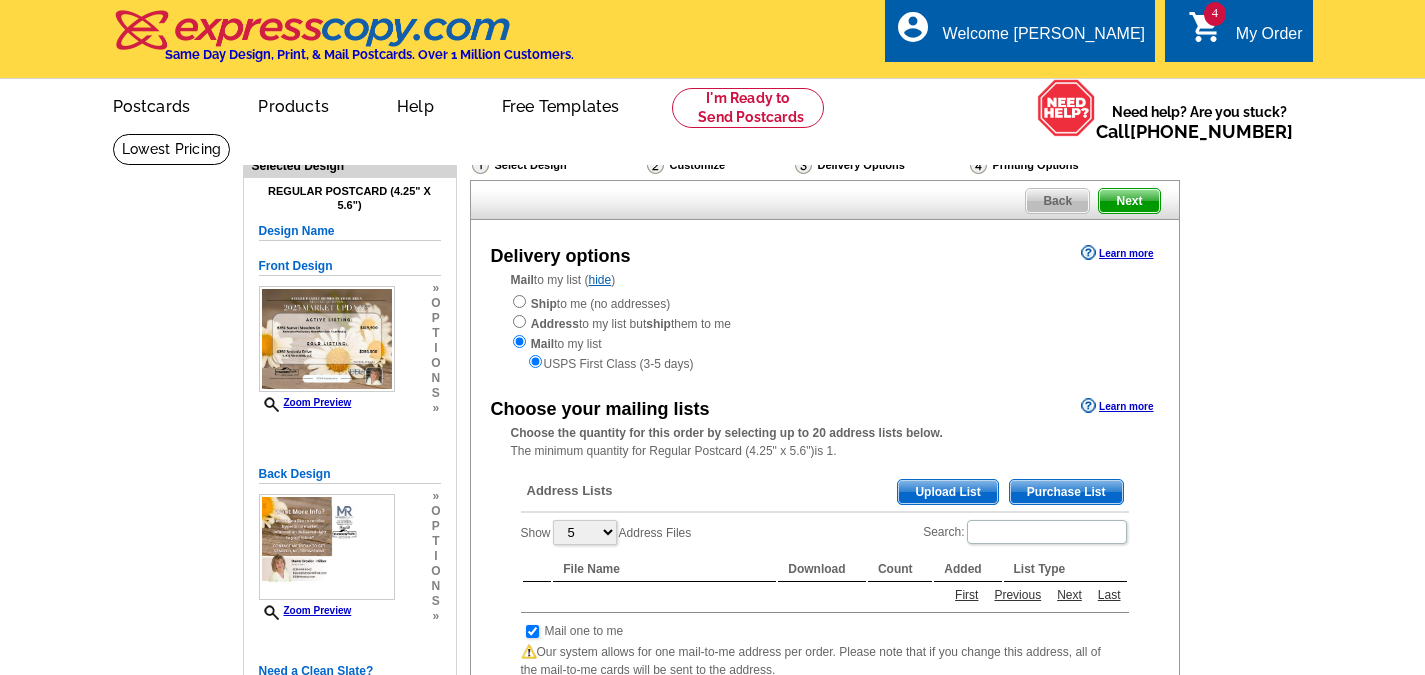 scroll, scrollTop: 0, scrollLeft: 0, axis: both 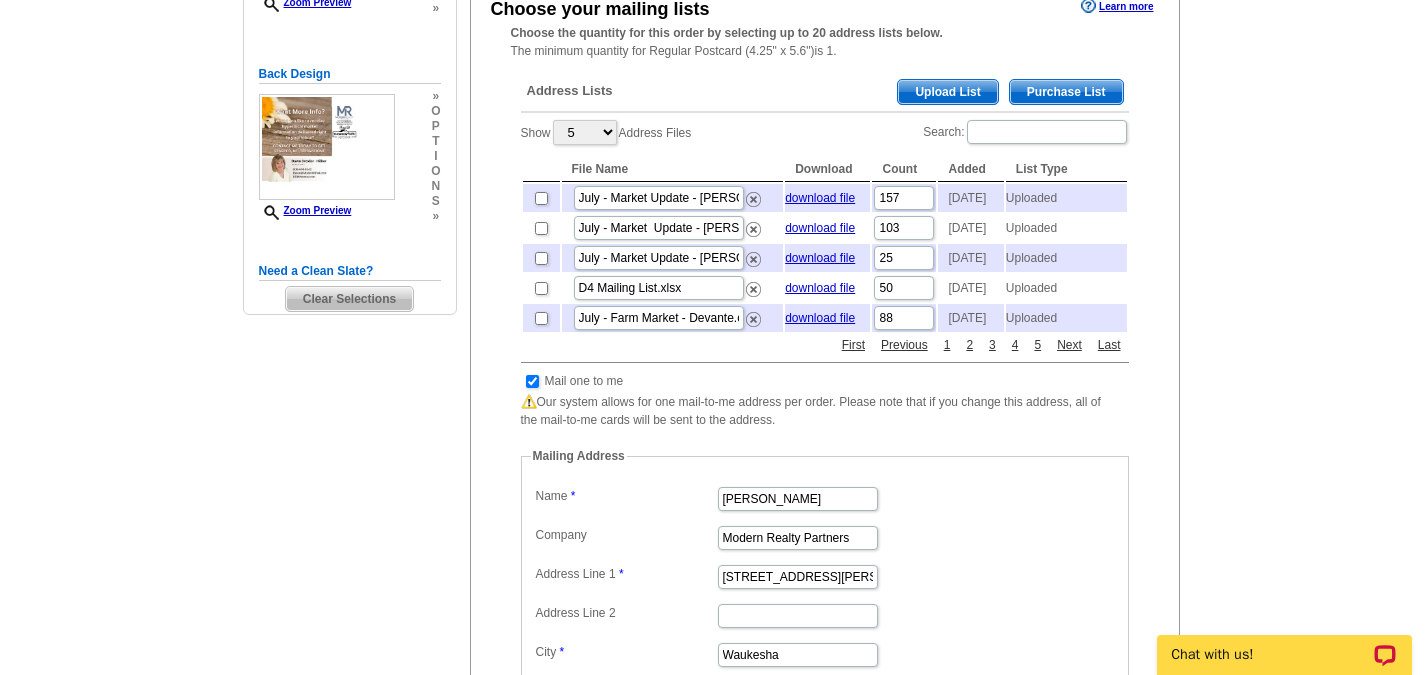 click on "Upload List" at bounding box center [947, 92] 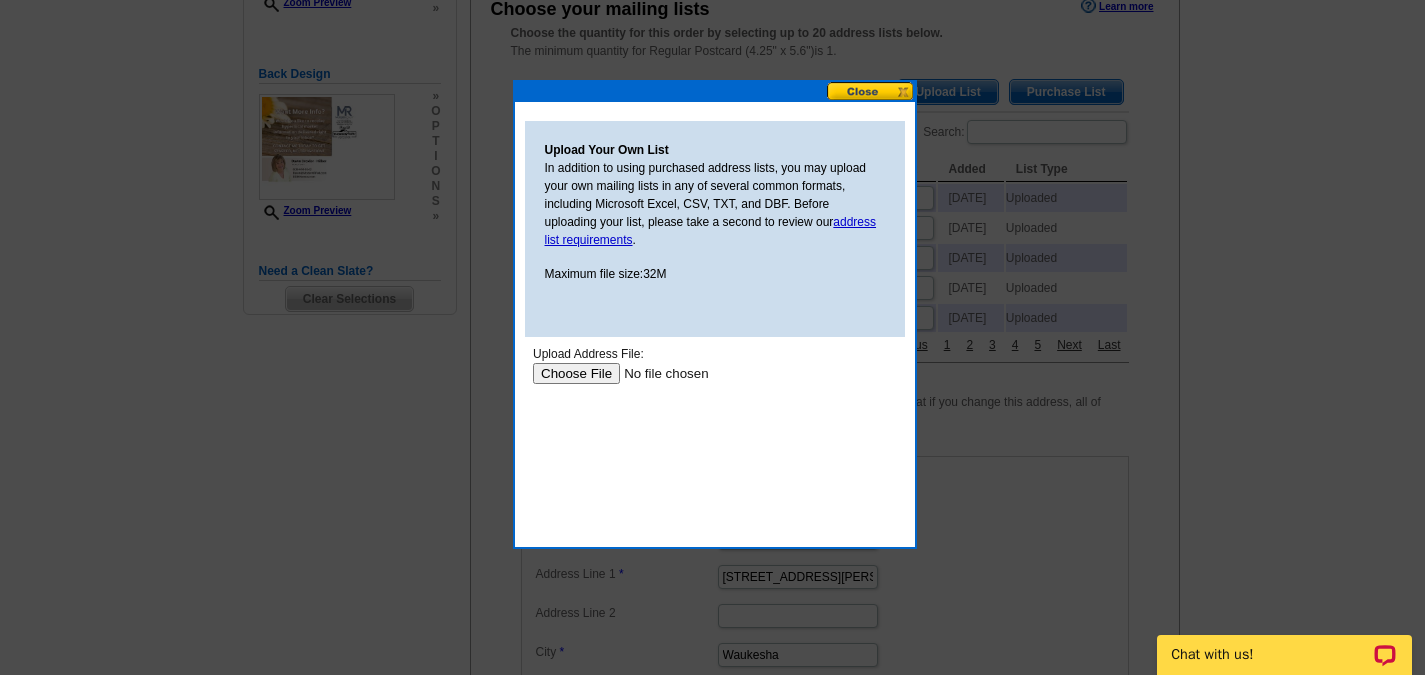 scroll, scrollTop: 0, scrollLeft: 0, axis: both 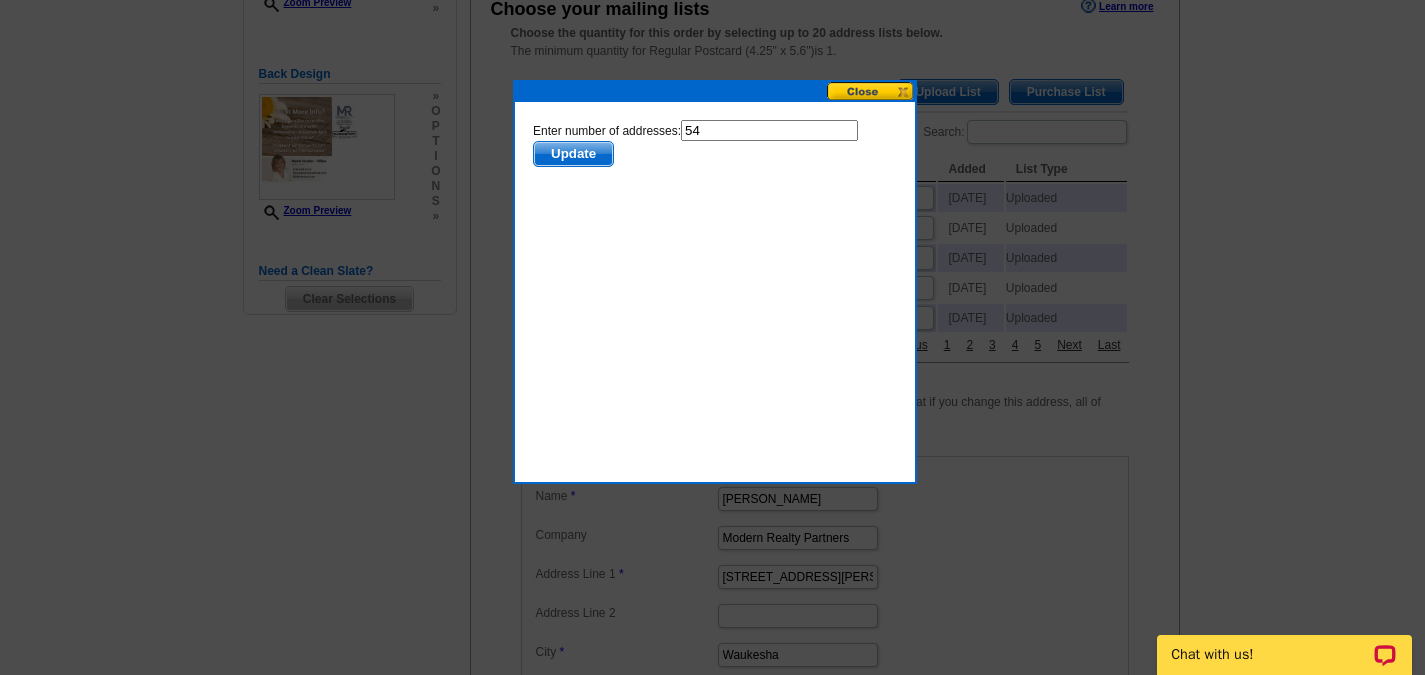 click on "54" at bounding box center [768, 130] 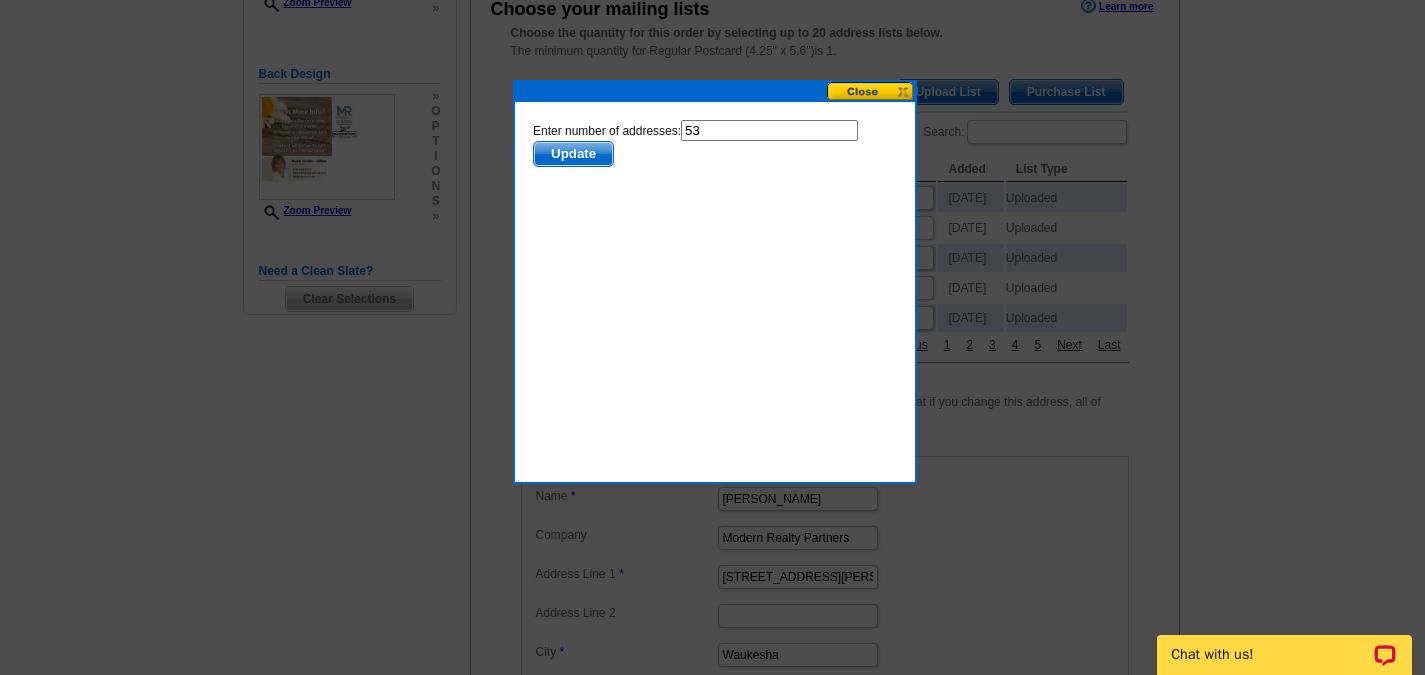 type on "53" 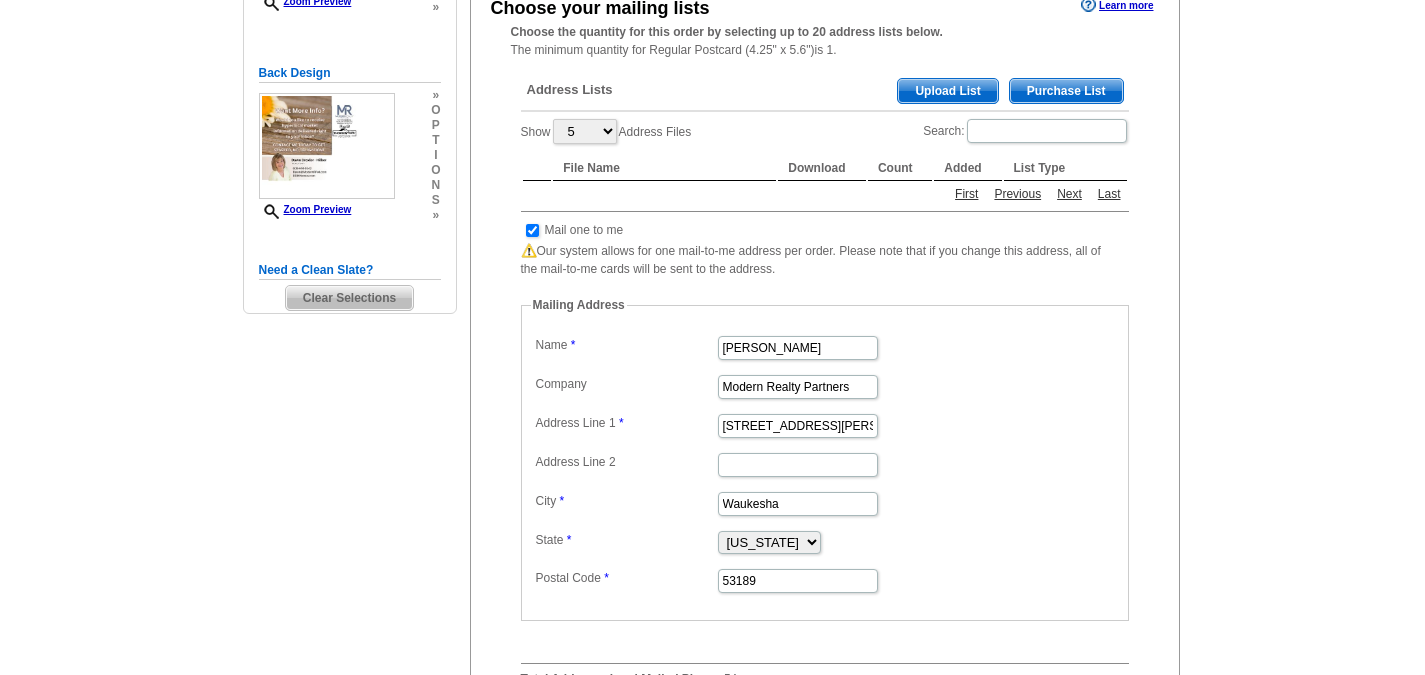 scroll, scrollTop: 400, scrollLeft: 0, axis: vertical 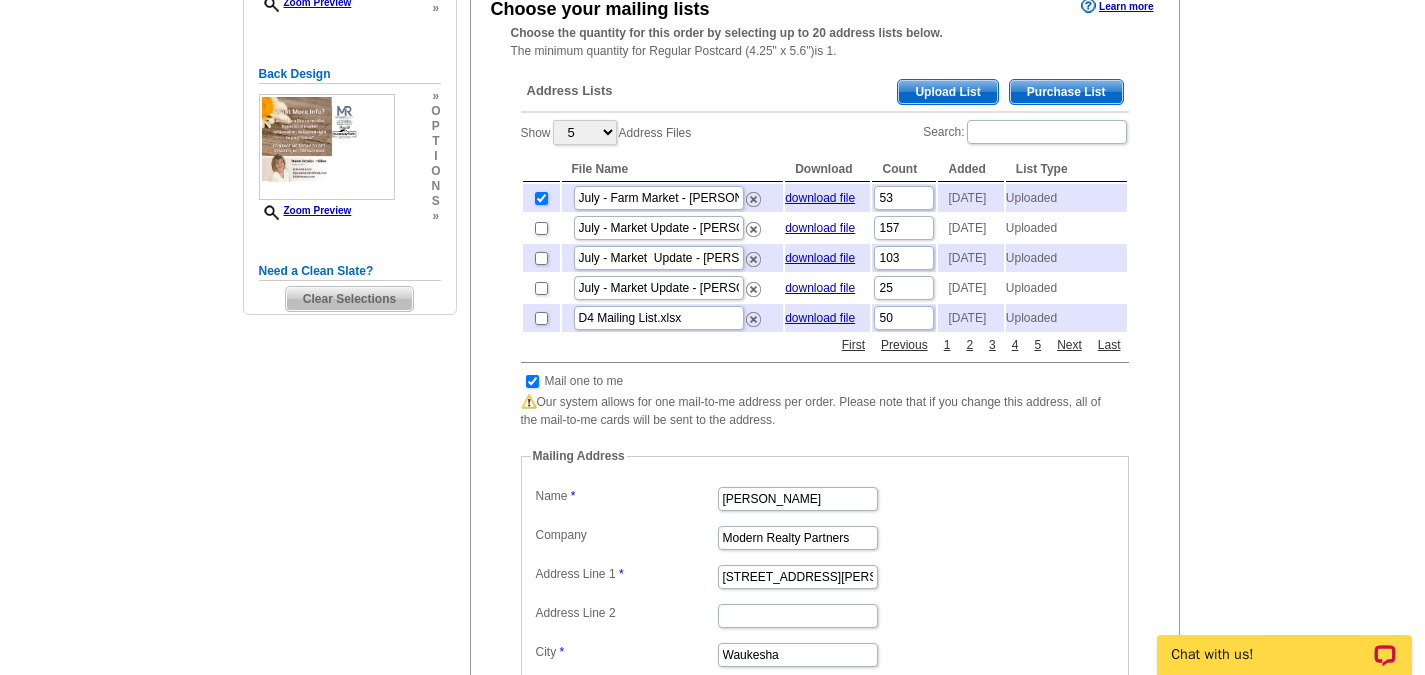 click on "Need Help? call [PHONE_NUMBER],  chat  with support, or have our designers make something custom just for you!
Got it, no need for the selection guide next time.
Show Results
Selected Design
Regular Postcard (4.25" x 5.6")
Design Name
Front Design
Zoom Preview
»
o
p
t
i
o
n
s
»
o" at bounding box center (712, 467) 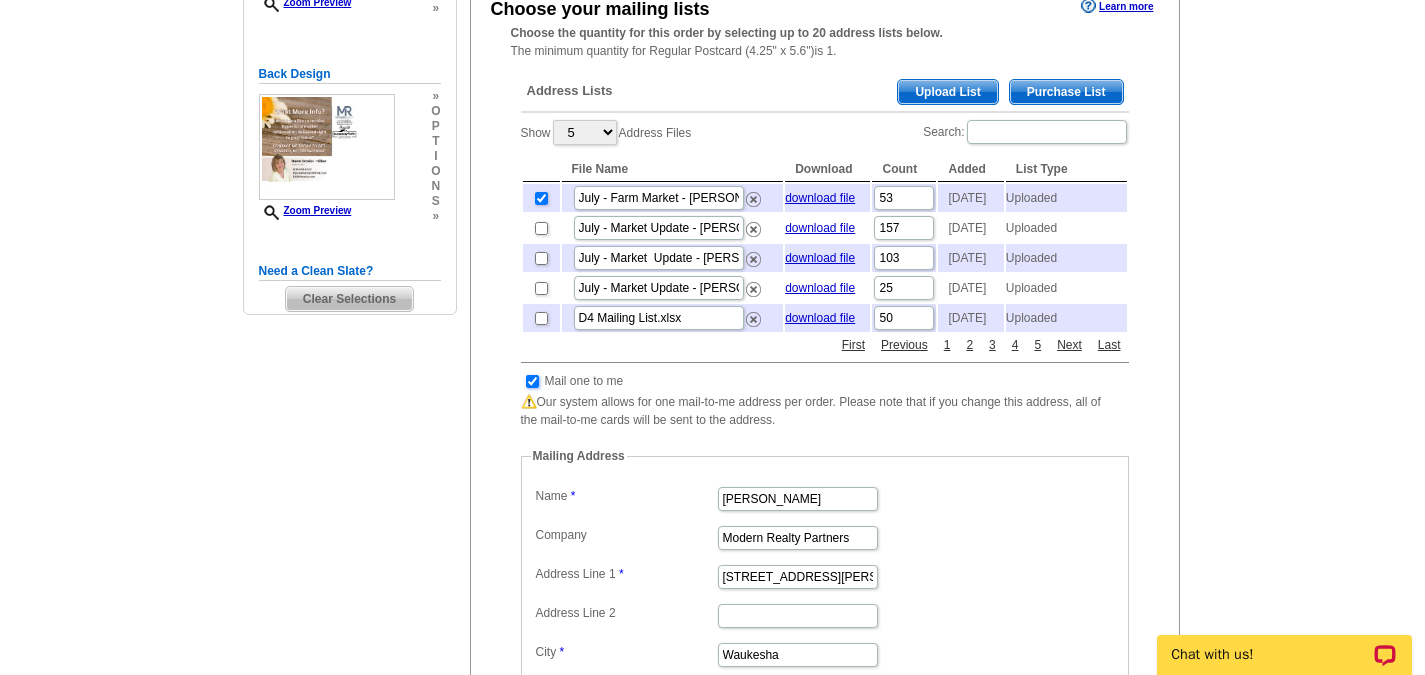 click at bounding box center [532, 381] 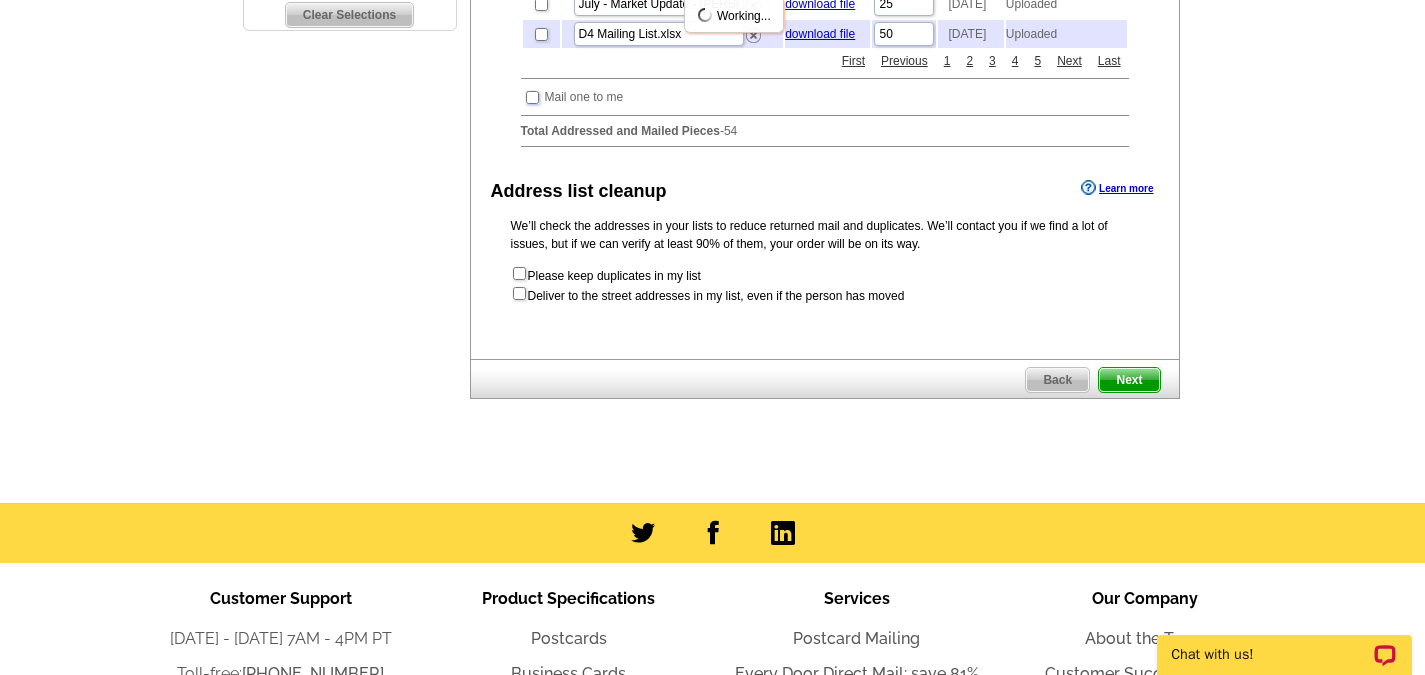 scroll, scrollTop: 700, scrollLeft: 0, axis: vertical 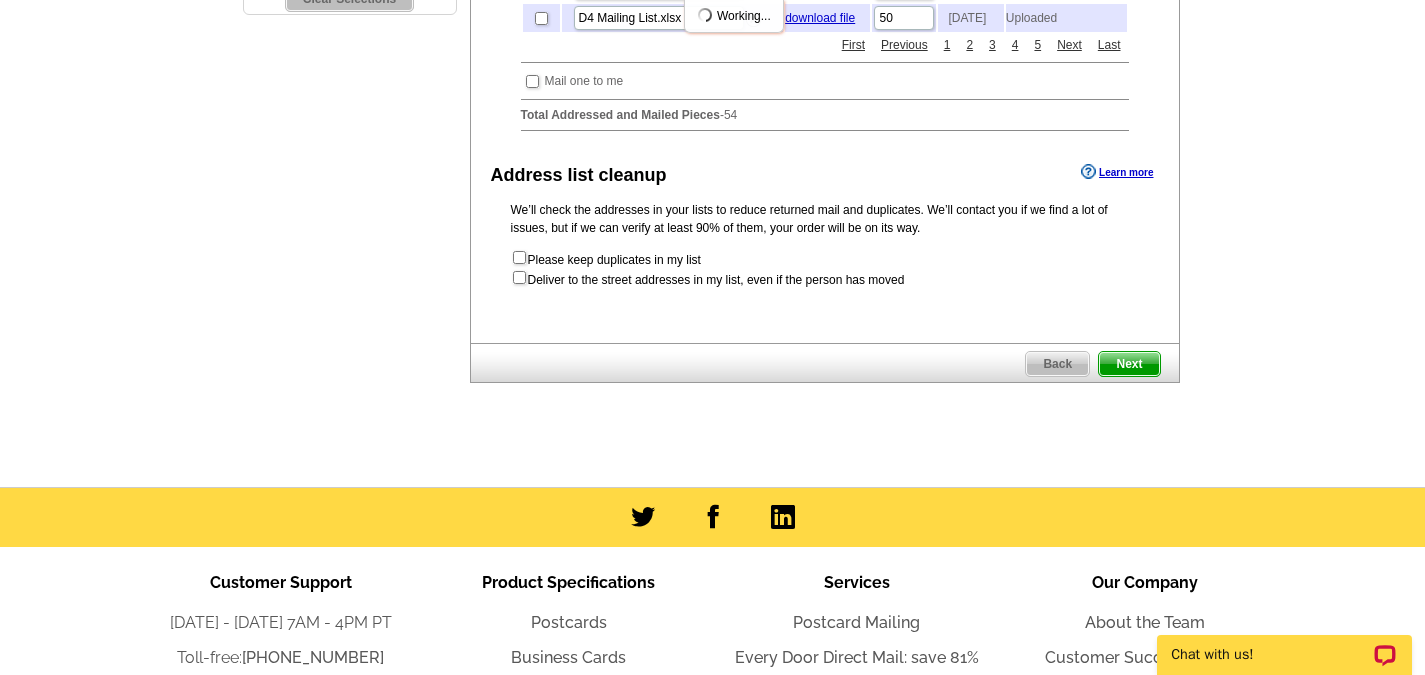 click on "Next" at bounding box center [1129, 364] 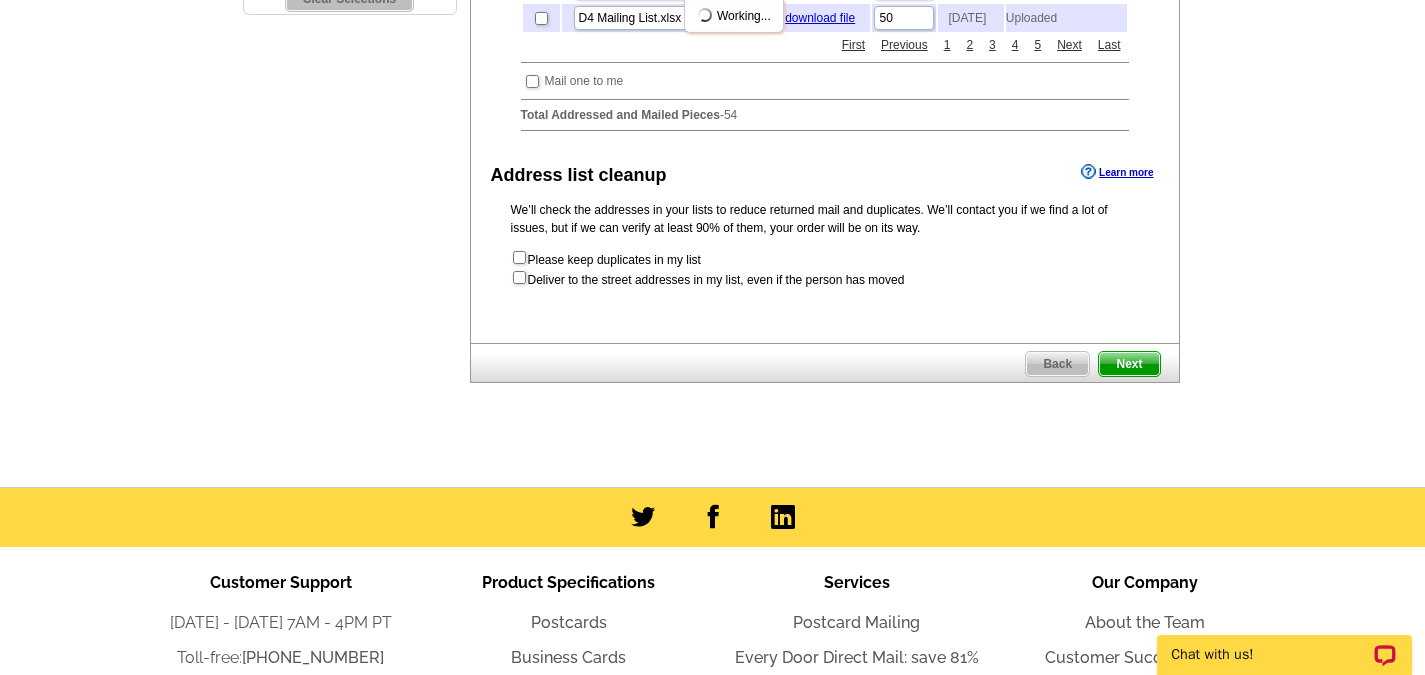 scroll, scrollTop: 0, scrollLeft: 0, axis: both 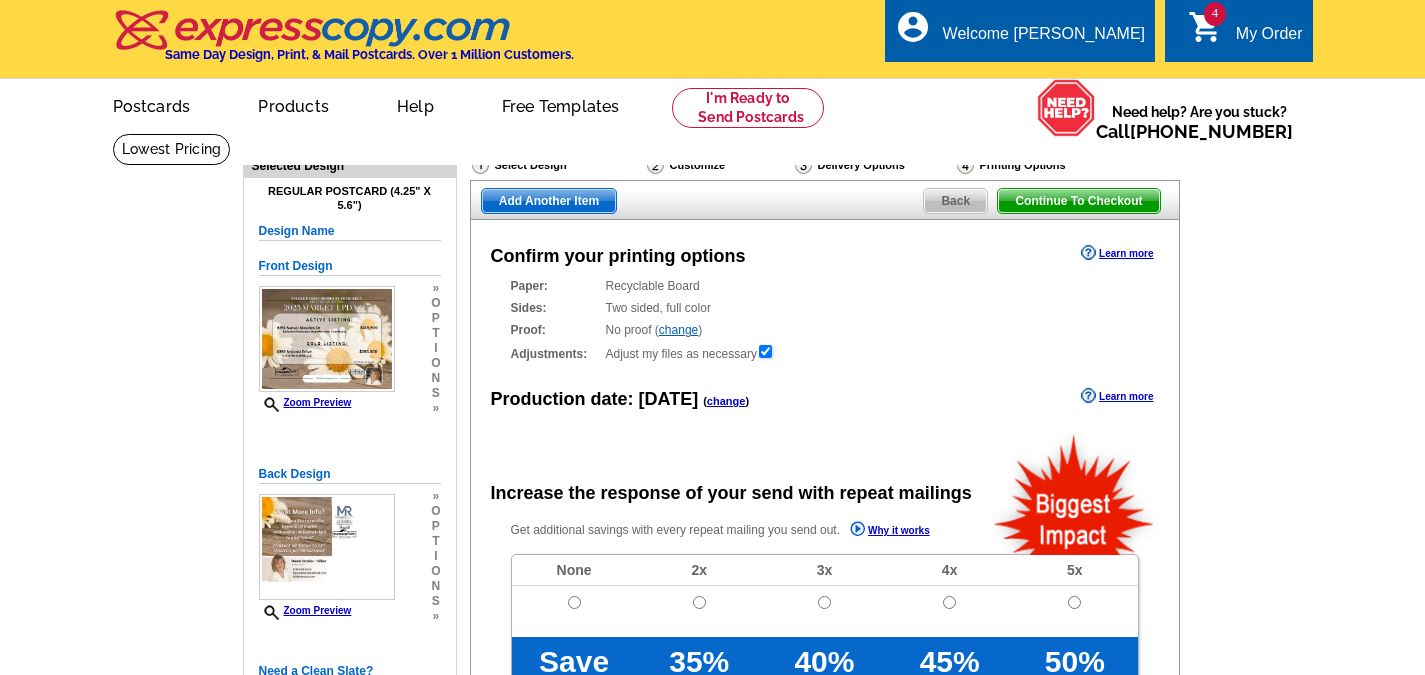 radio on "false" 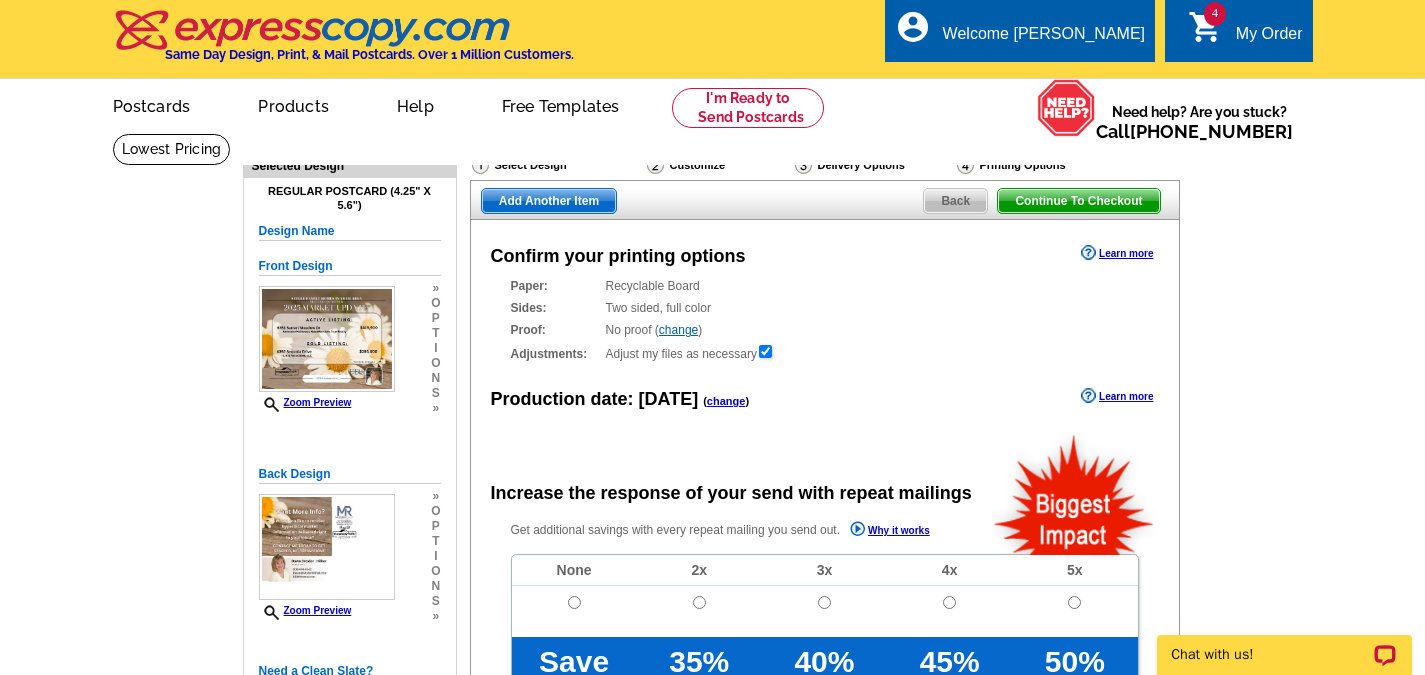 scroll, scrollTop: 0, scrollLeft: 0, axis: both 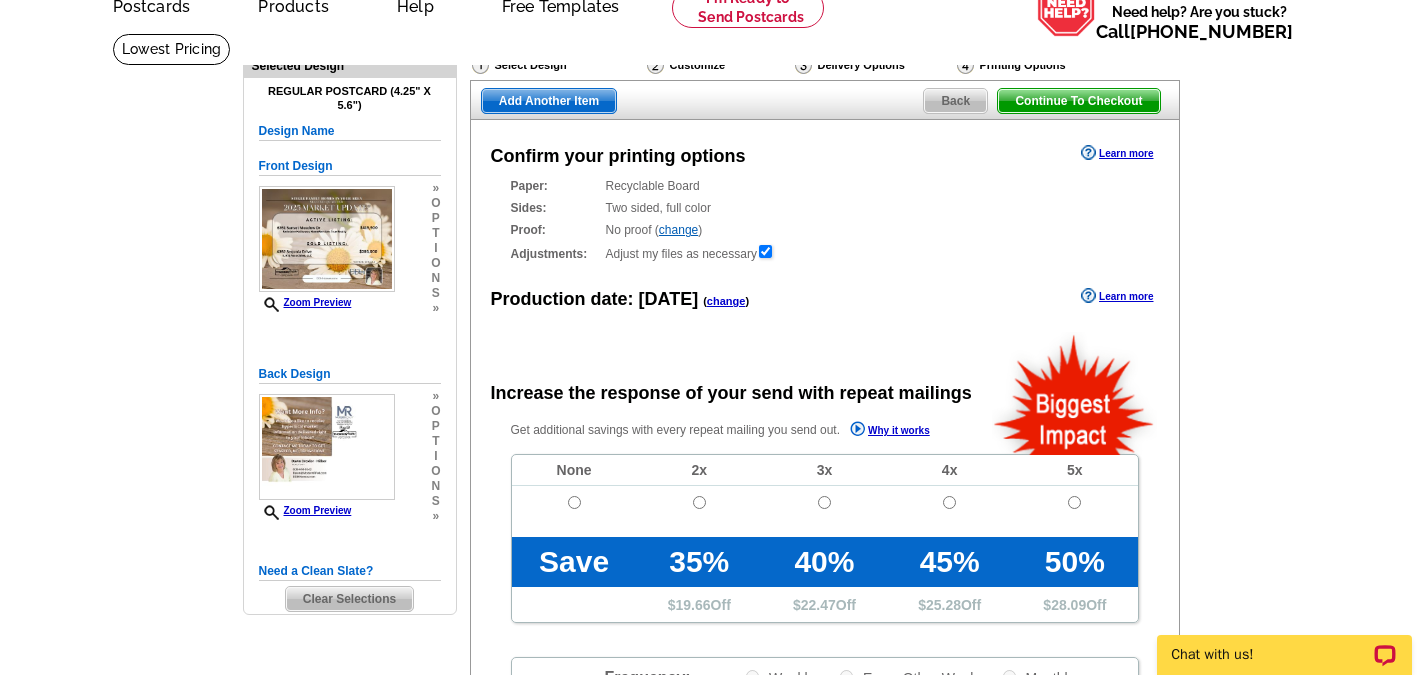 click on "change" at bounding box center (726, 301) 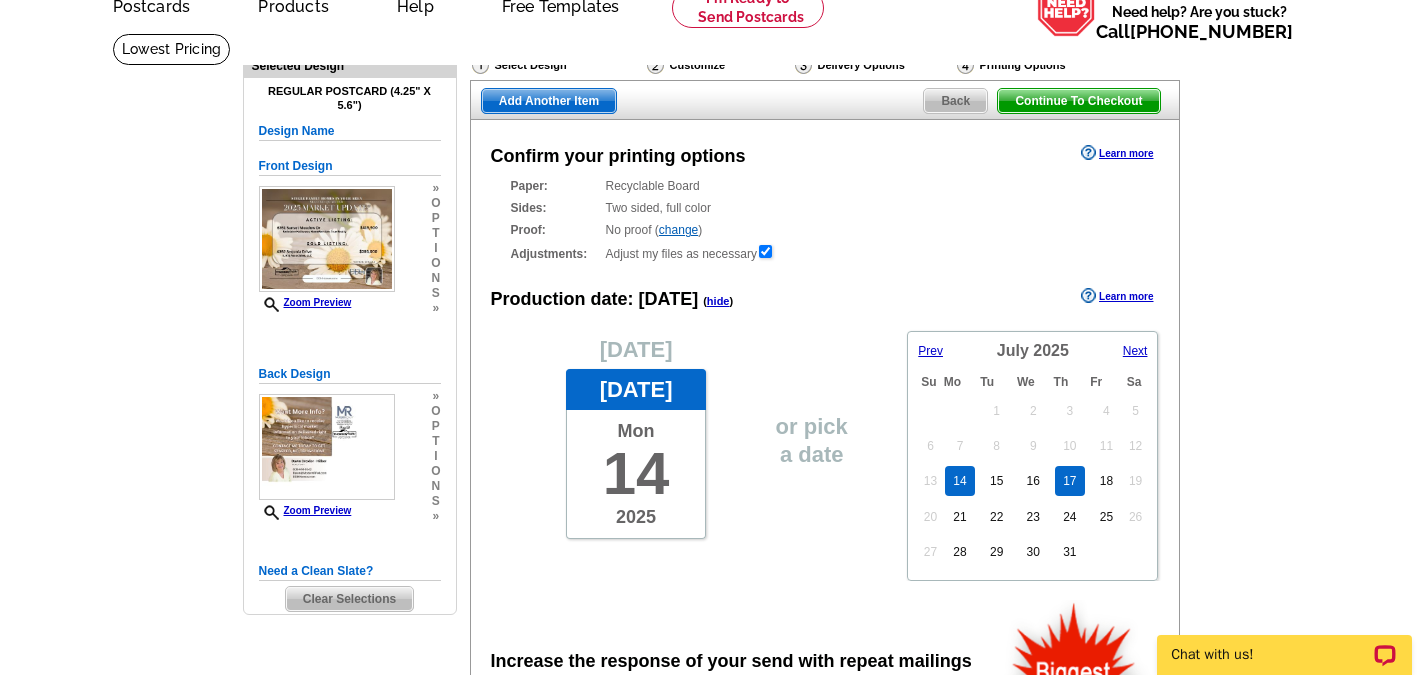 click on "17" at bounding box center (1069, 481) 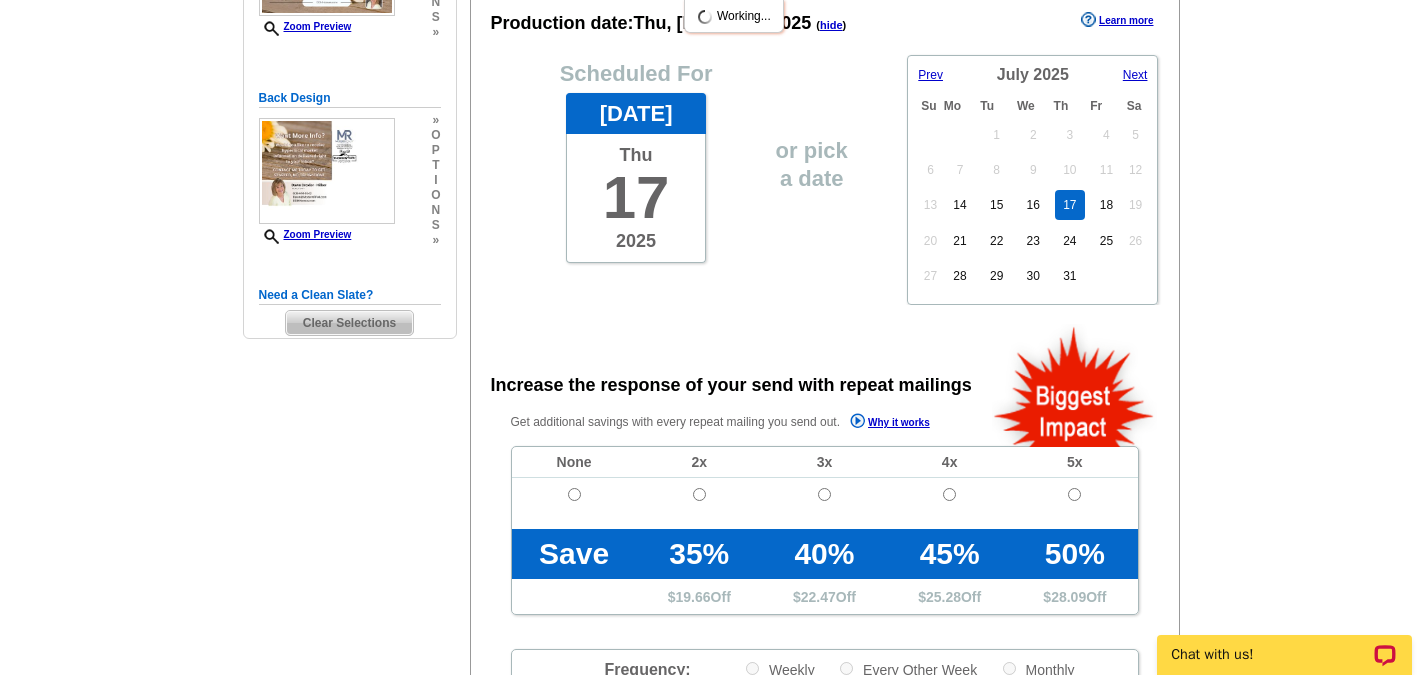scroll, scrollTop: 400, scrollLeft: 0, axis: vertical 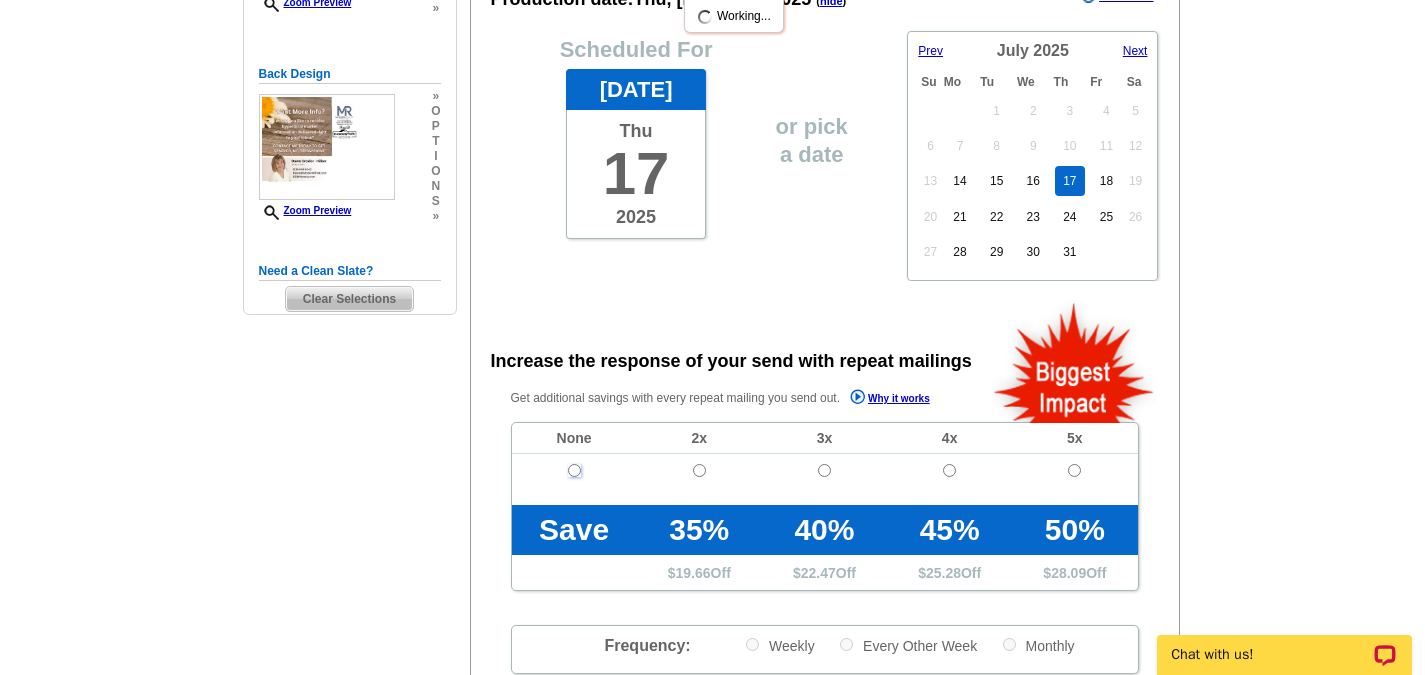click at bounding box center [574, 470] 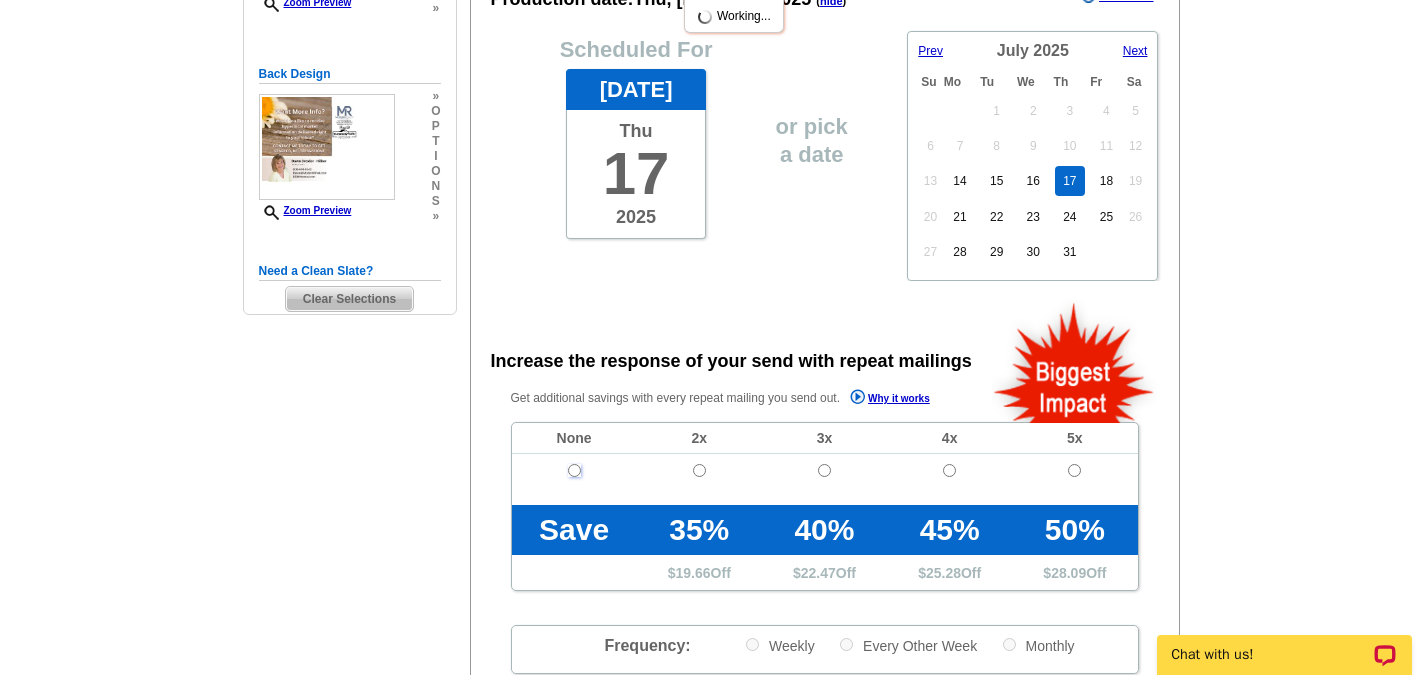 radio on "true" 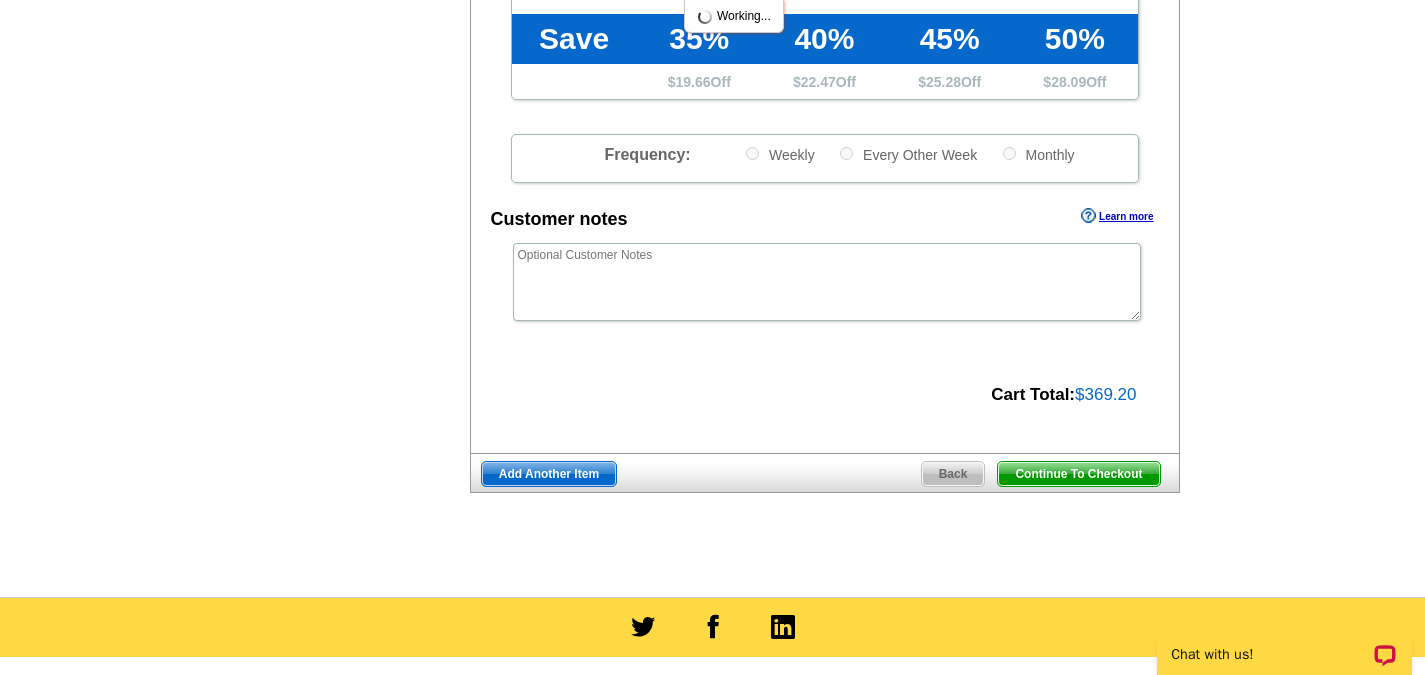 scroll, scrollTop: 900, scrollLeft: 0, axis: vertical 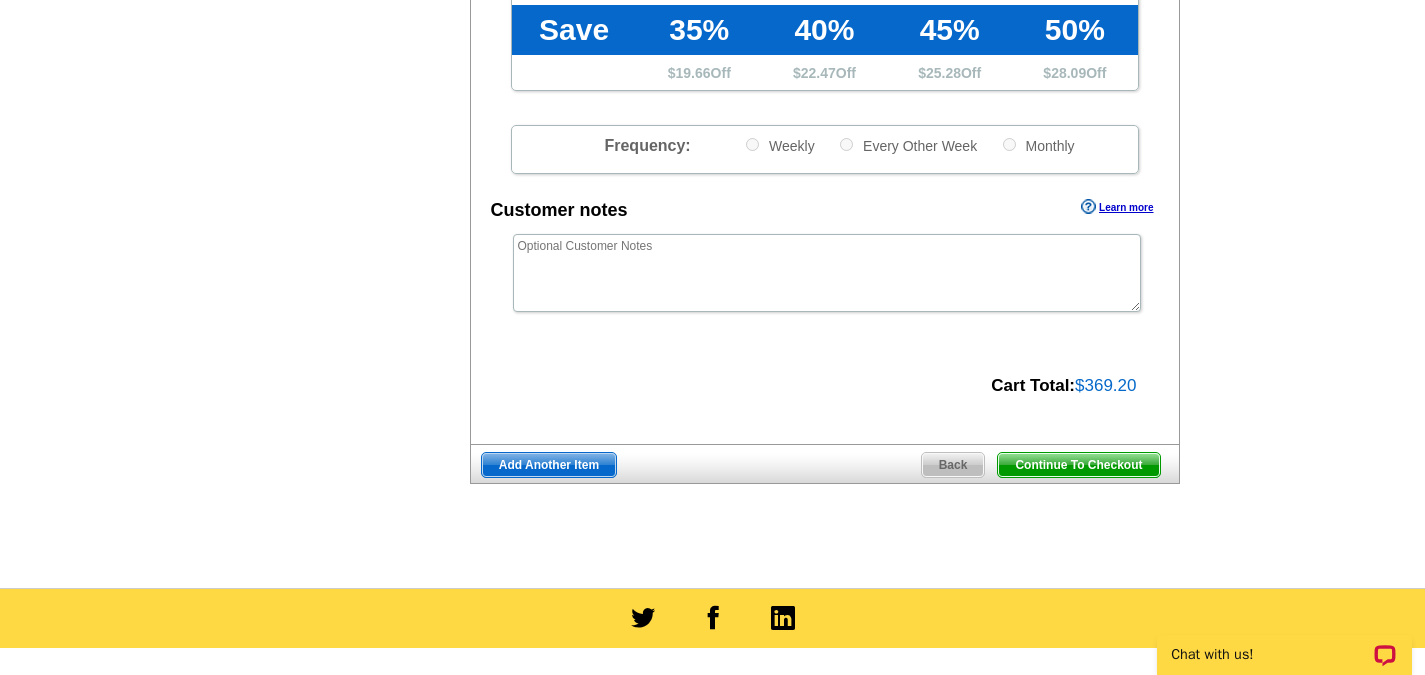 click on "Continue To Checkout" at bounding box center [1078, 465] 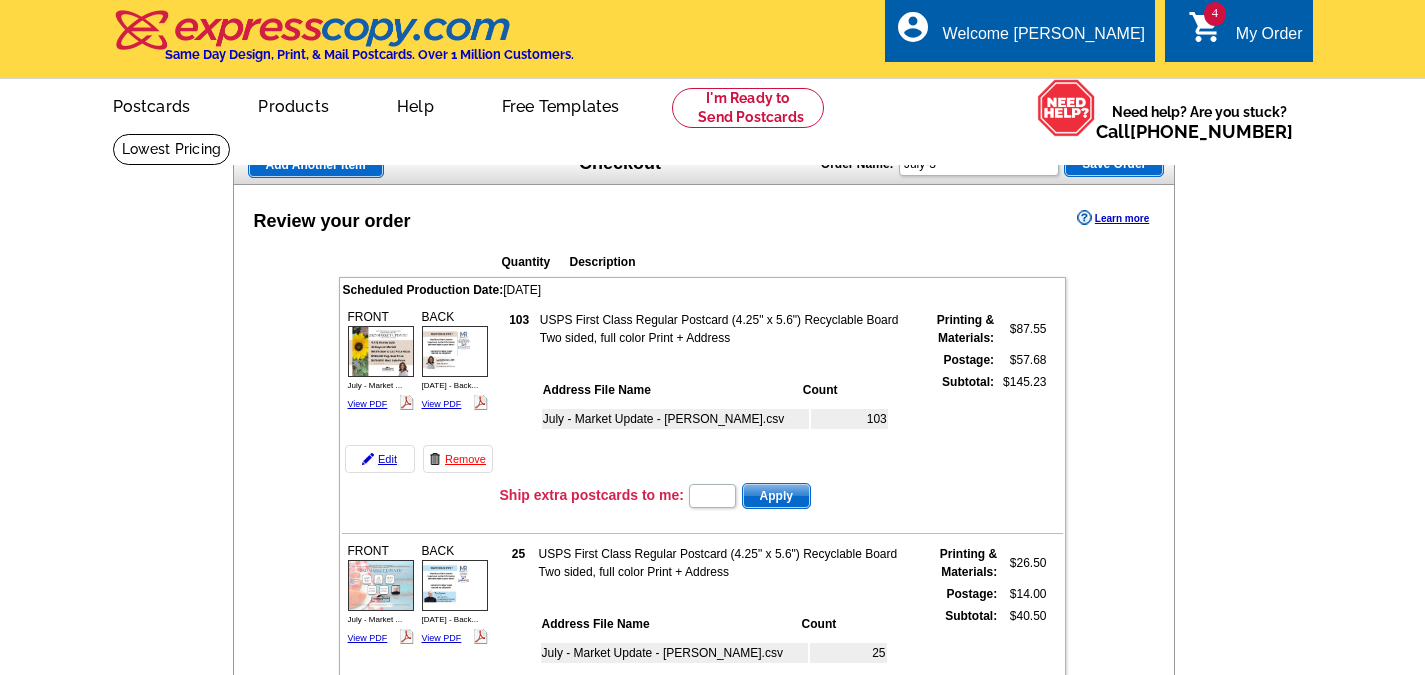 scroll, scrollTop: 0, scrollLeft: 0, axis: both 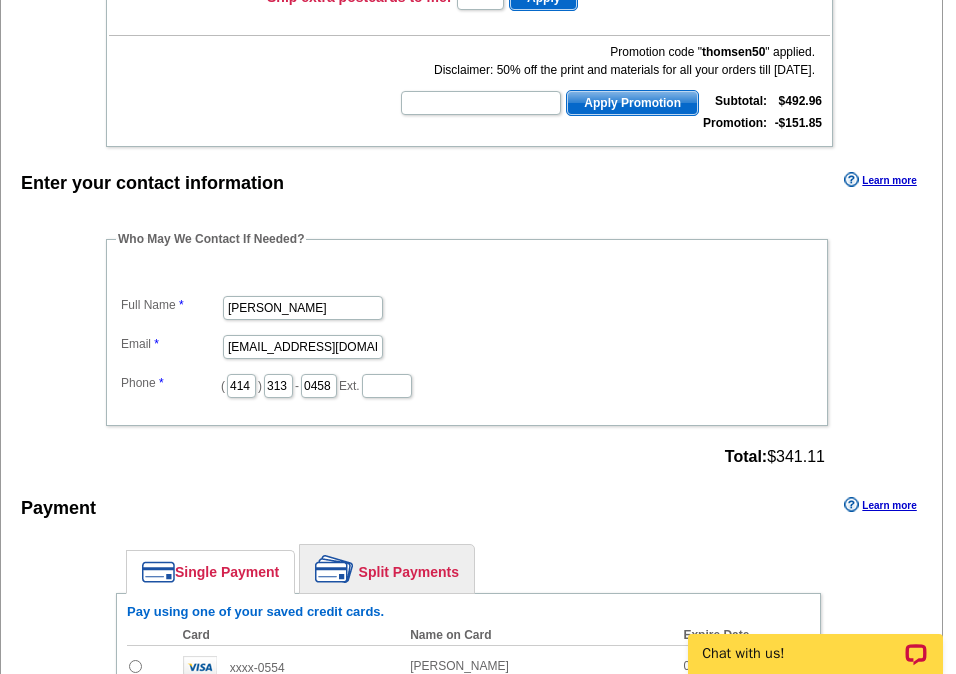 click on "Who May We Contact If Needed?
Full Name
[PERSON_NAME]
Email
[PERSON_NAME][EMAIL_ADDRESS][DOMAIN_NAME]
Phone
( 414 )  313  -  0458  Ext.
Total:  $341.11" at bounding box center [468, 351] 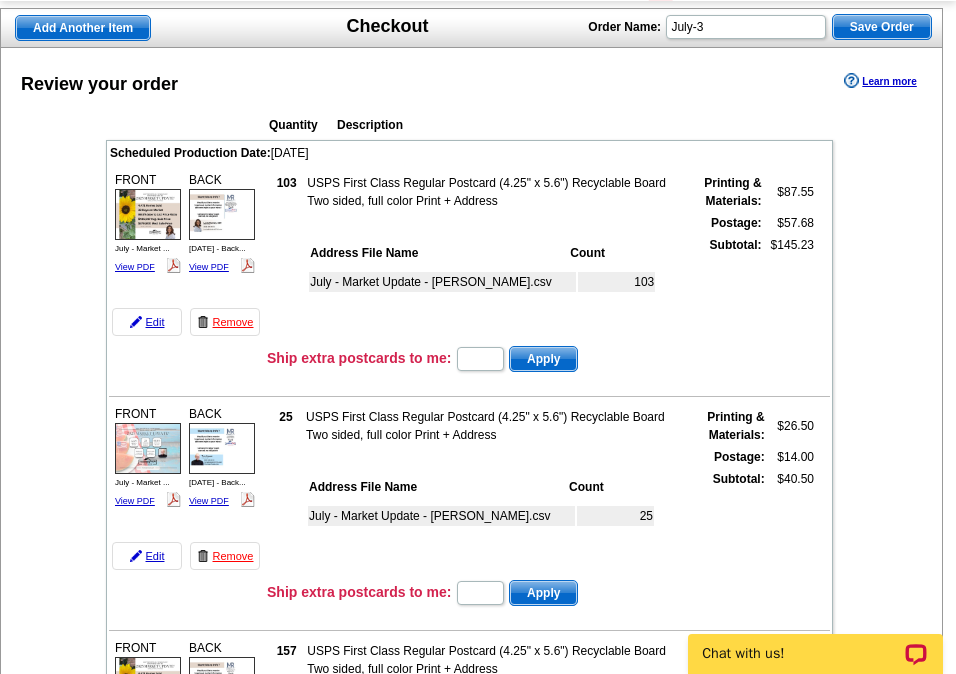 scroll, scrollTop: 0, scrollLeft: 0, axis: both 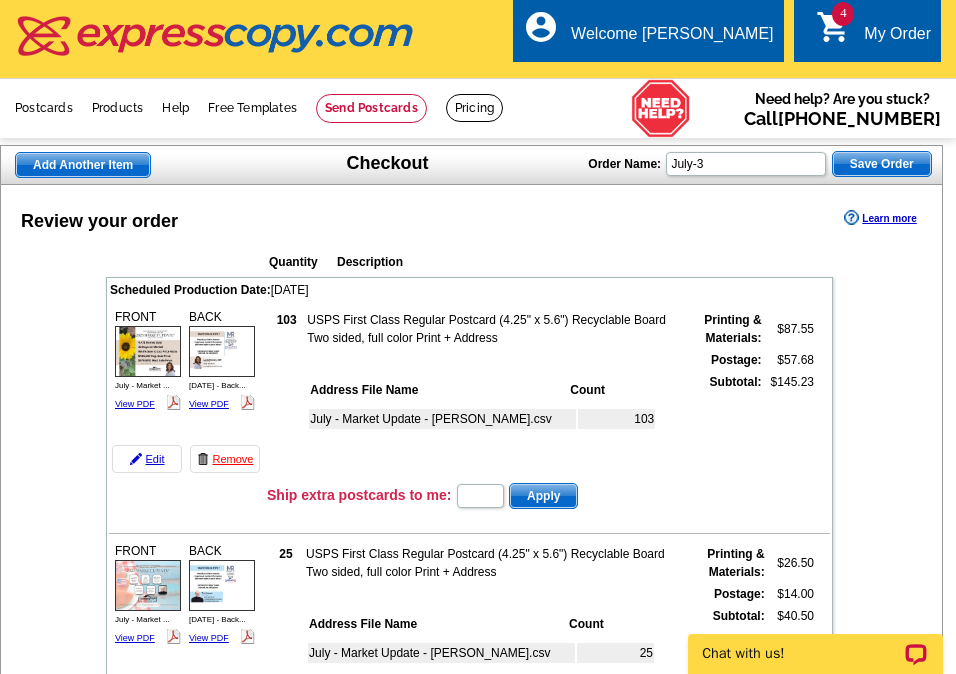 click on "Save Order" at bounding box center (882, 164) 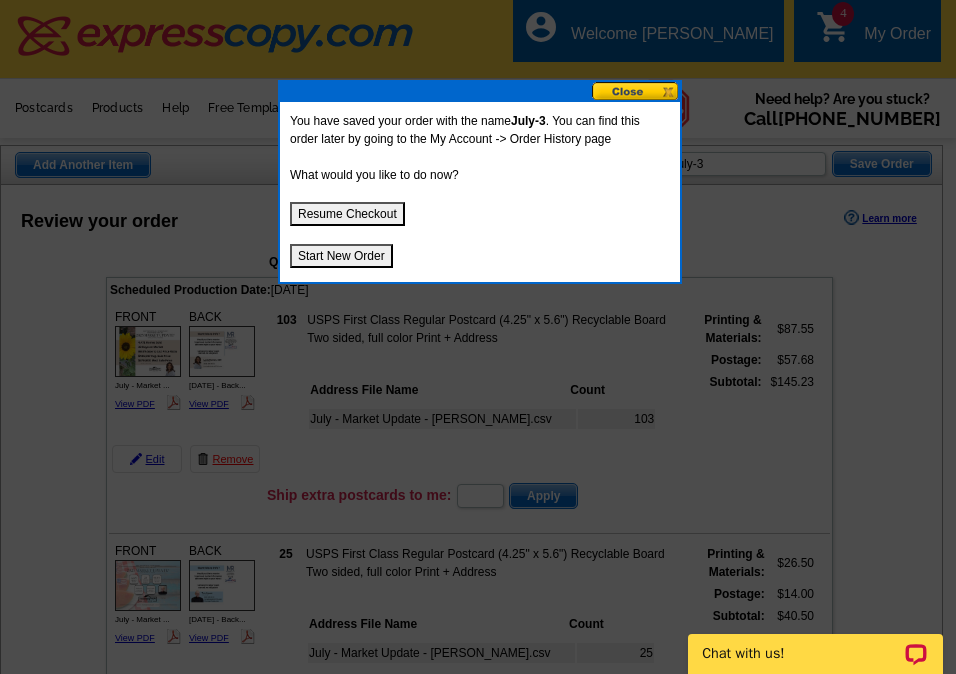 click at bounding box center (636, 91) 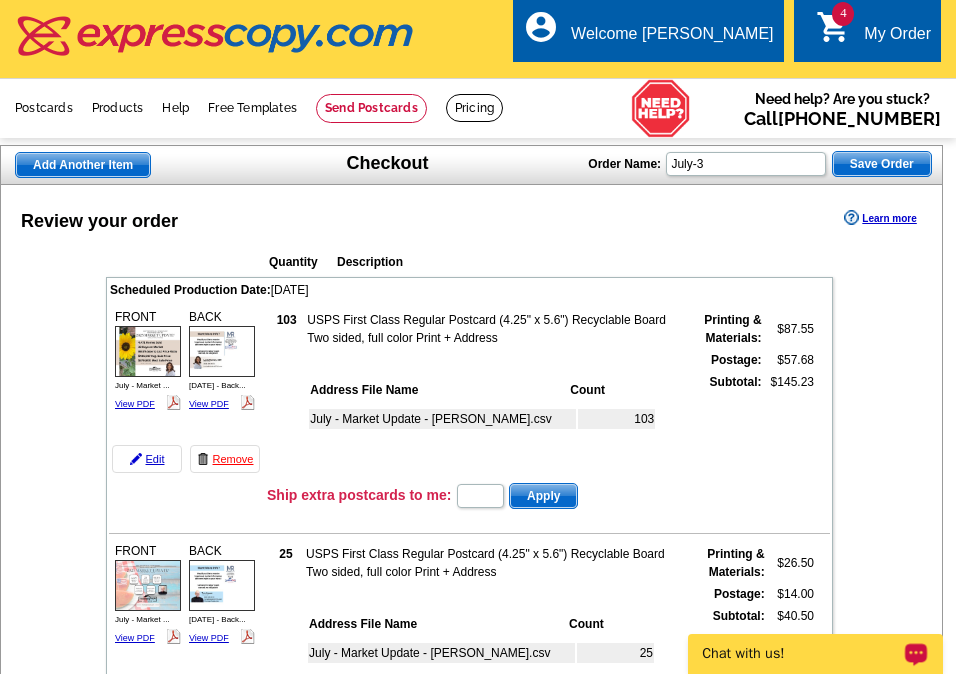 click on "Review your order
Learn more
Quantity
Description
Scheduled Production Date:  [DATE]
FRONT
103" at bounding box center [471, 1345] 